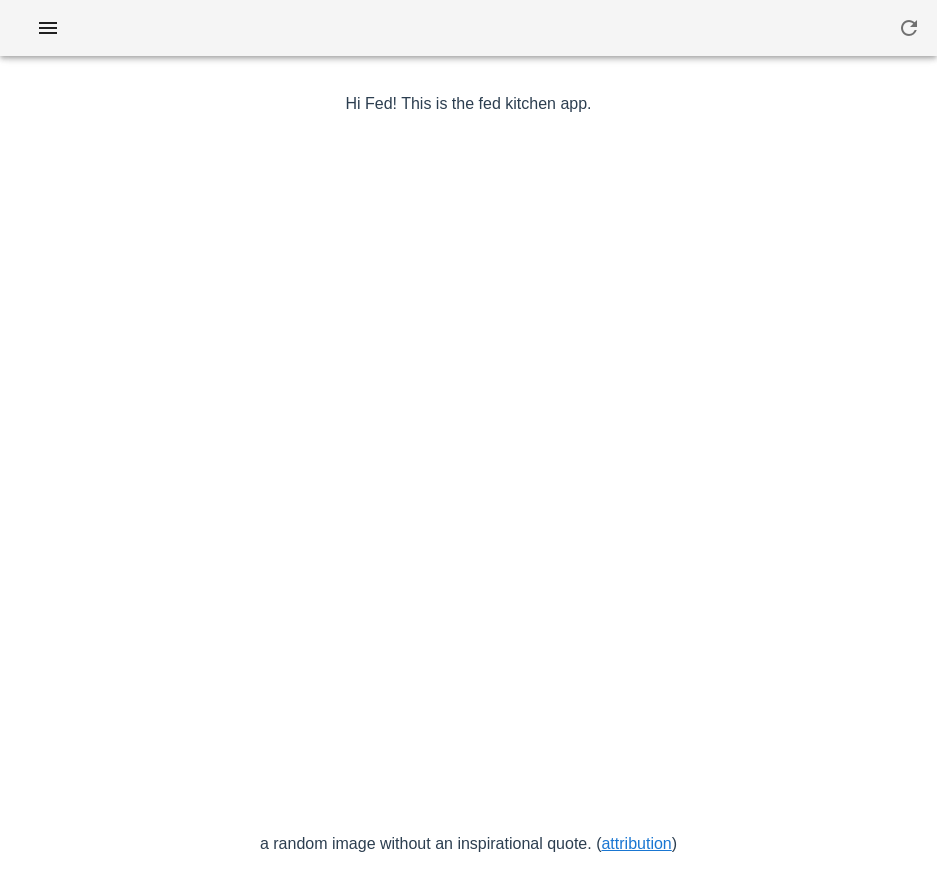 scroll, scrollTop: 0, scrollLeft: 0, axis: both 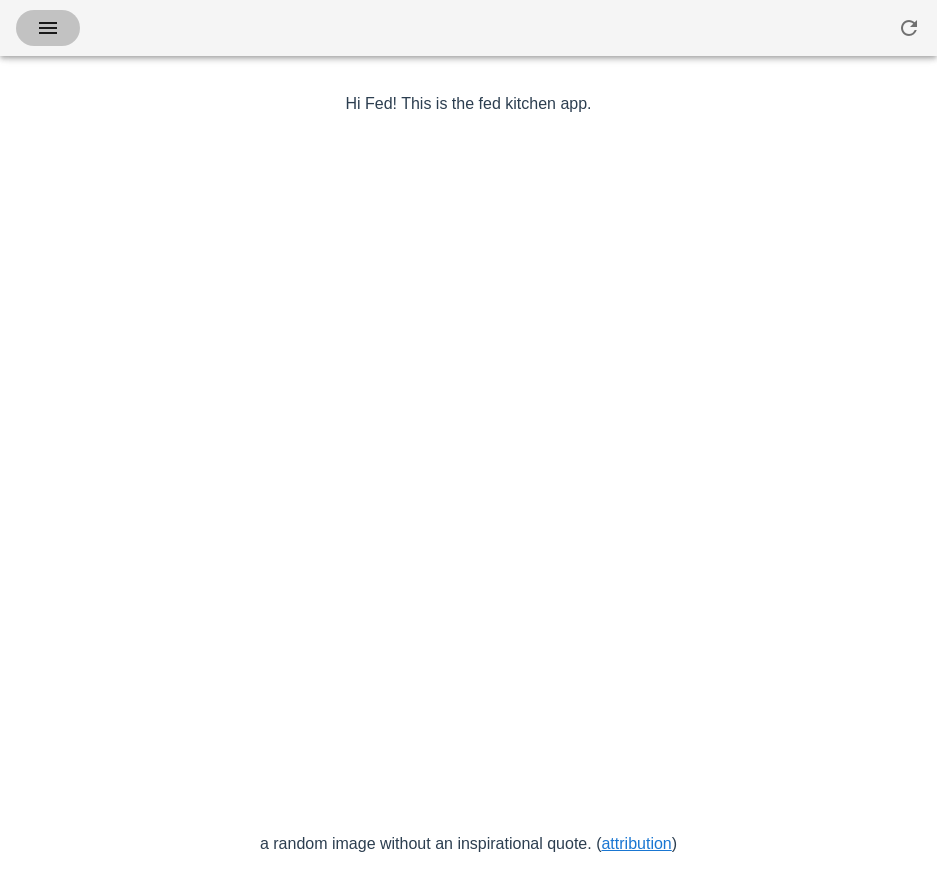 click at bounding box center [48, 28] 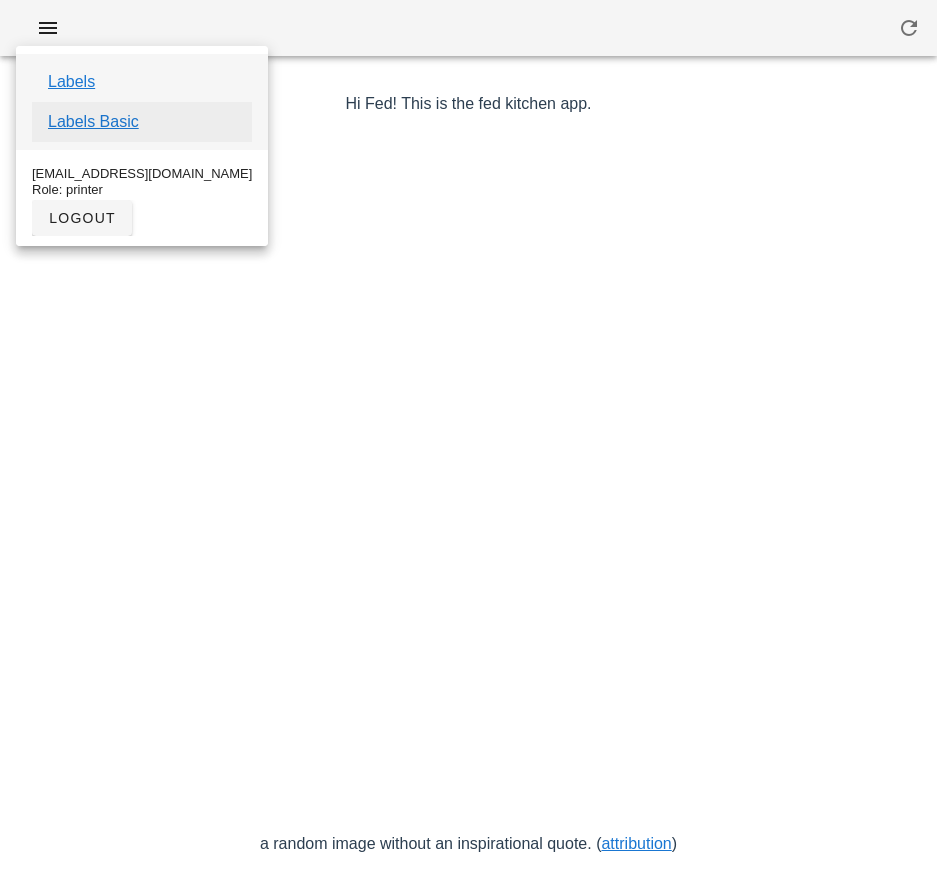 click on "Labels Basic" at bounding box center [93, 122] 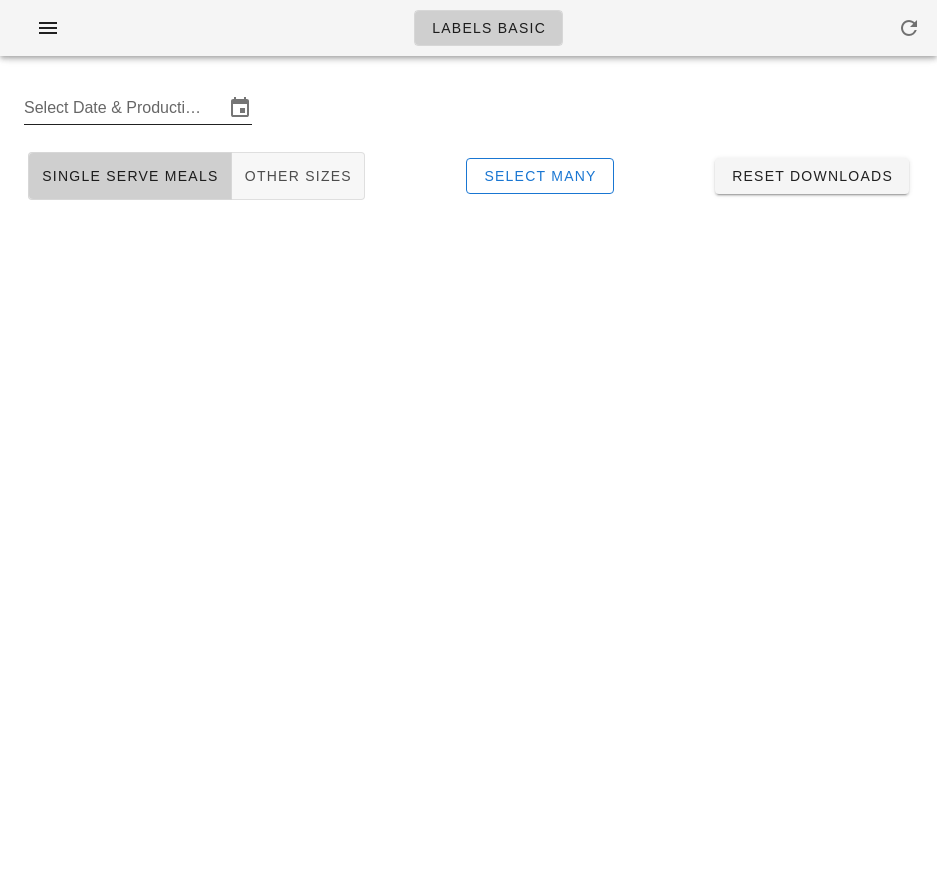 click on "Select Date & Production Cycle" at bounding box center [124, 108] 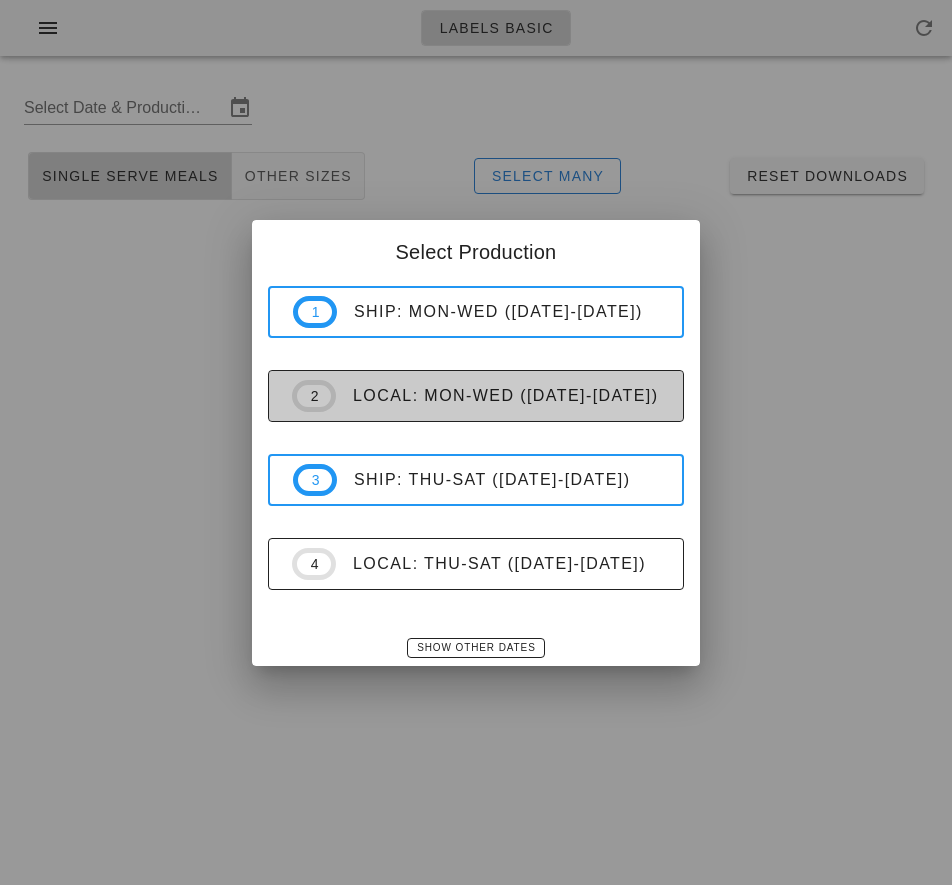 click on "2   local: Mon-Wed (Jul 7-Jul 9)" at bounding box center [475, 396] 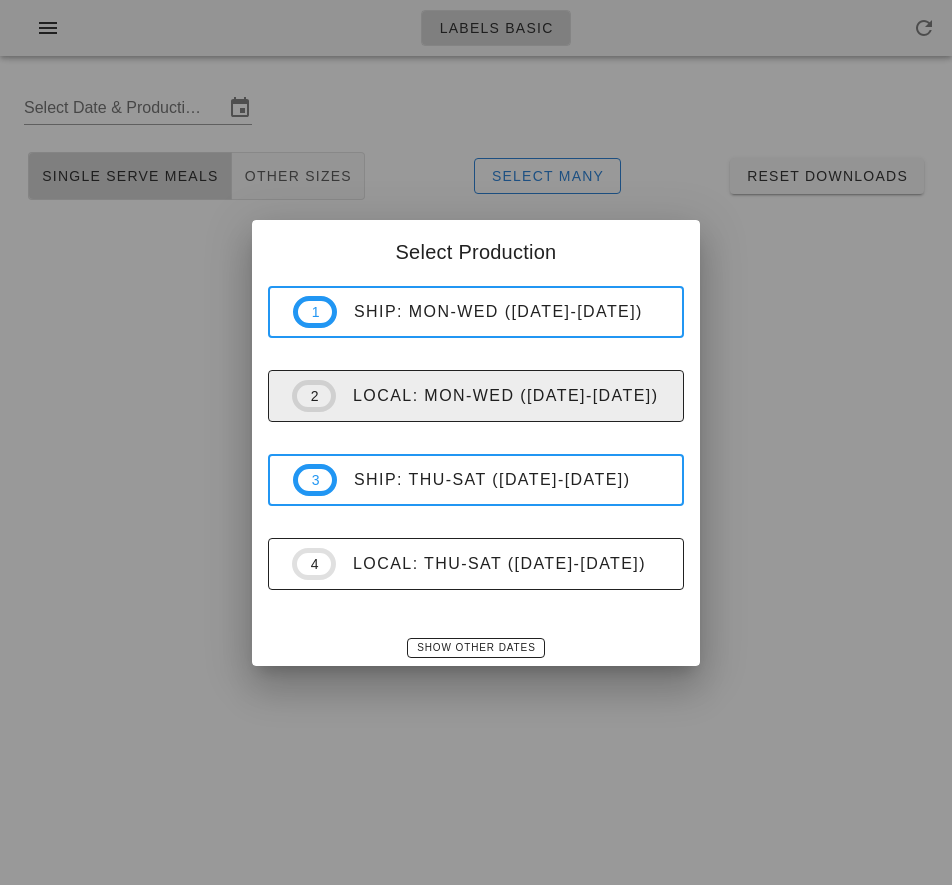 type on "LOCAL   Jul 7 - Jul 9" 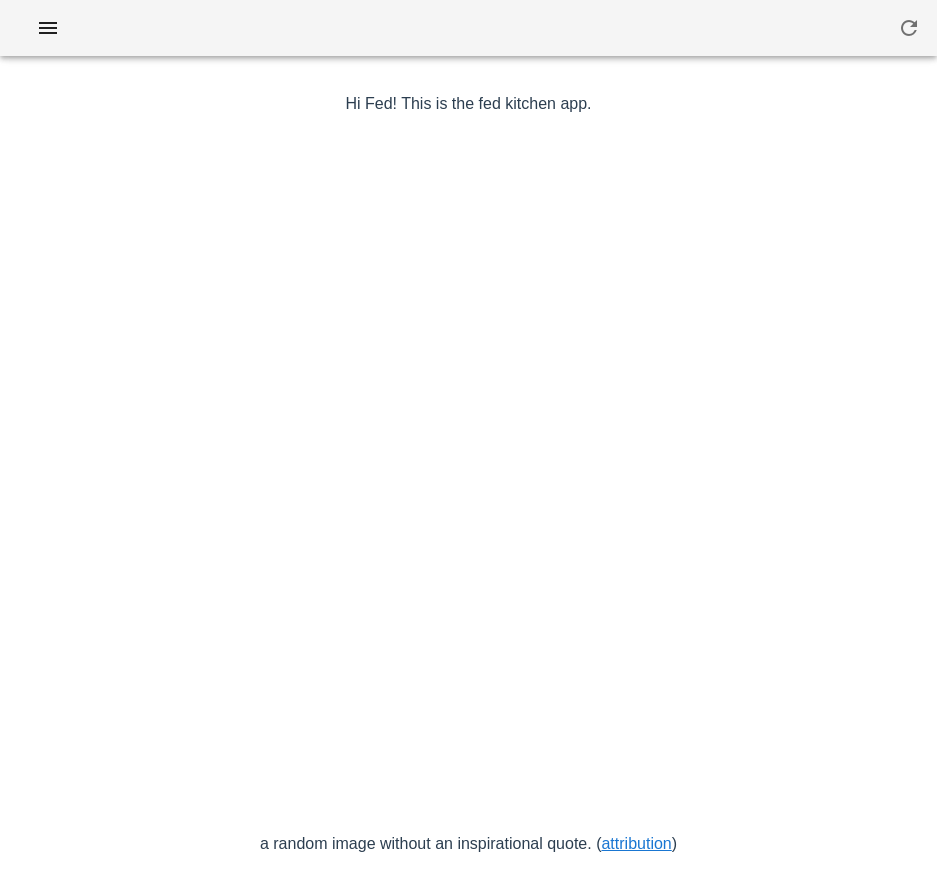 scroll, scrollTop: 0, scrollLeft: 0, axis: both 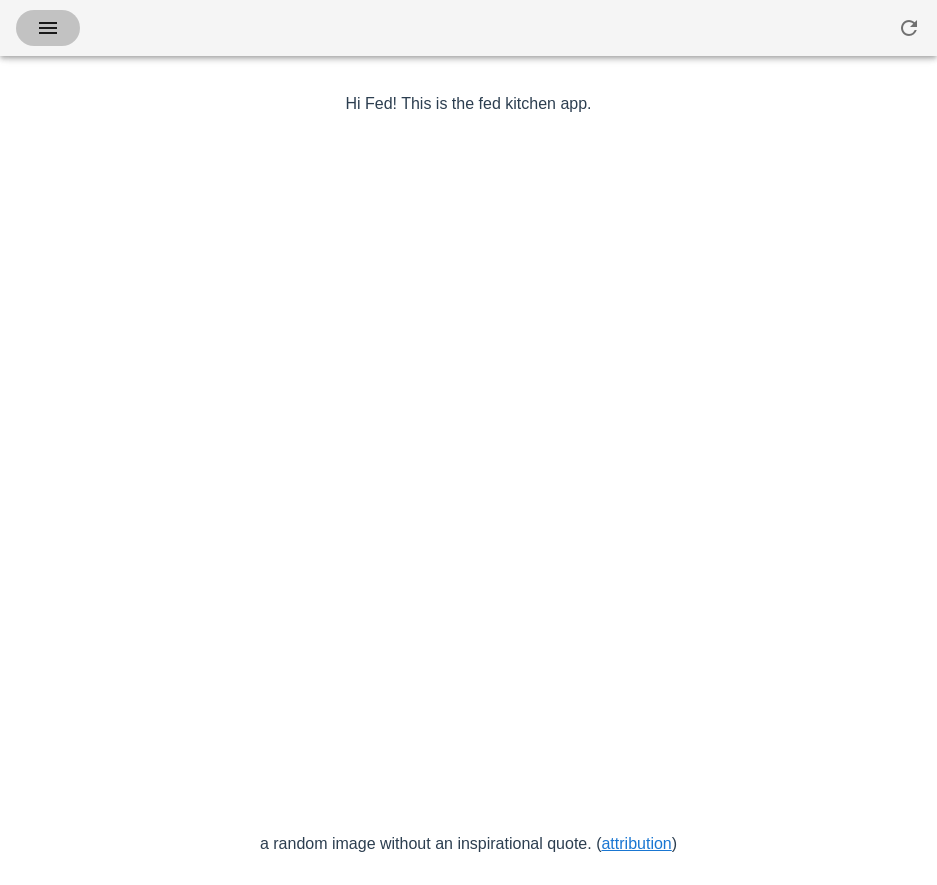 click at bounding box center (48, 28) 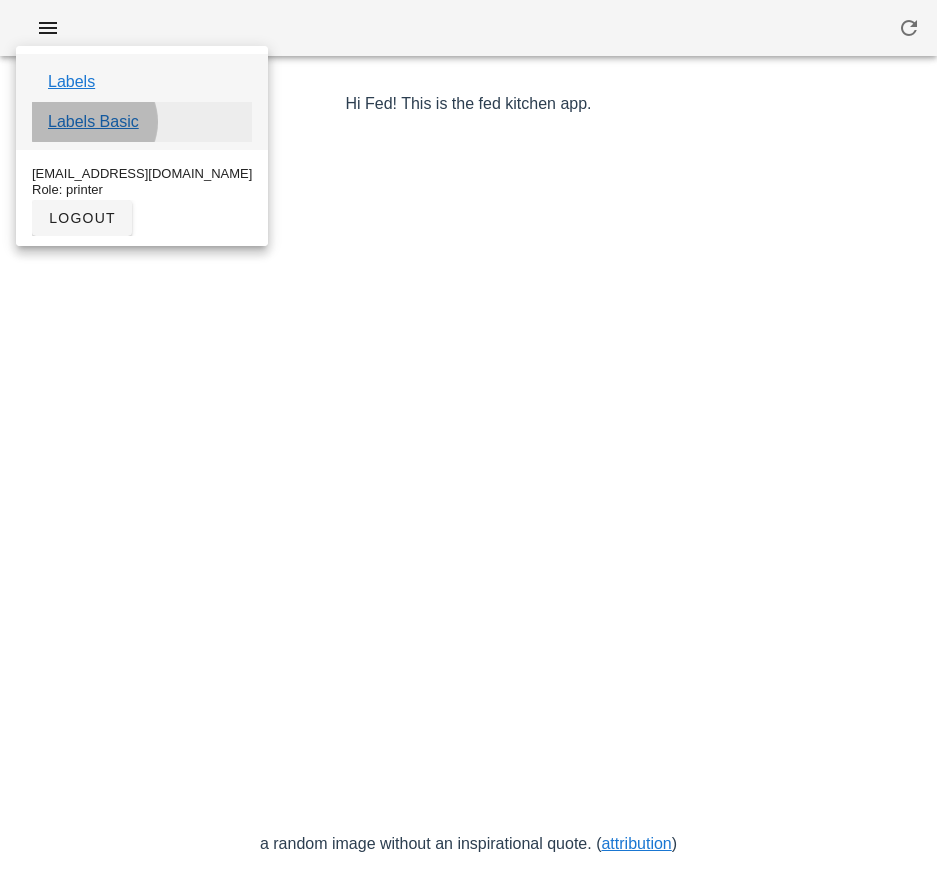 click on "Labels Basic" at bounding box center (93, 122) 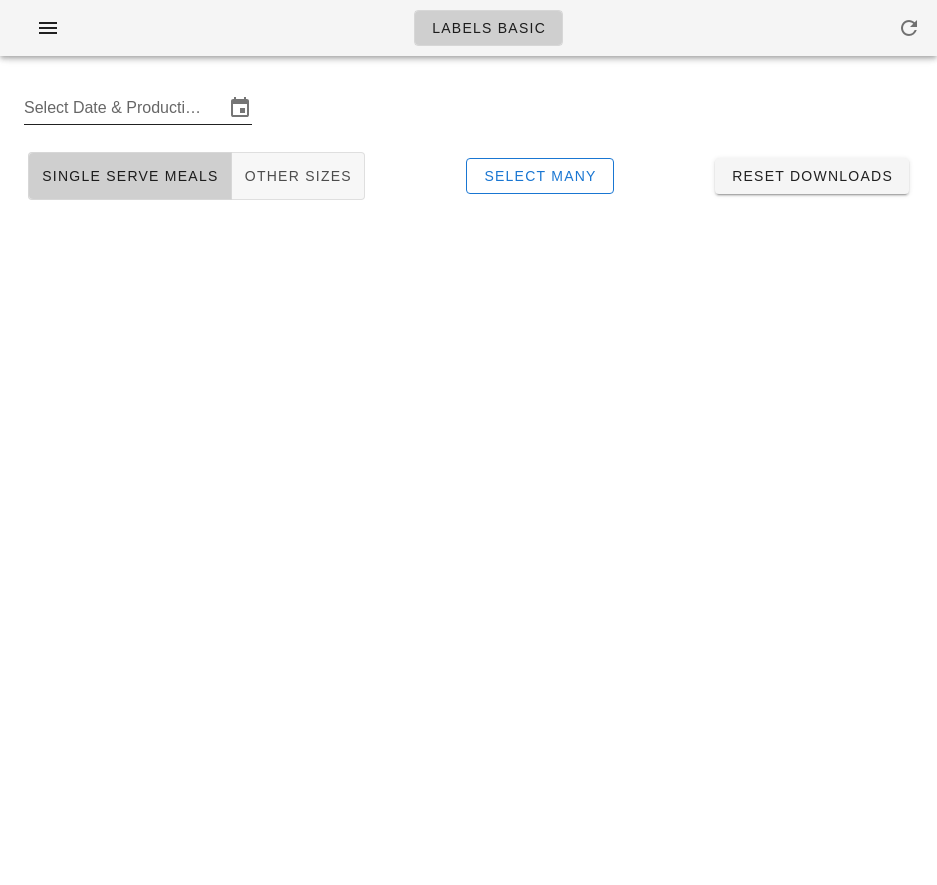 click on "Select Date & Production Cycle" at bounding box center (124, 108) 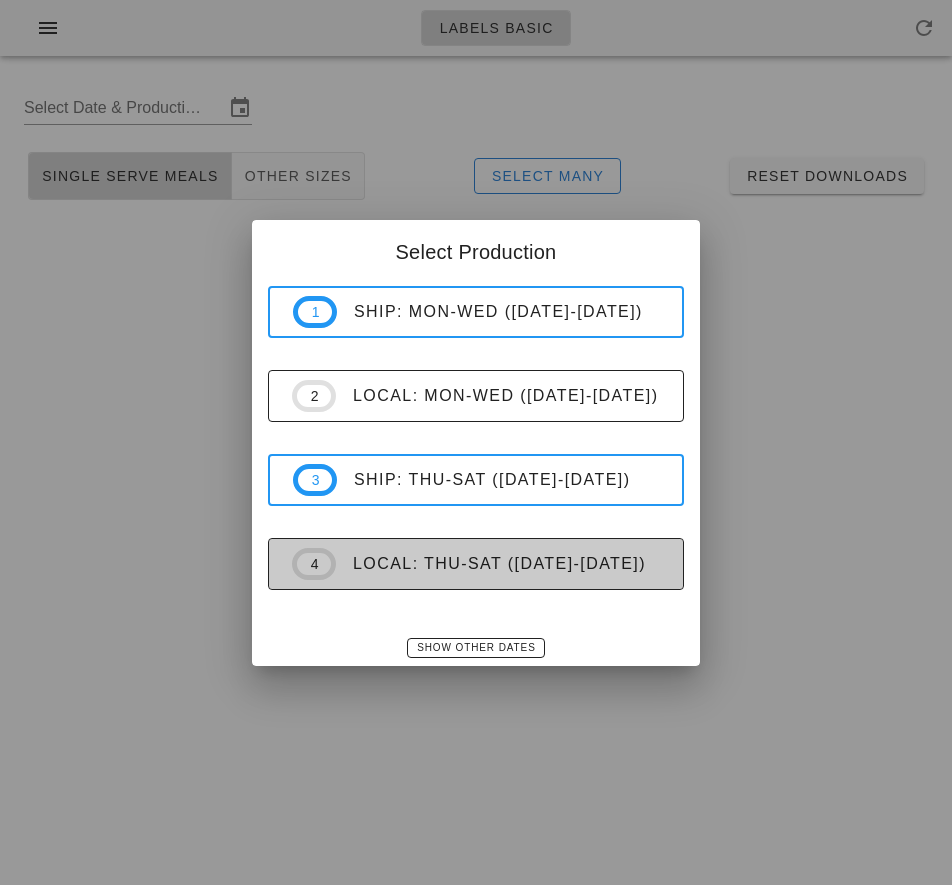 click on "local: Thu-Sat ([DATE]-[DATE])" at bounding box center (498, 564) 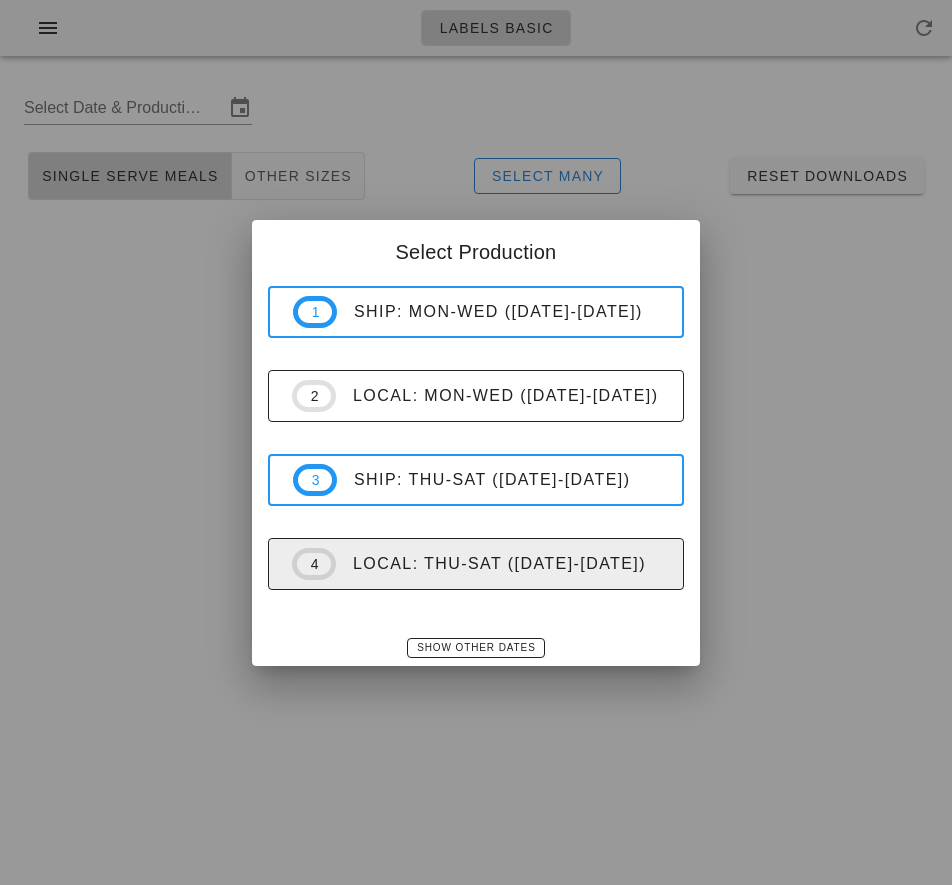 type on "LOCAL   [DATE] - [DATE]" 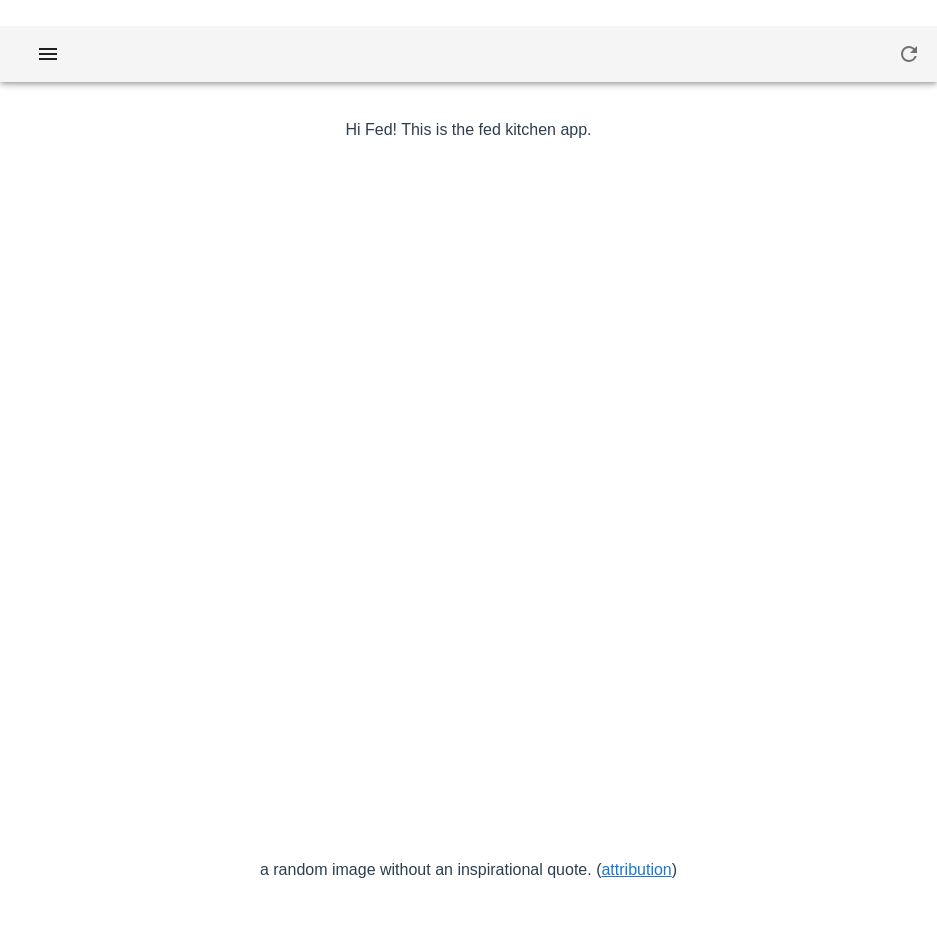 scroll, scrollTop: 0, scrollLeft: 0, axis: both 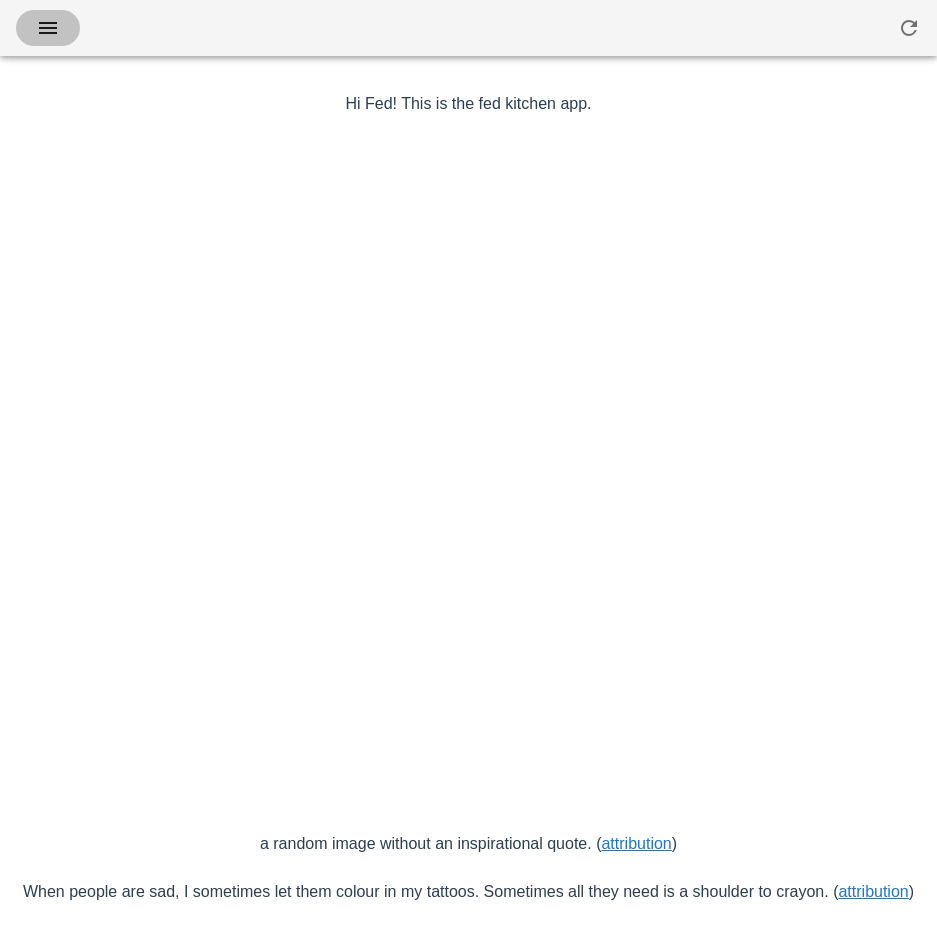 click at bounding box center (48, 28) 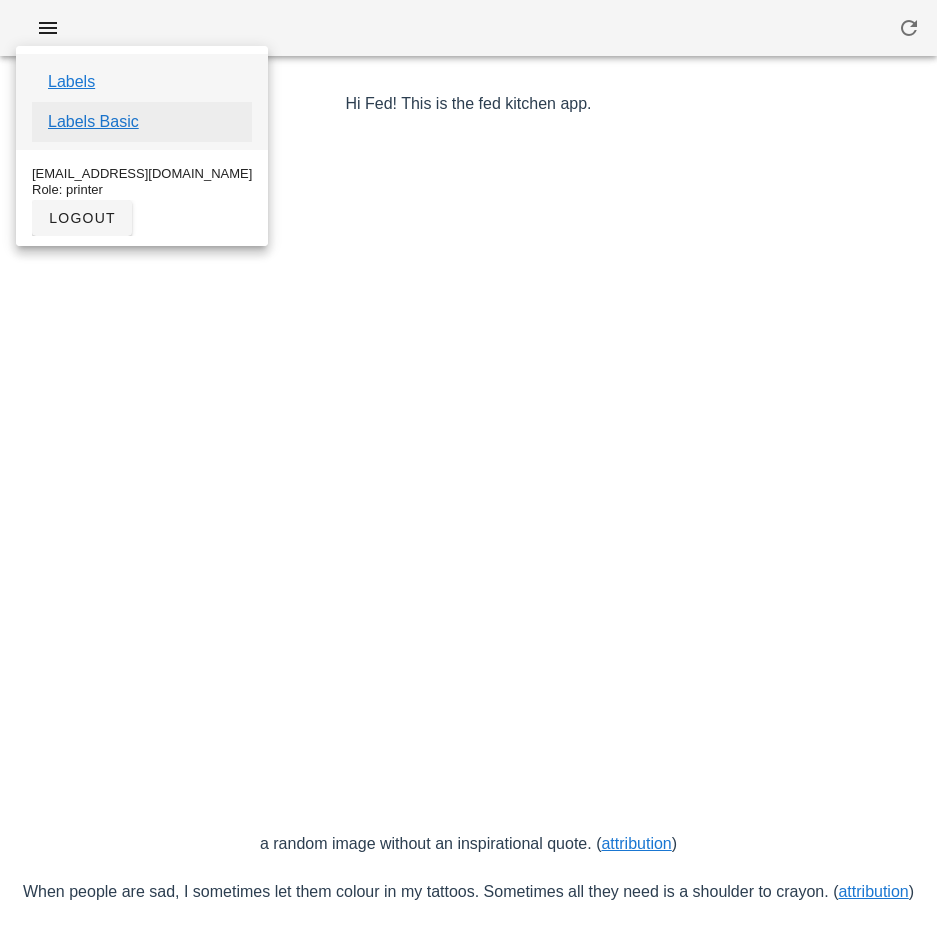 click on "Labels Basic" at bounding box center [93, 122] 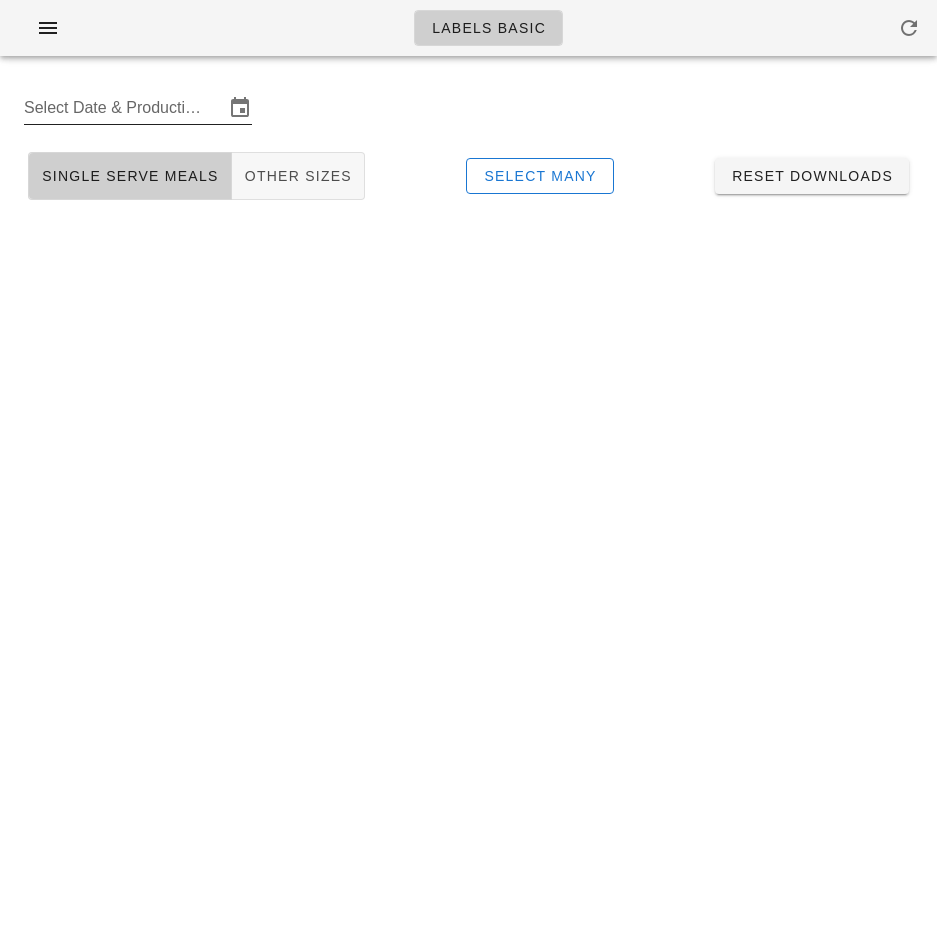 click on "Select Date & Production Cycle" at bounding box center (124, 108) 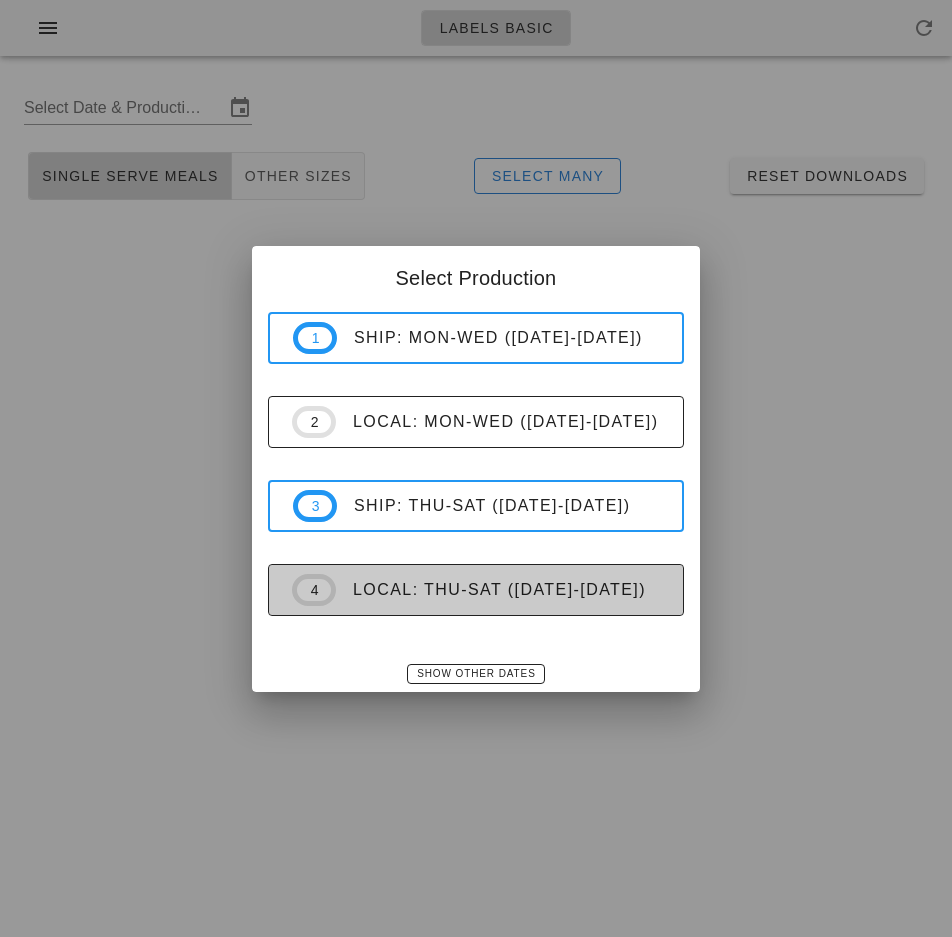 click on "local: Thu-Sat ([DATE]-[DATE])" at bounding box center [498, 590] 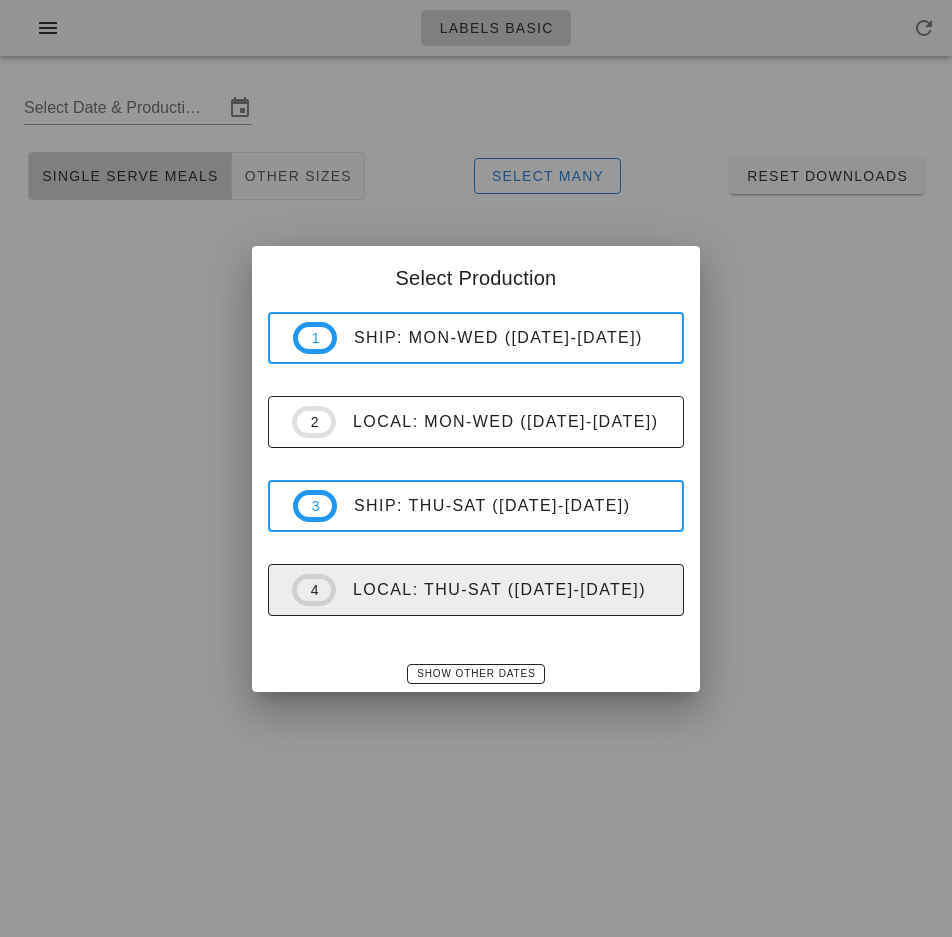 type on "LOCAL   [DATE] - [DATE]" 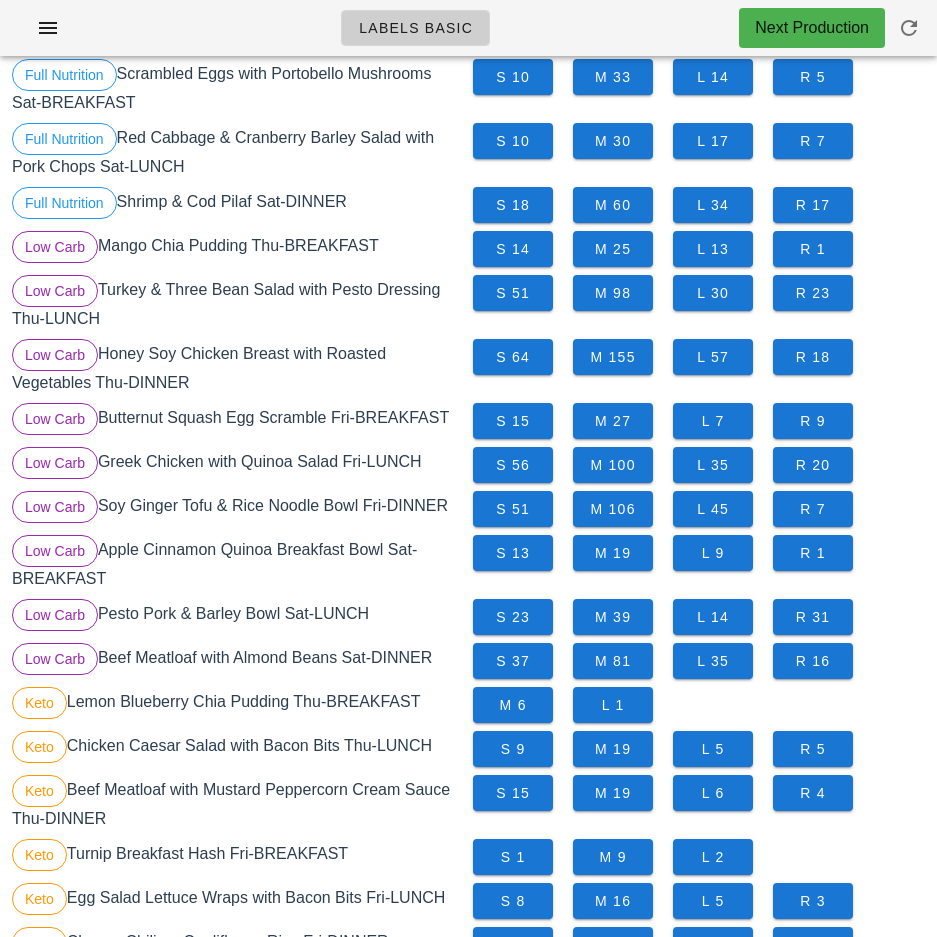 scroll, scrollTop: 1859, scrollLeft: 0, axis: vertical 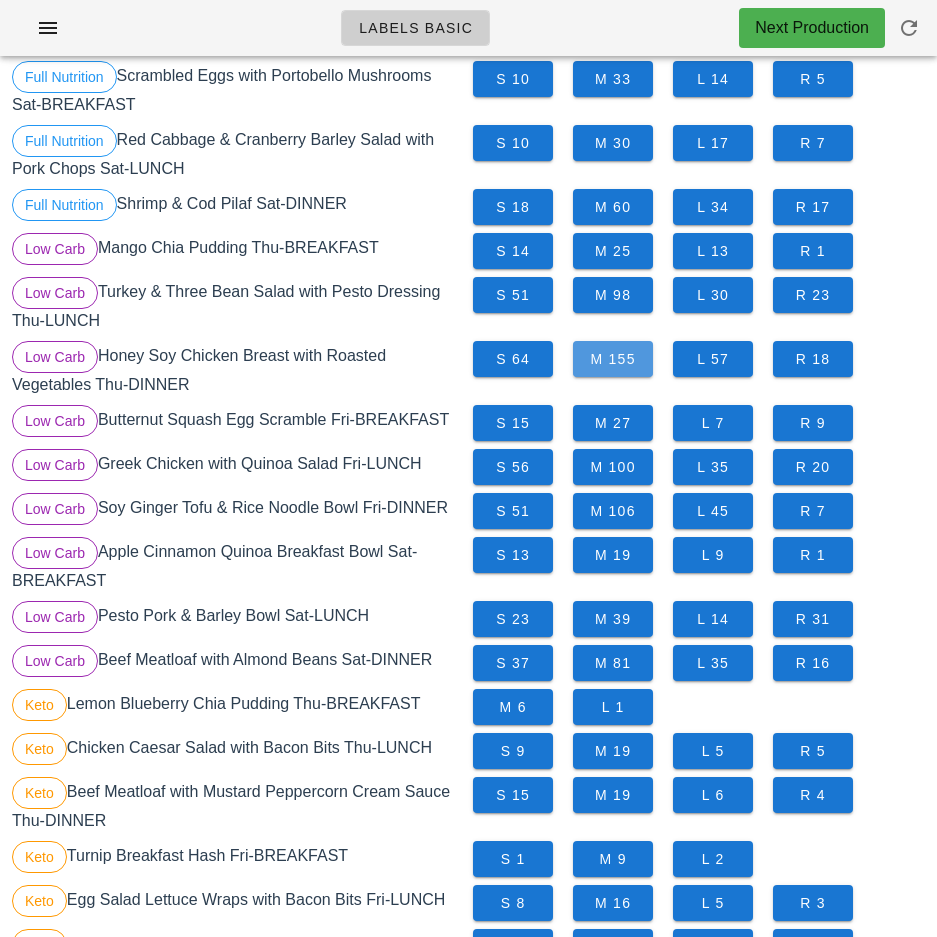 click on "M 155" at bounding box center [613, 359] 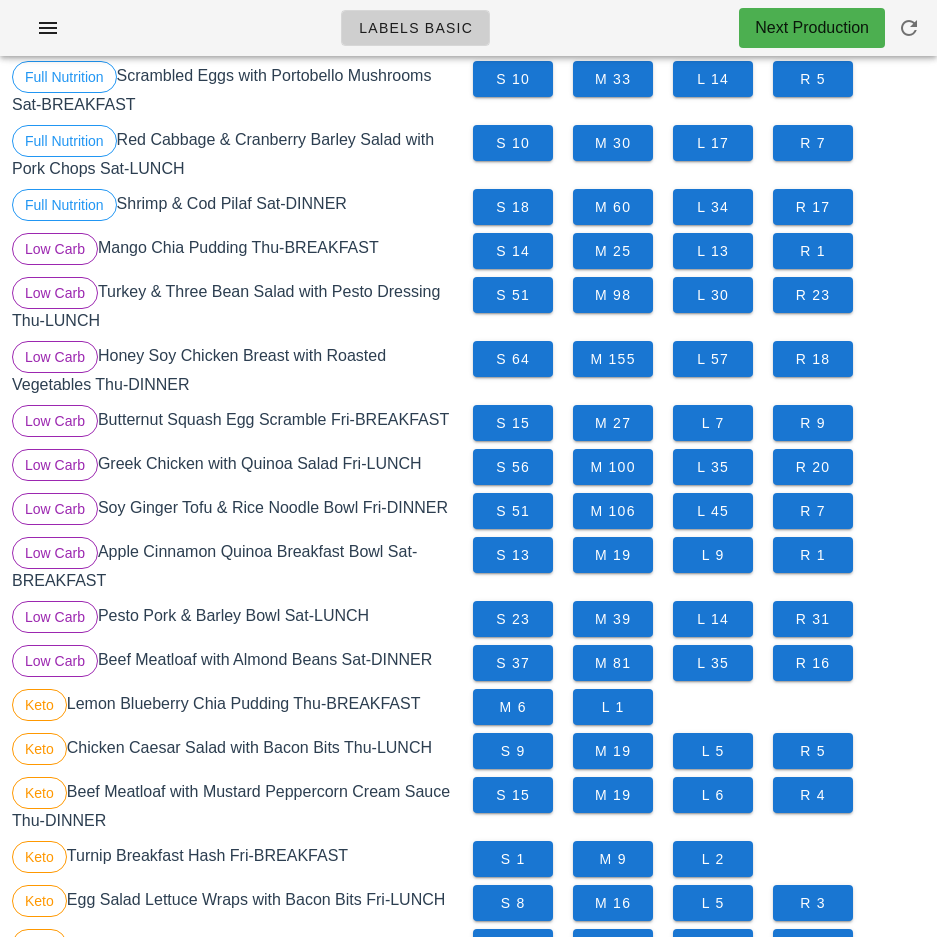 click on "S 64   M 155   L 57   R 18" at bounding box center [699, 369] 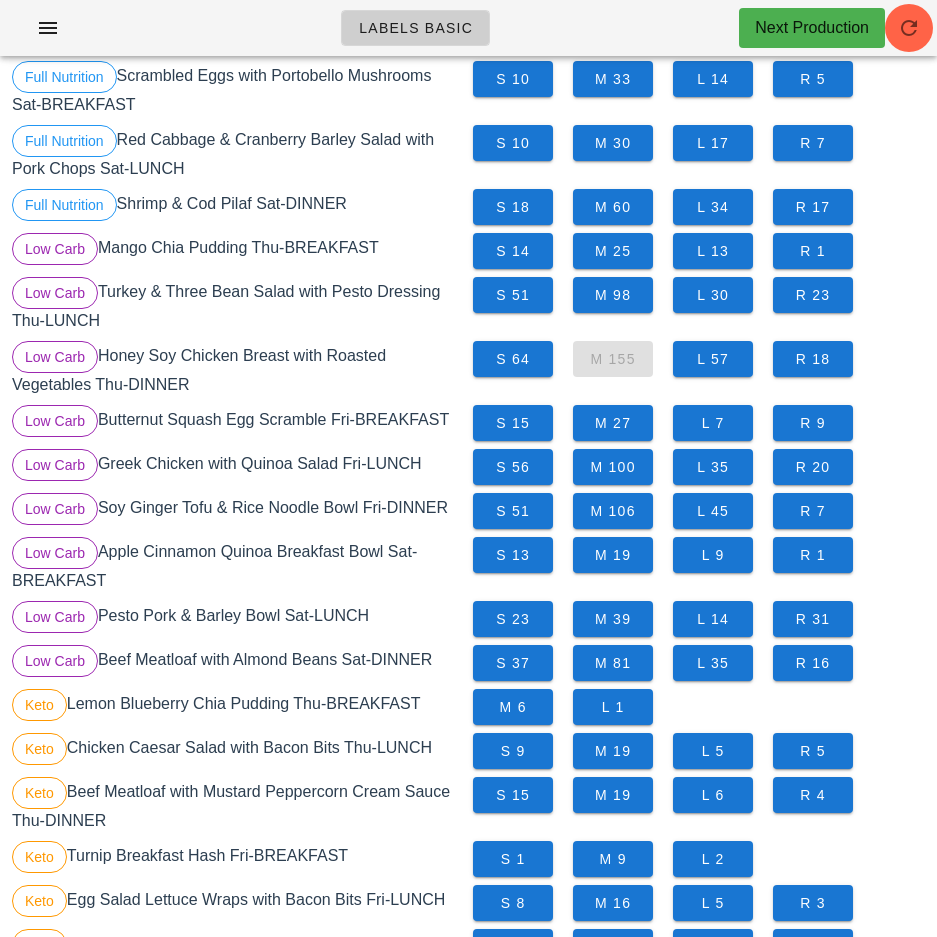 click on "S 15   M 27   L 7   R 9" at bounding box center (699, 423) 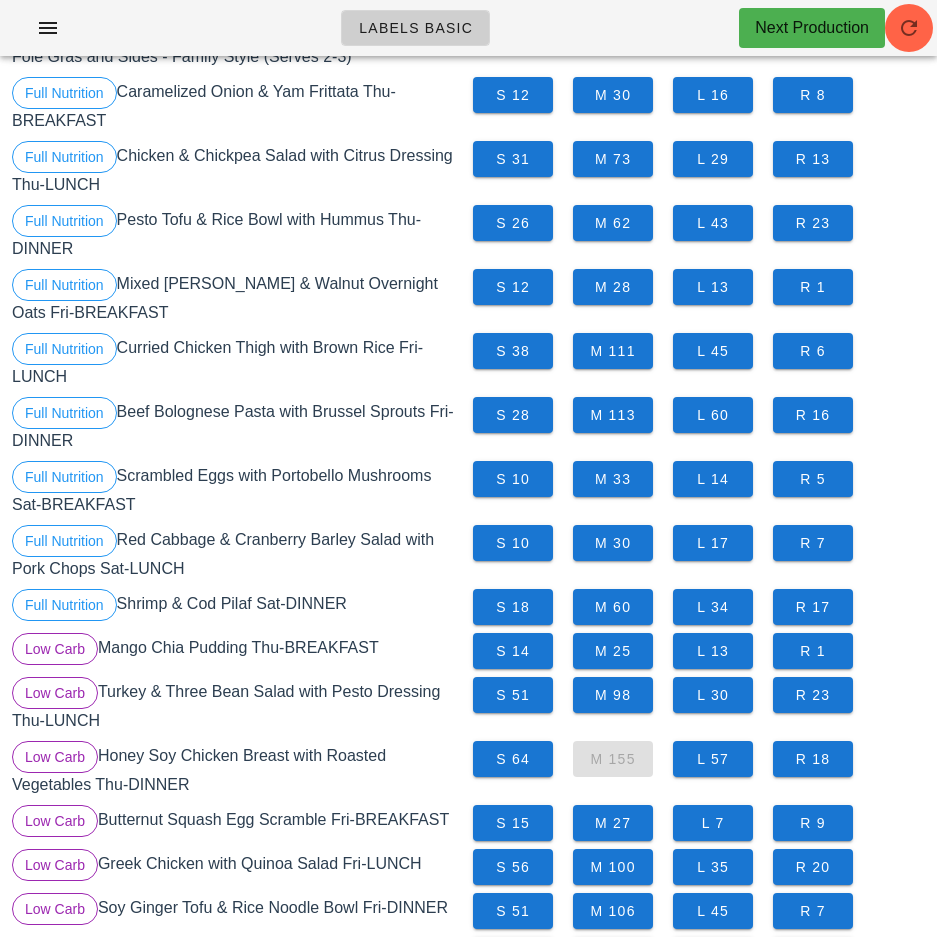 scroll, scrollTop: 1456, scrollLeft: 0, axis: vertical 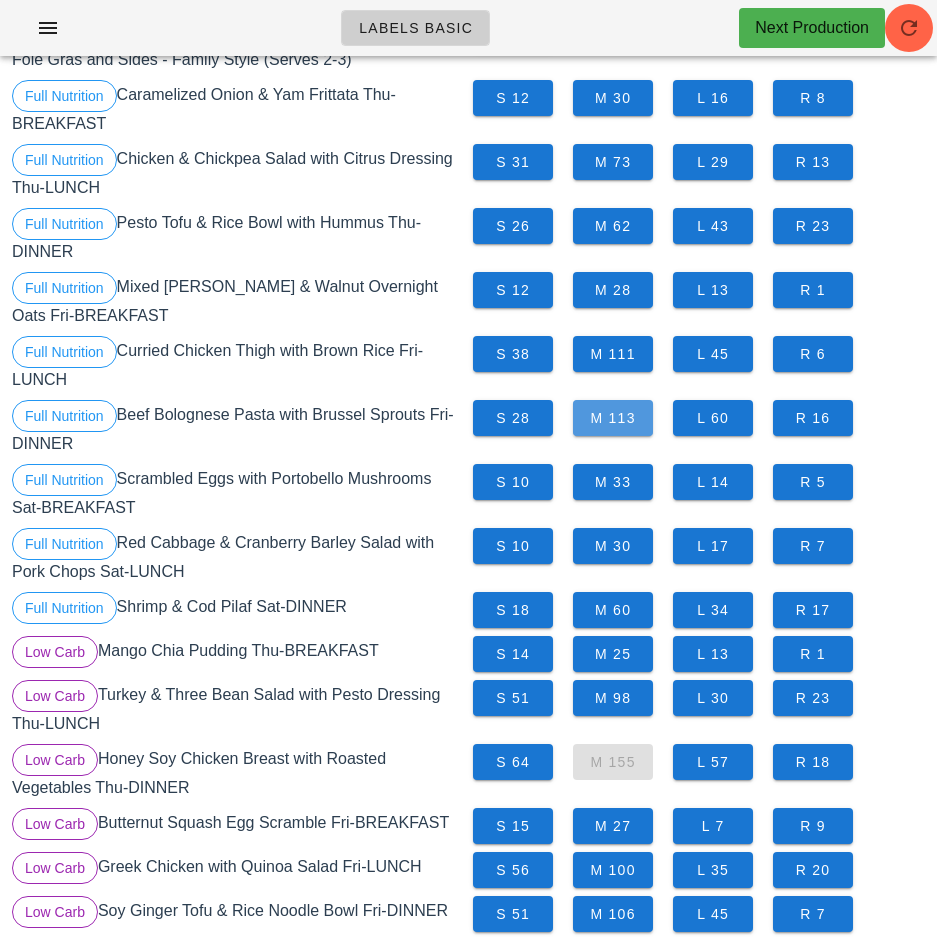click on "M 113" at bounding box center [613, 418] 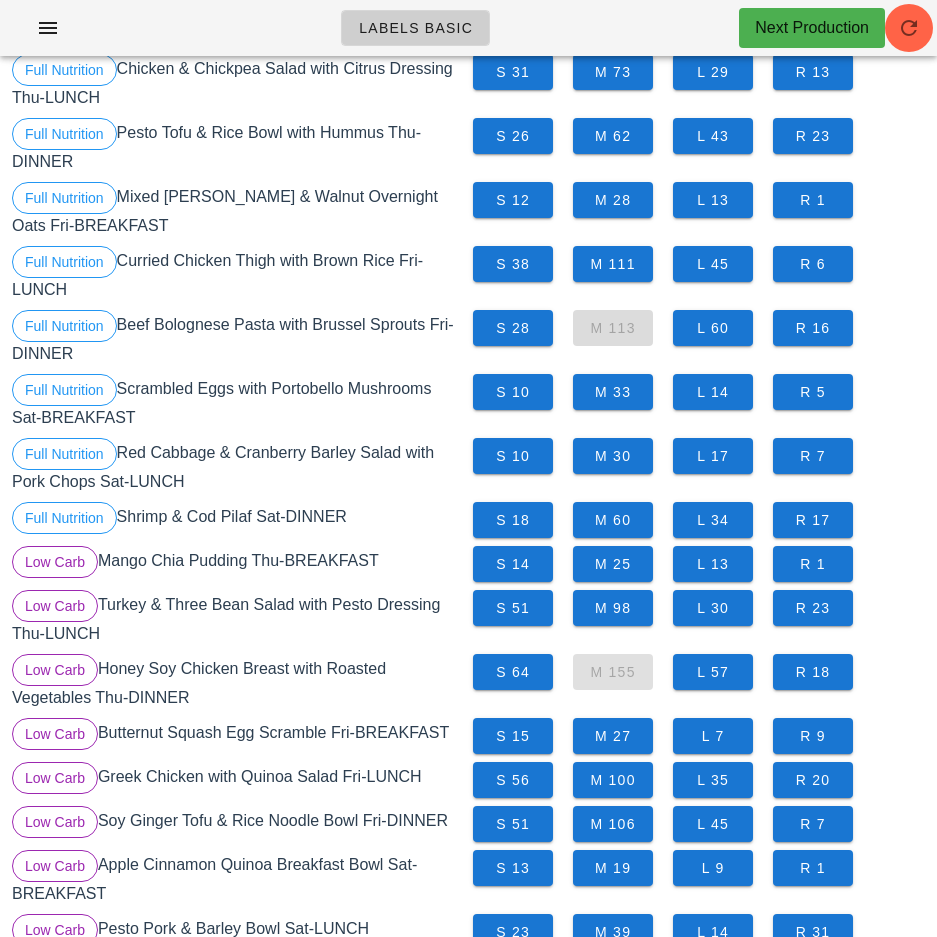 scroll, scrollTop: 1542, scrollLeft: 0, axis: vertical 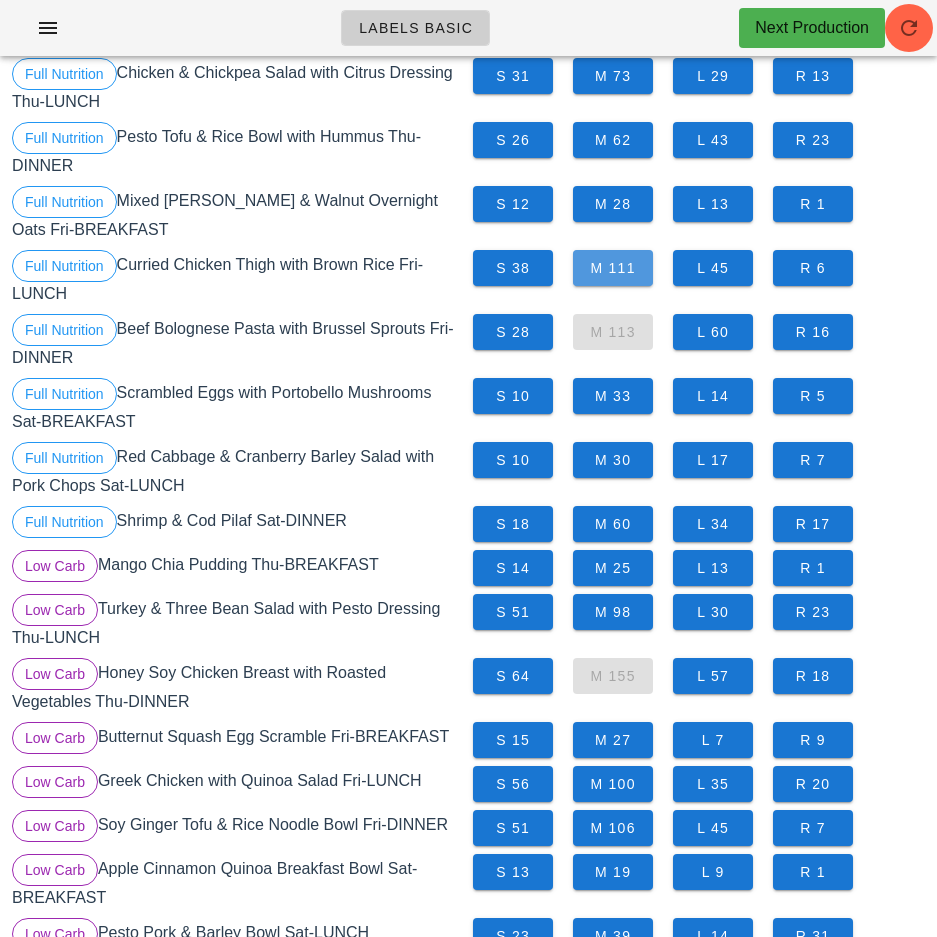 click on "M 111" at bounding box center [613, 268] 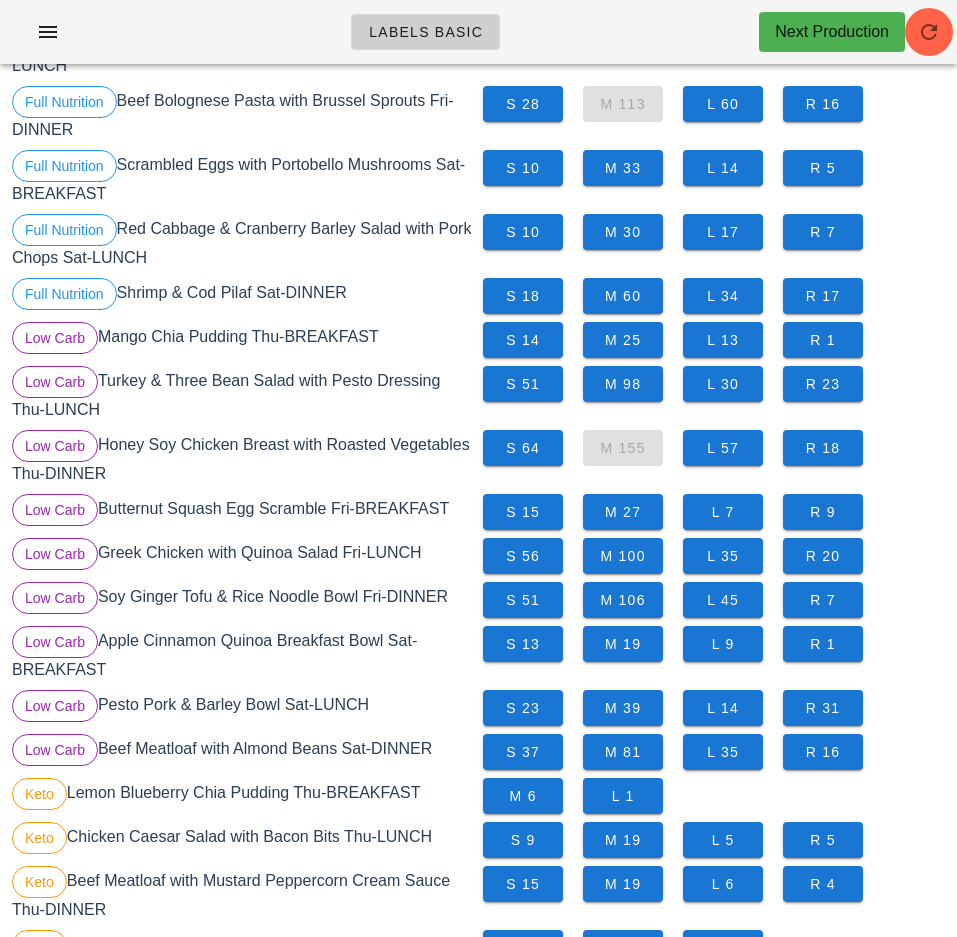 scroll, scrollTop: 1763, scrollLeft: 0, axis: vertical 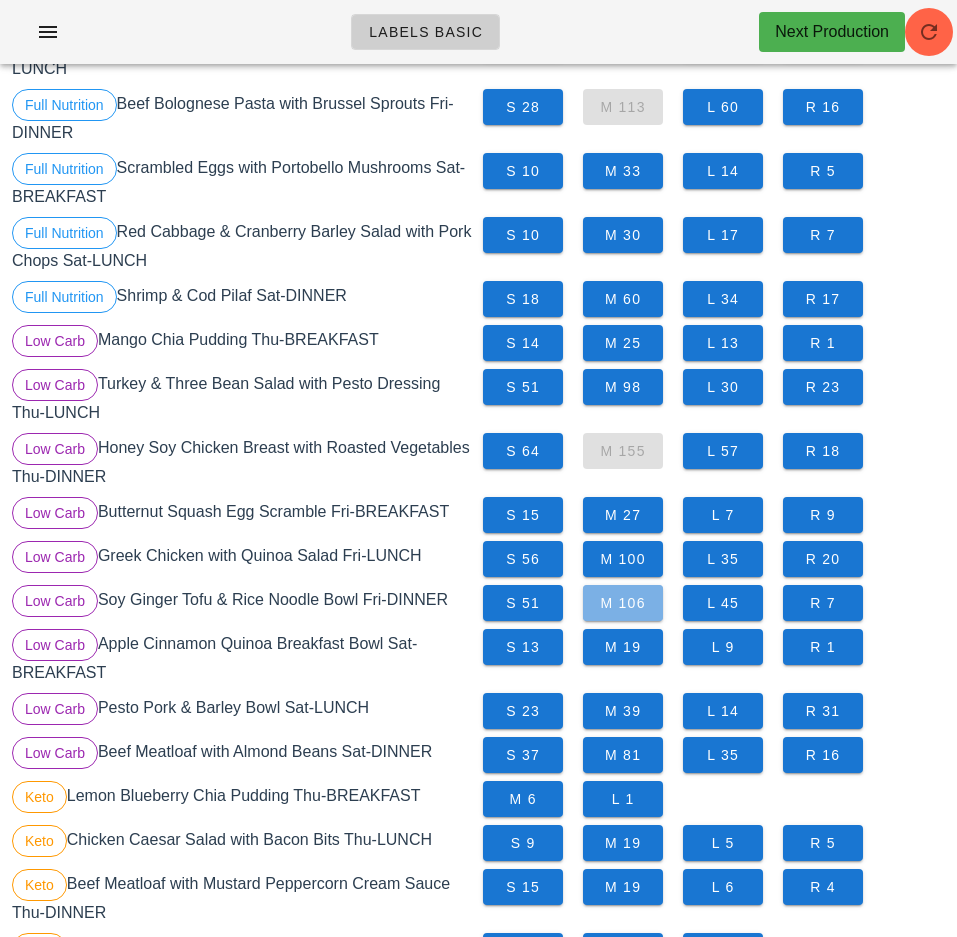 click on "M 106" at bounding box center [623, 603] 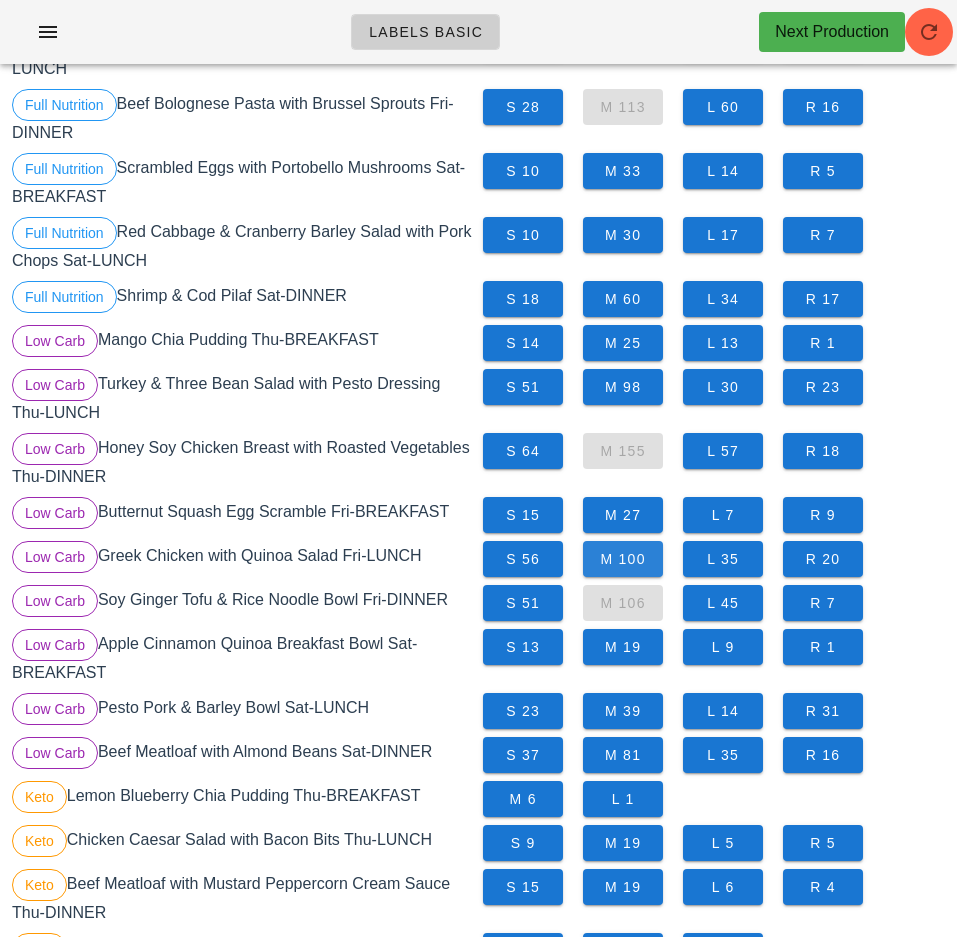 click on "M 100" at bounding box center [623, 559] 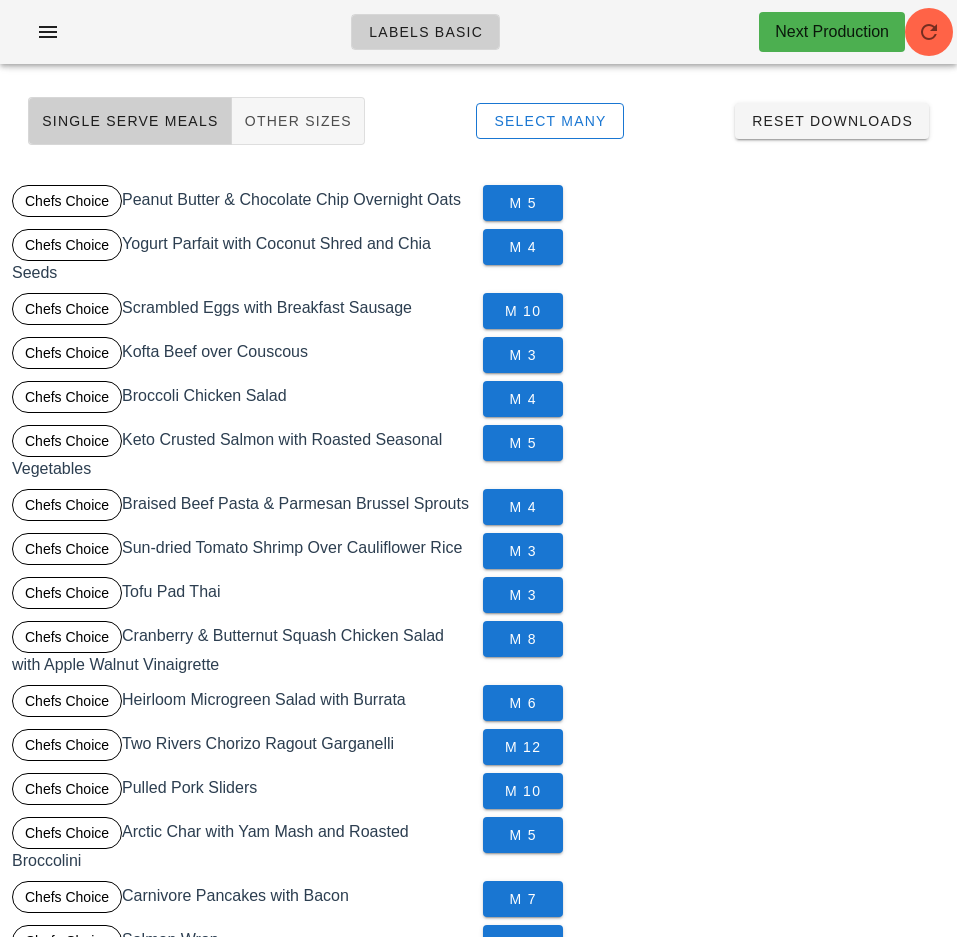scroll, scrollTop: 65, scrollLeft: 0, axis: vertical 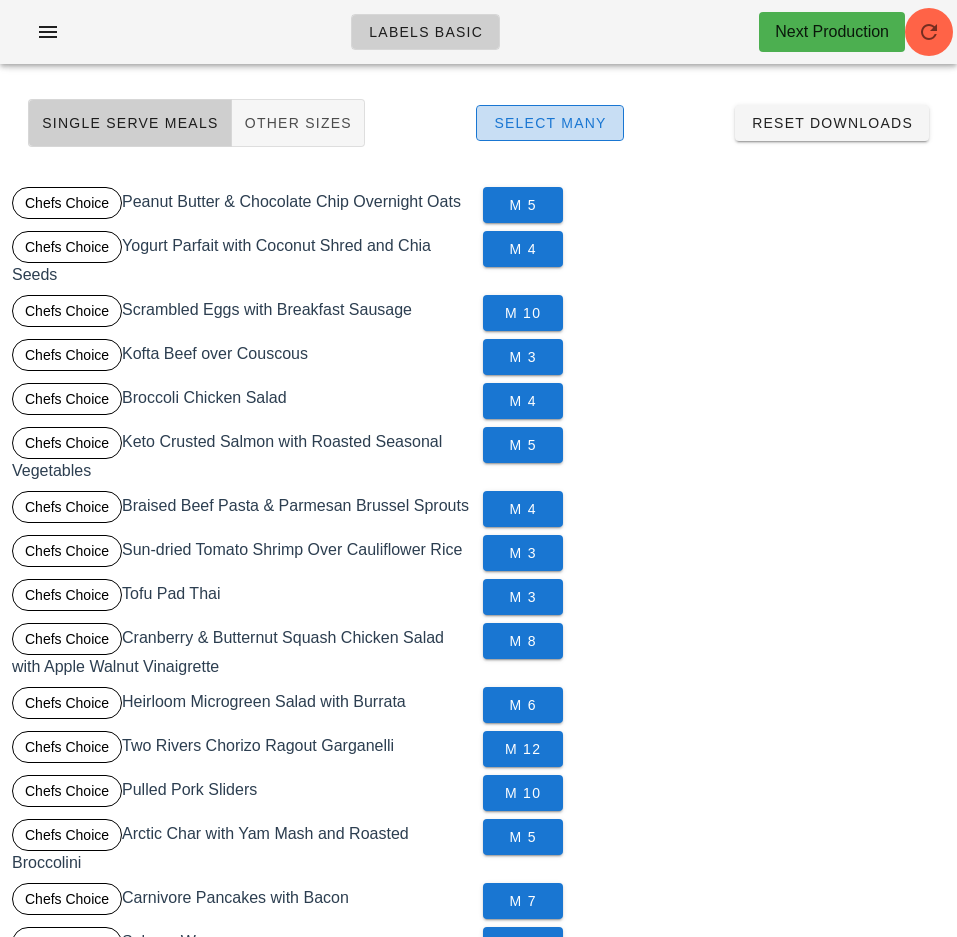 click on "Select Many" at bounding box center (550, 123) 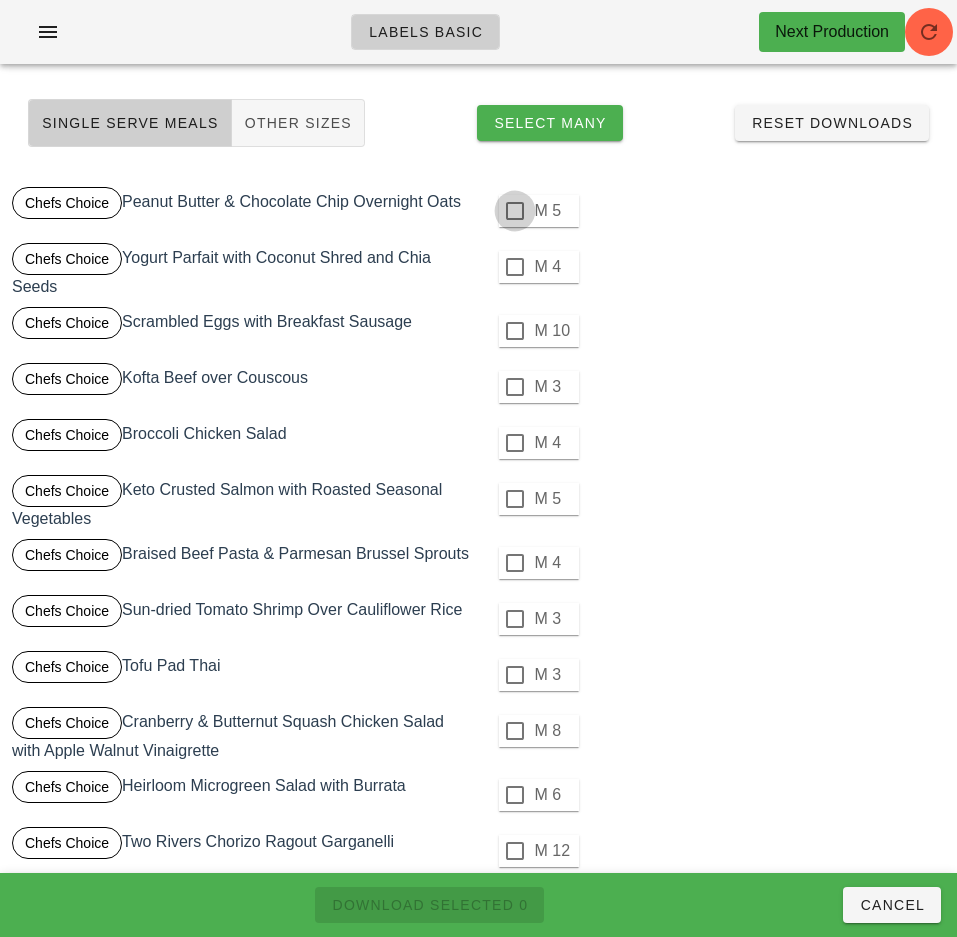 click at bounding box center [515, 211] 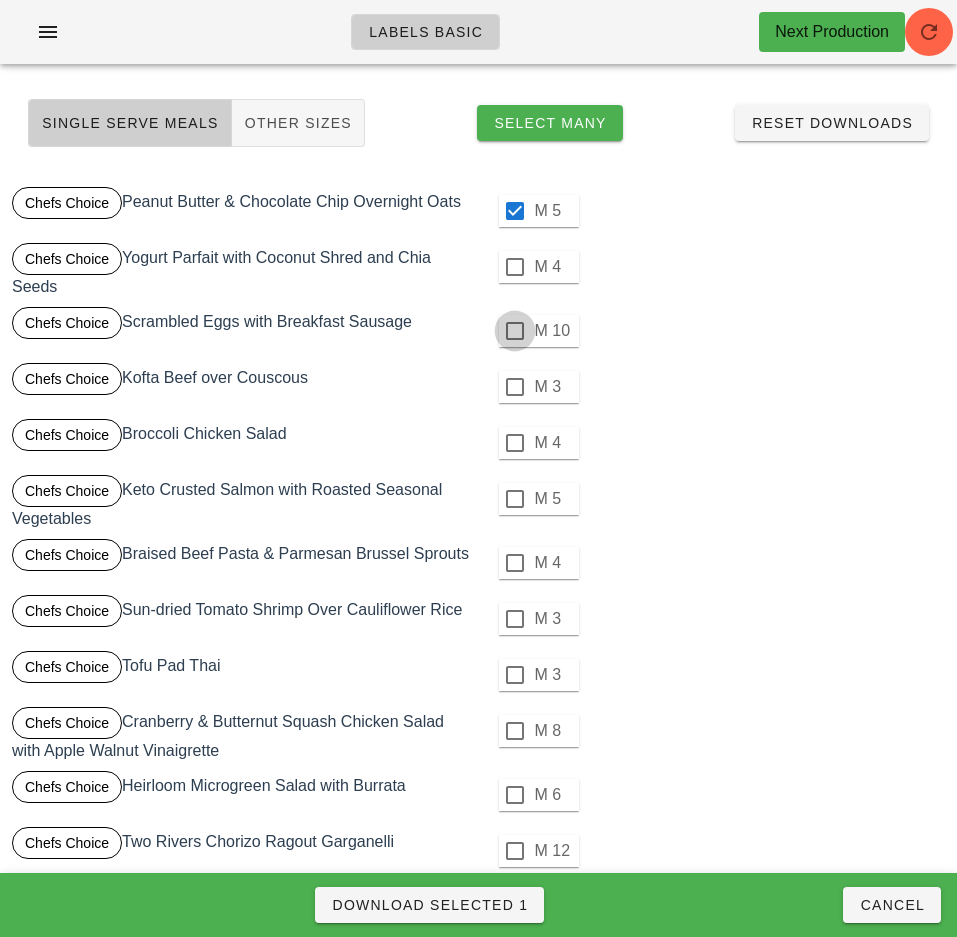 click at bounding box center (515, 267) 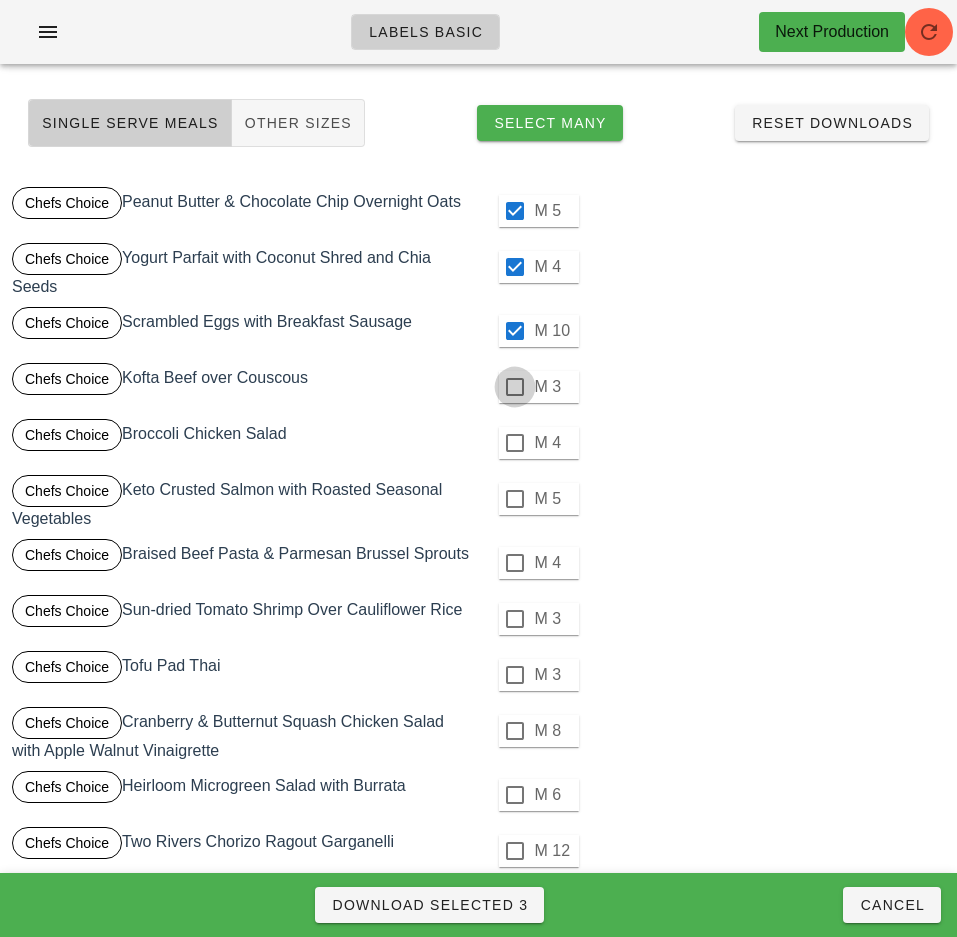 click at bounding box center [515, 387] 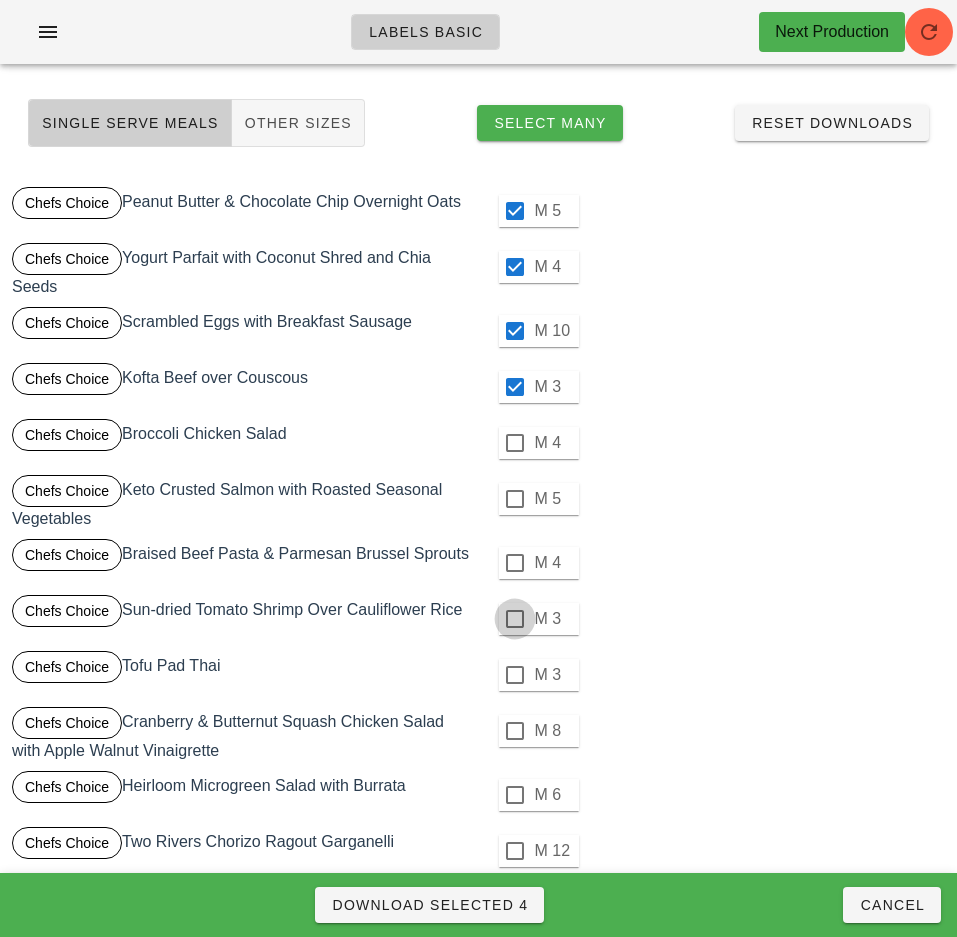 click at bounding box center [515, 443] 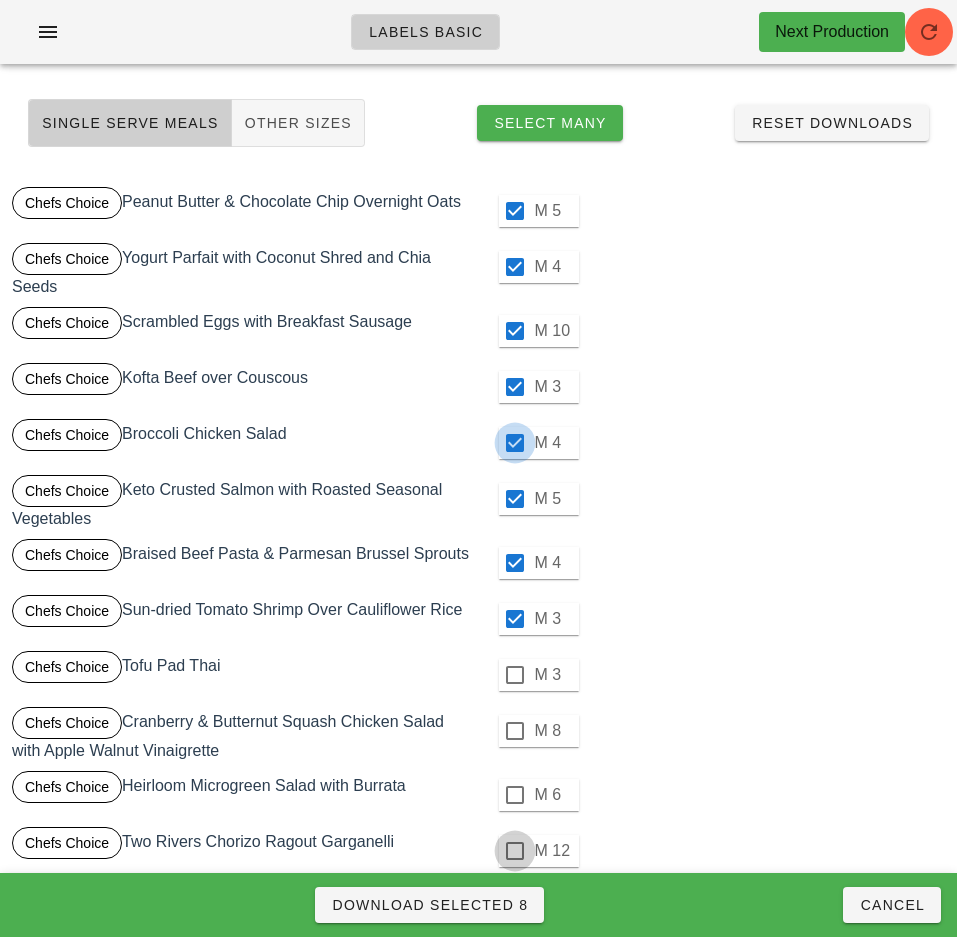 click at bounding box center [515, 675] 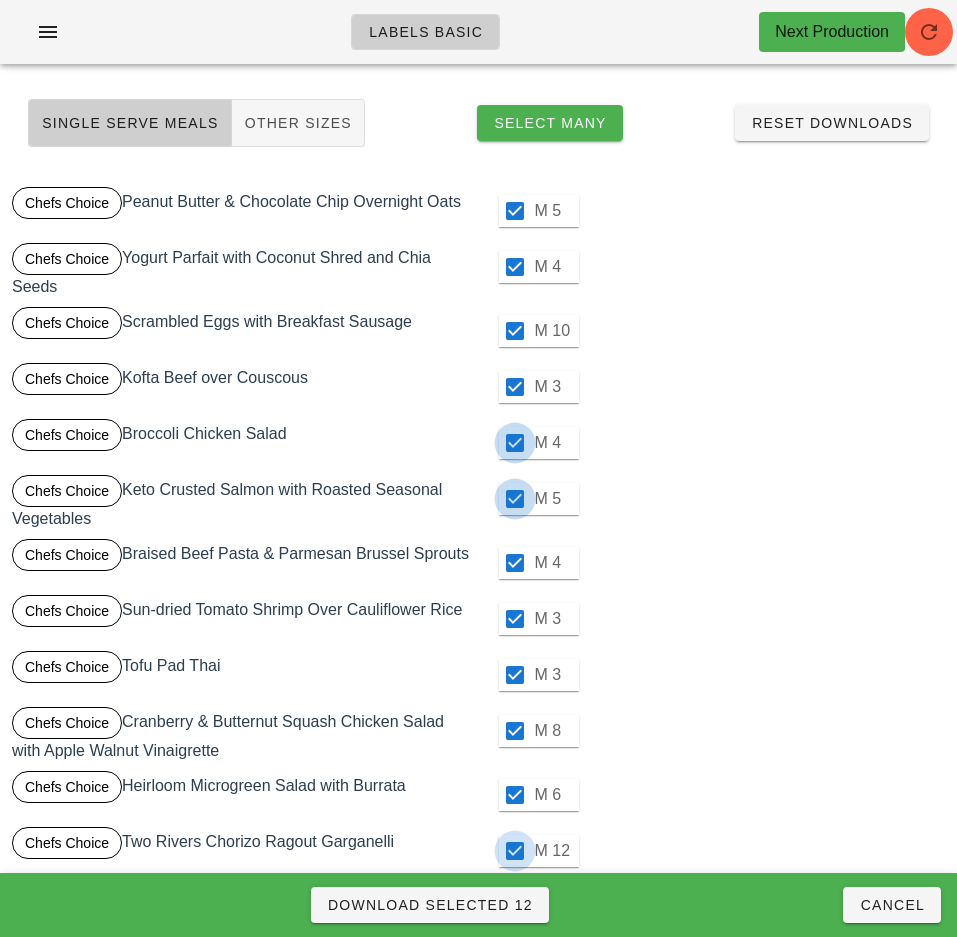 checkbox on "true" 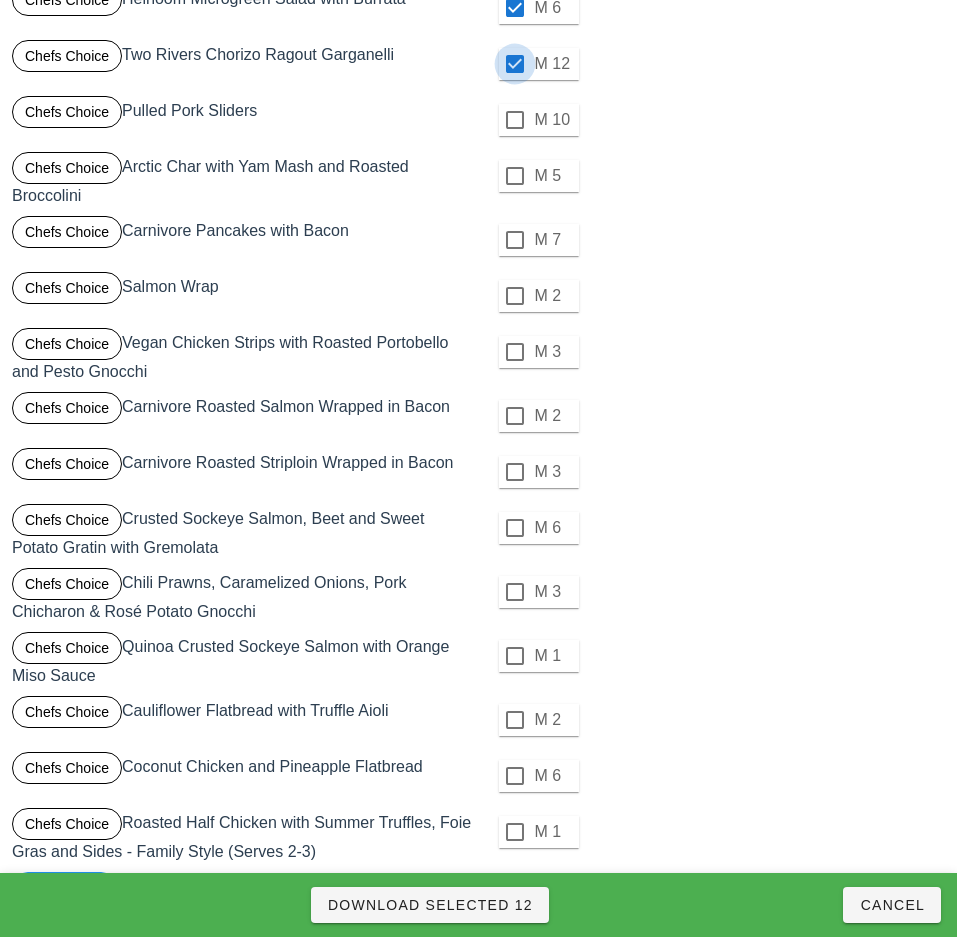 scroll, scrollTop: 851, scrollLeft: 0, axis: vertical 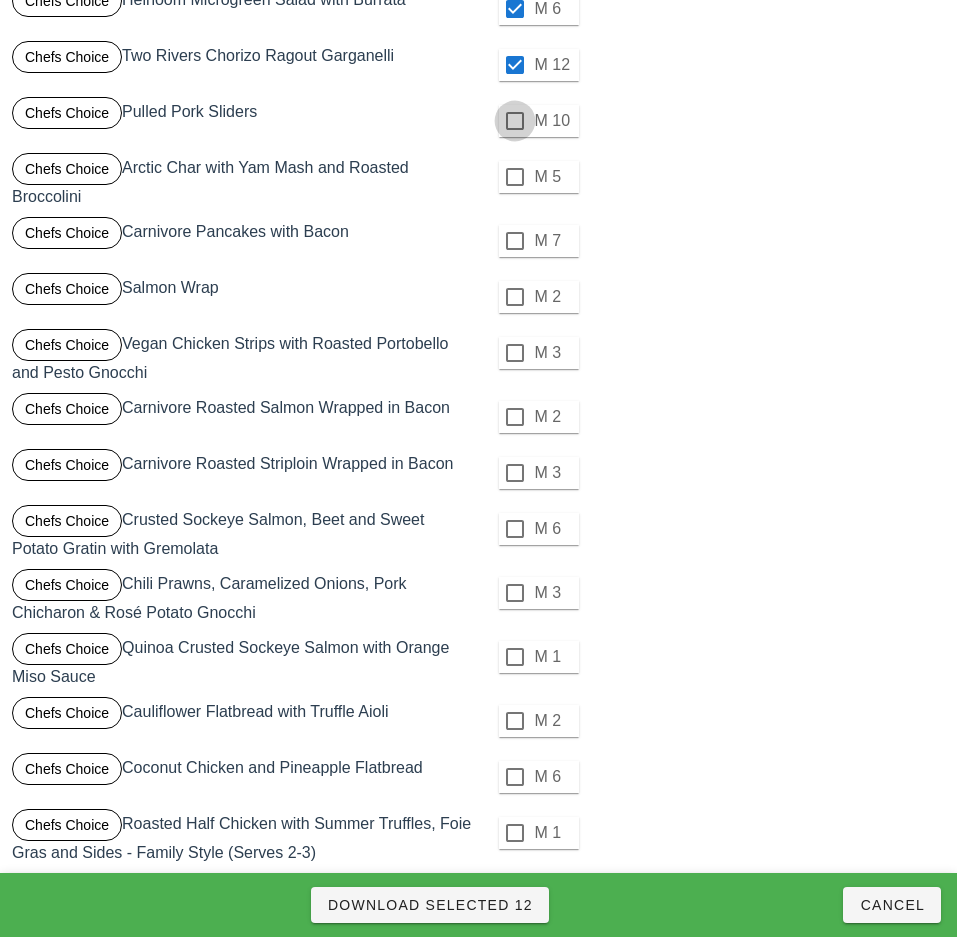 click at bounding box center [515, 121] 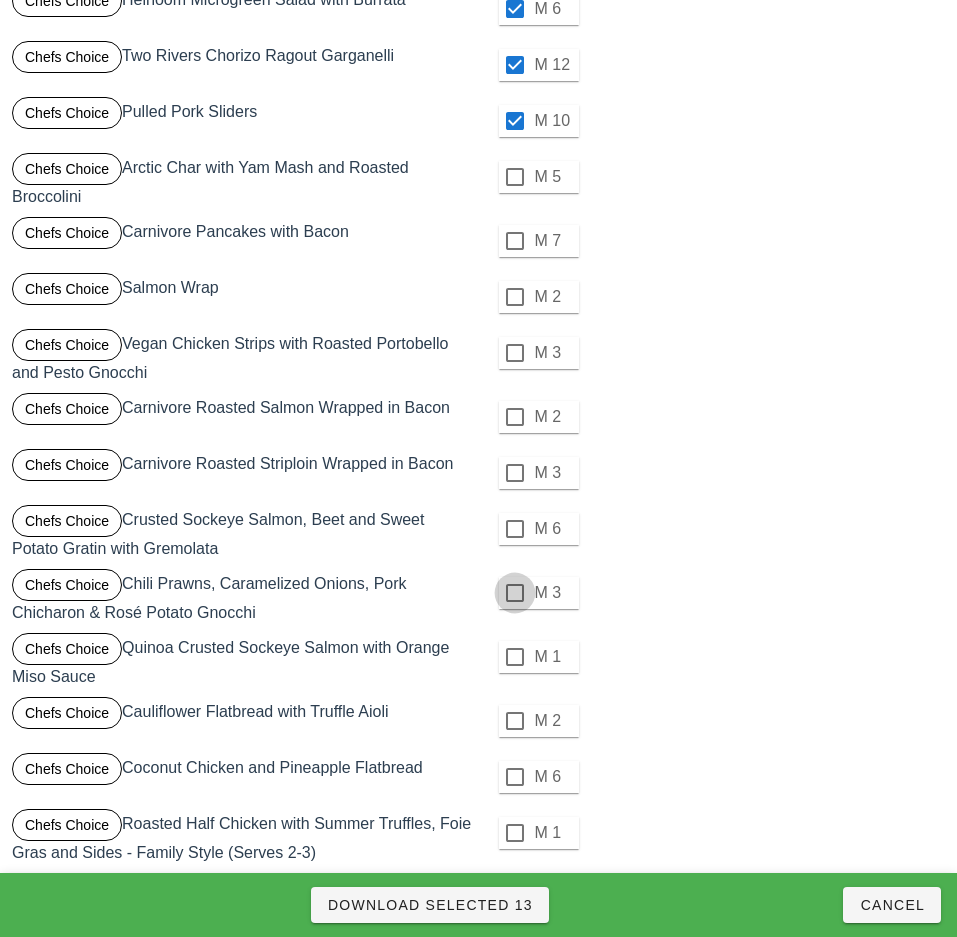 click at bounding box center [515, 177] 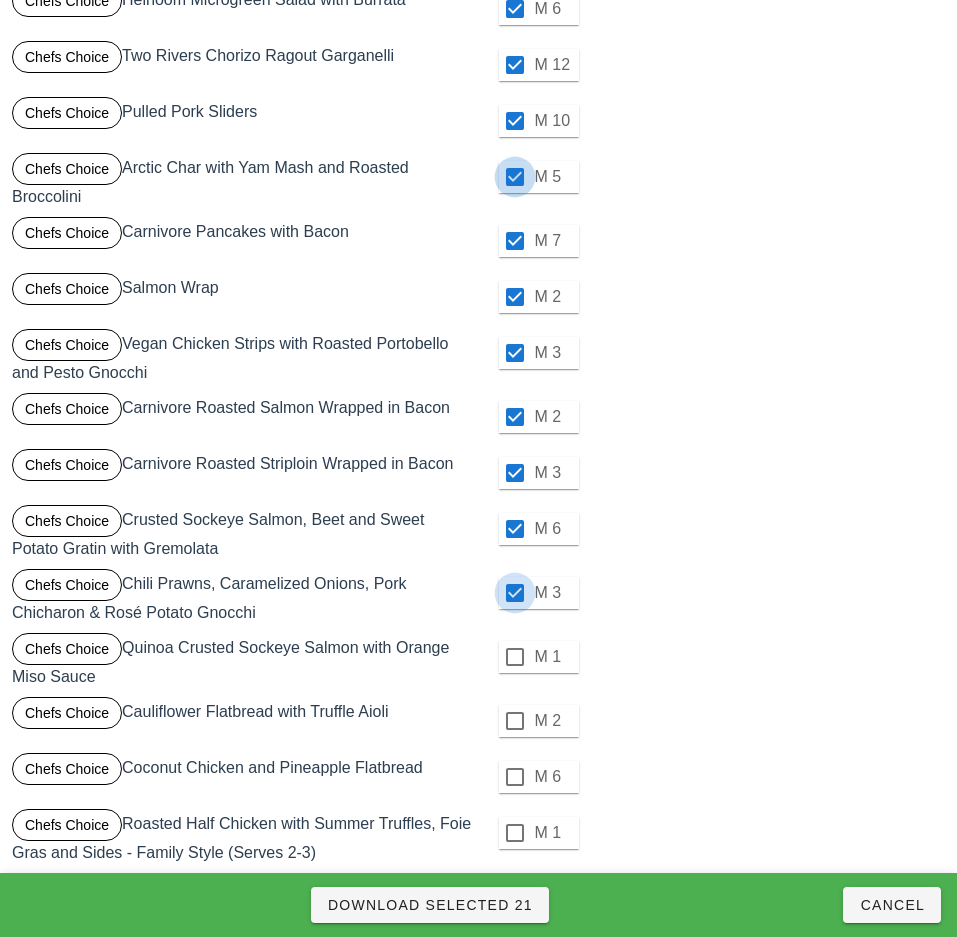 checkbox on "true" 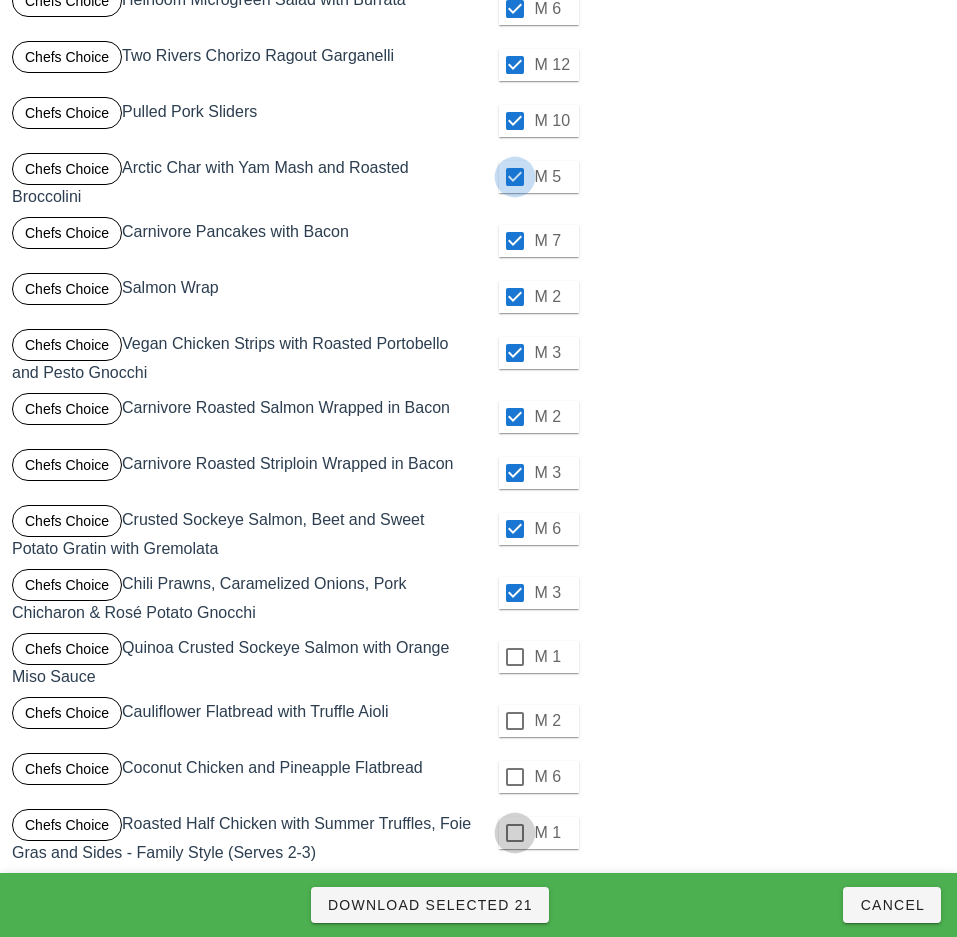 click at bounding box center (515, 657) 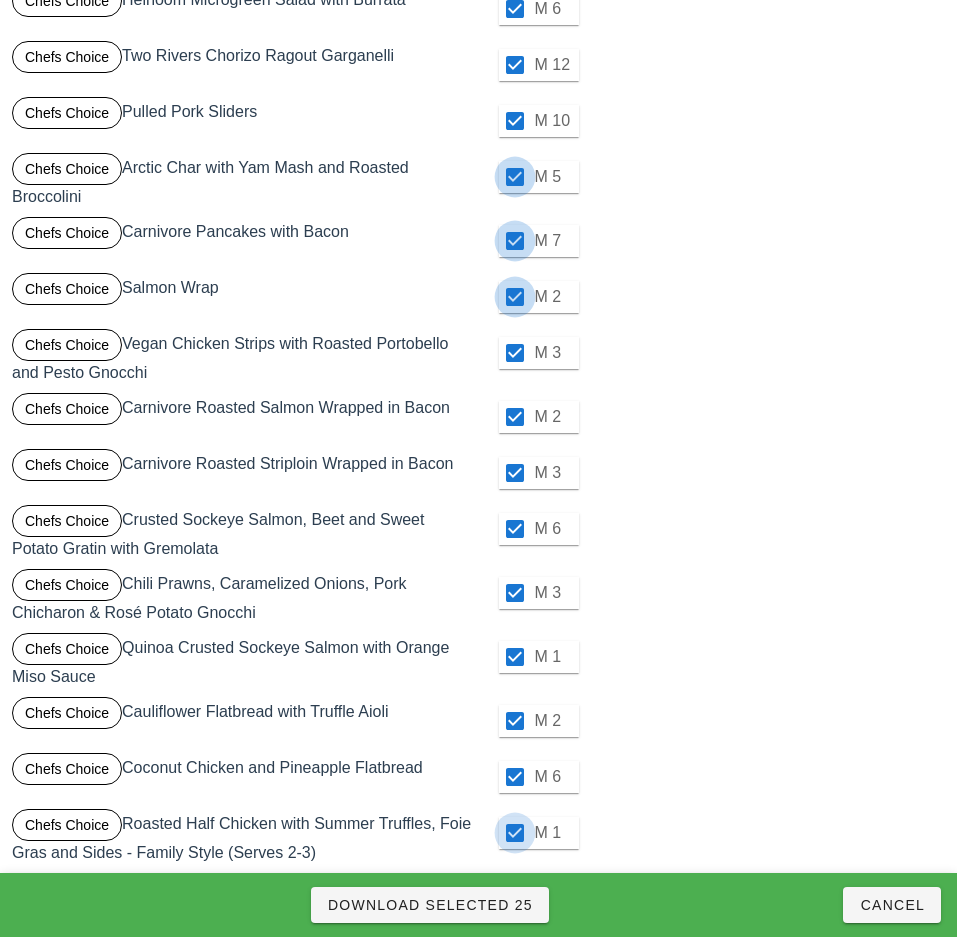 checkbox on "true" 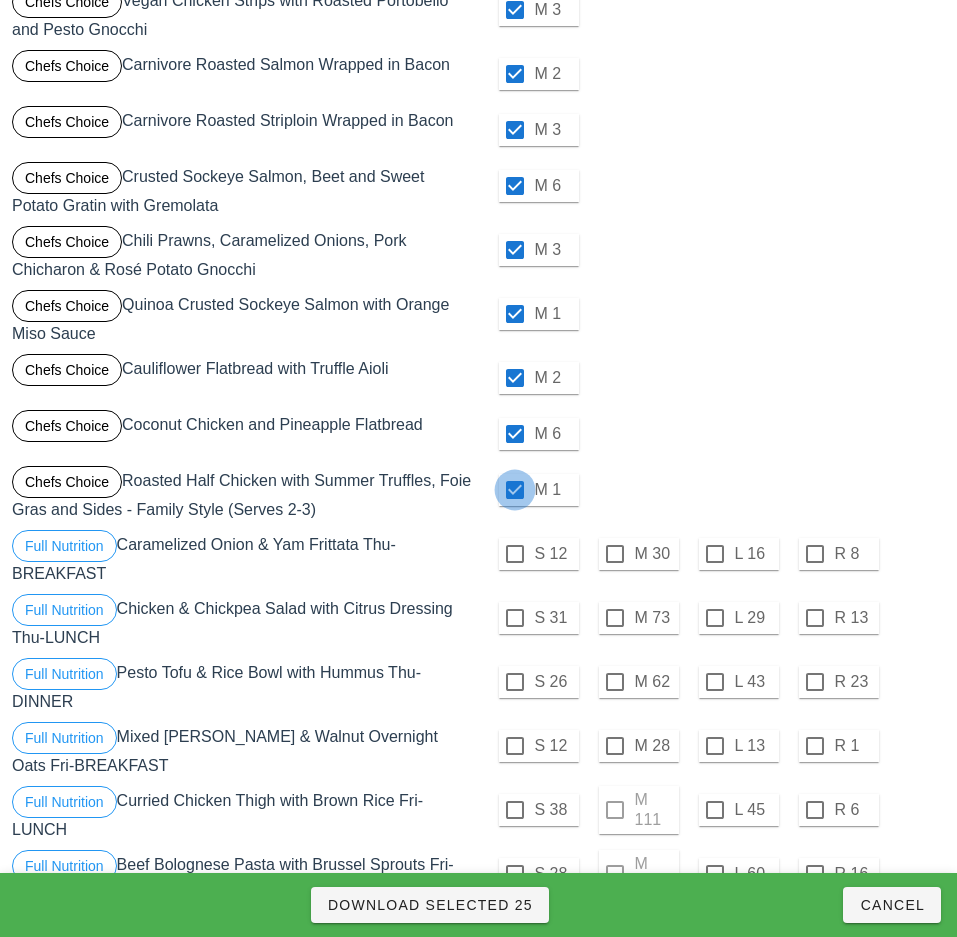 click at bounding box center [515, 490] 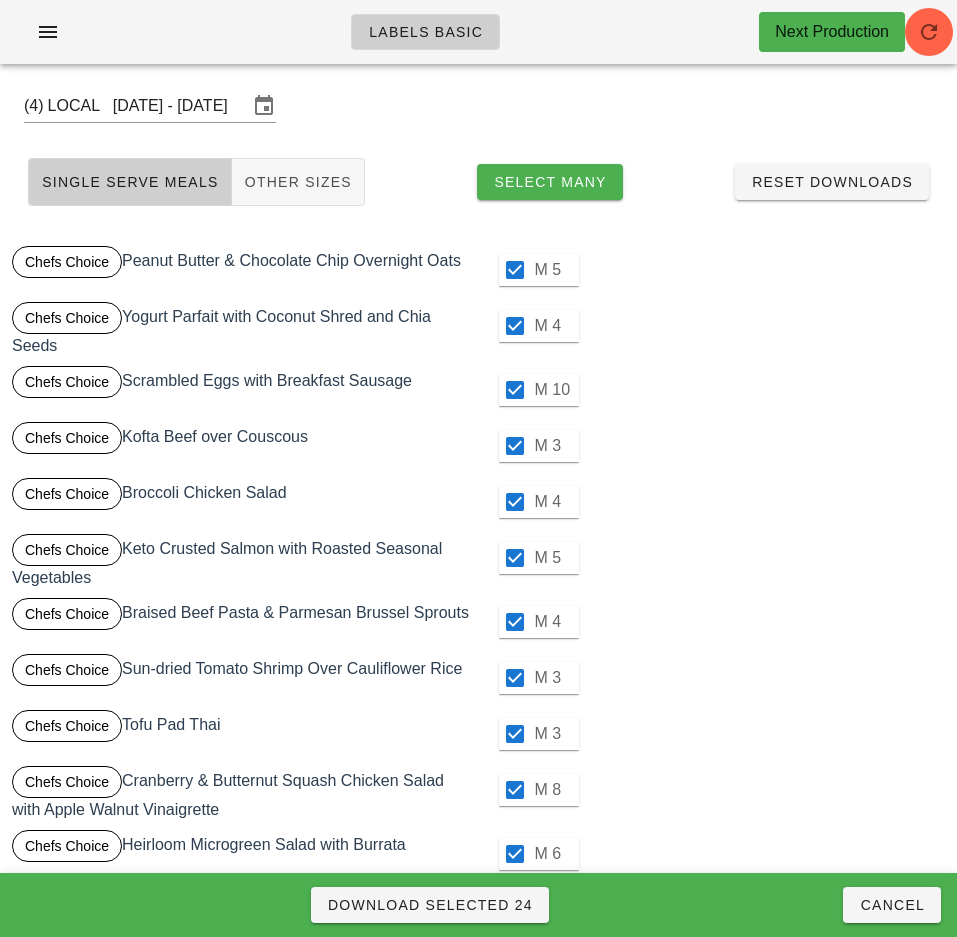 scroll, scrollTop: 0, scrollLeft: 0, axis: both 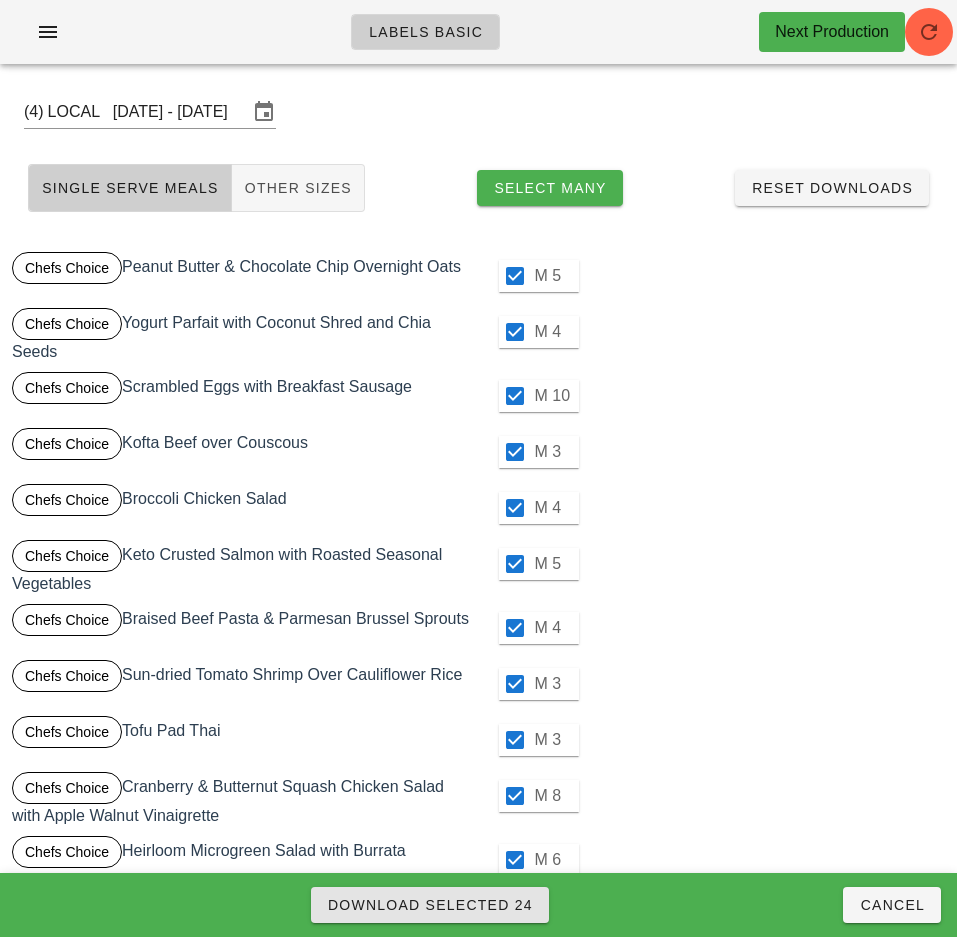 click on "Download Selected 24" at bounding box center [430, 905] 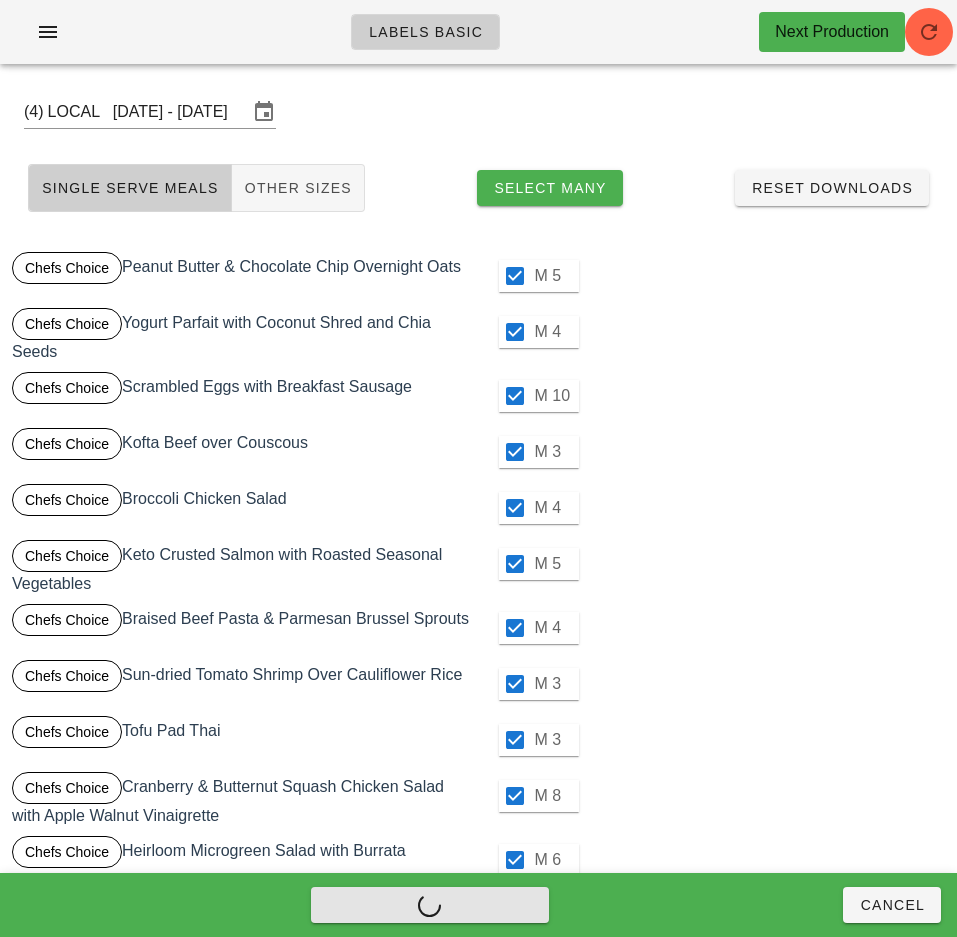 checkbox on "false" 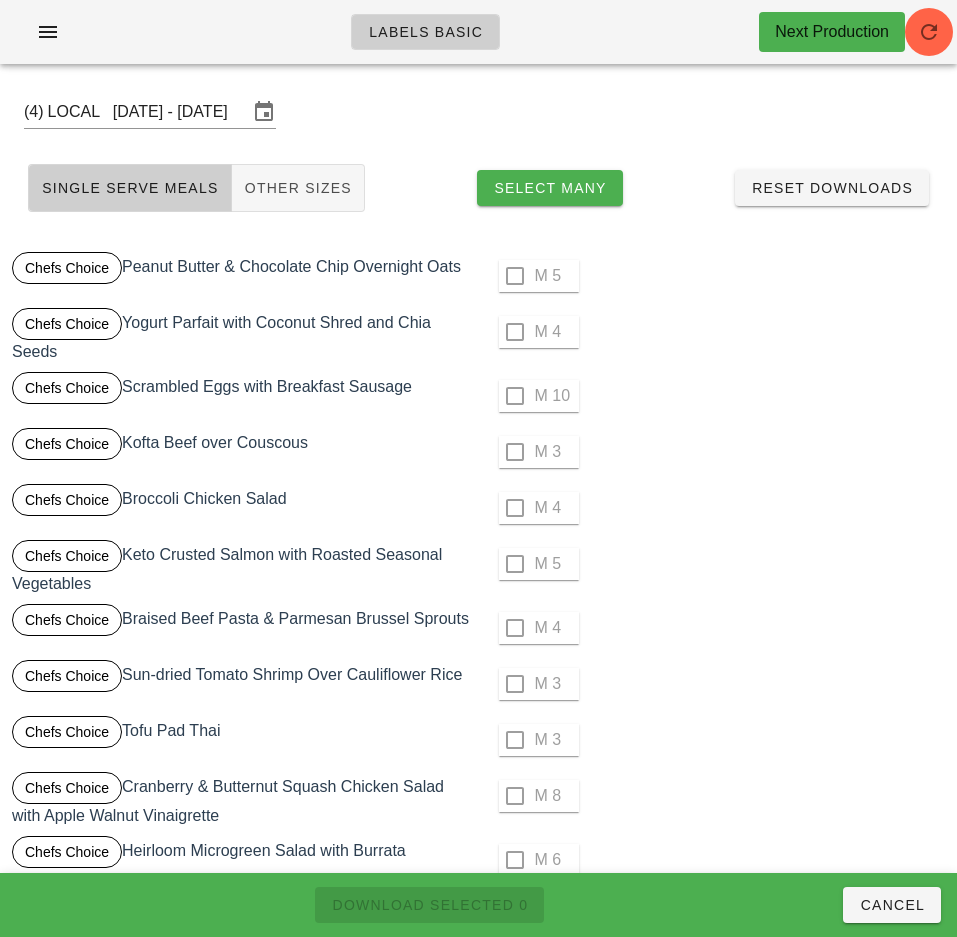 click on "M 4" at bounding box center [714, 508] 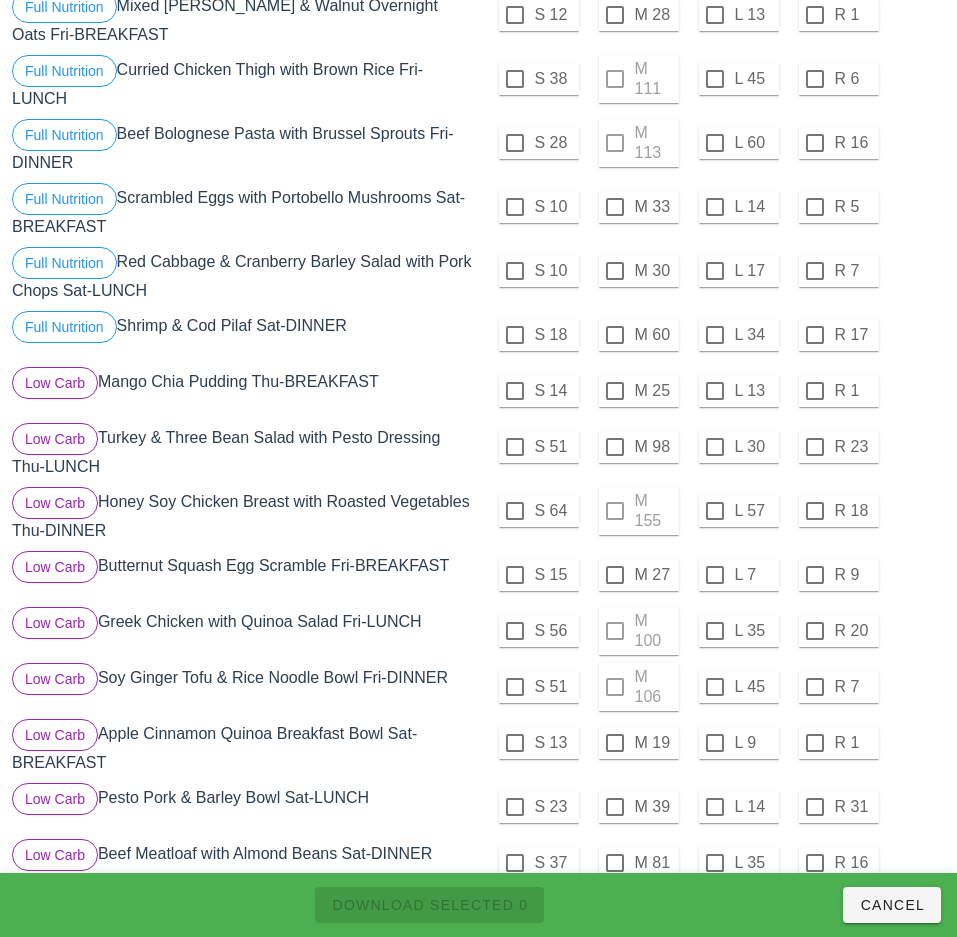 scroll, scrollTop: 1926, scrollLeft: 0, axis: vertical 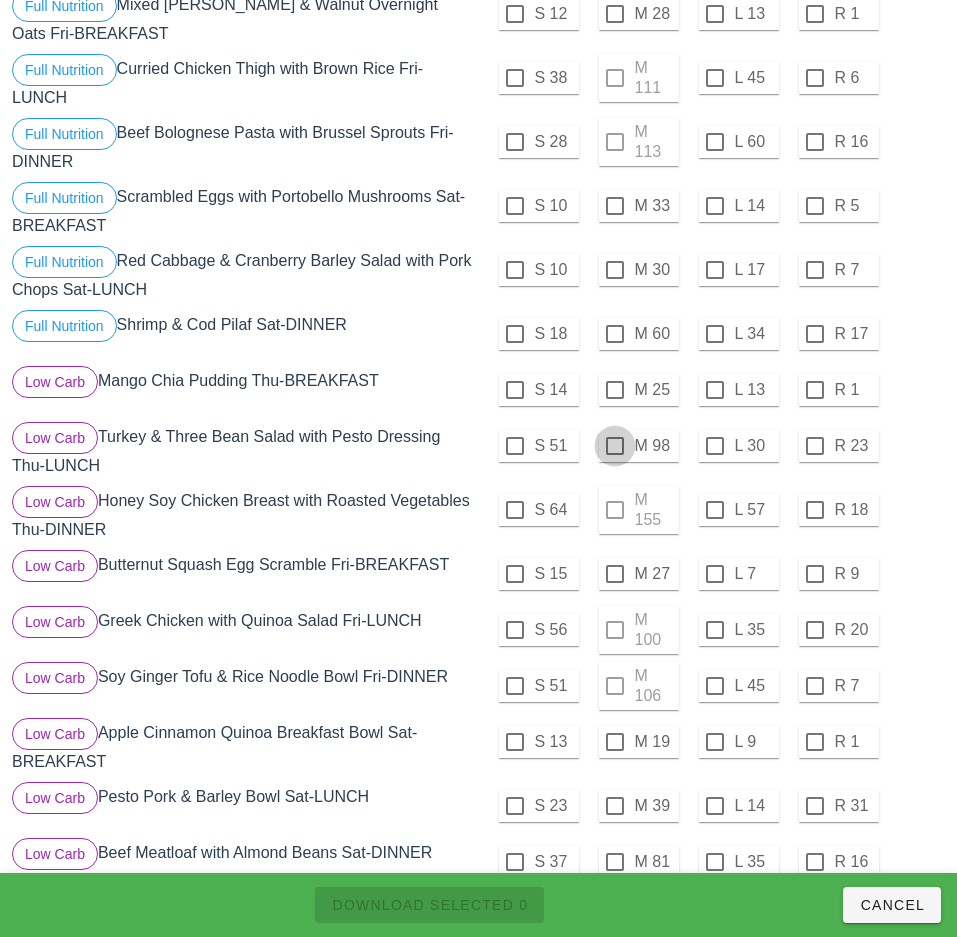 click at bounding box center (615, 446) 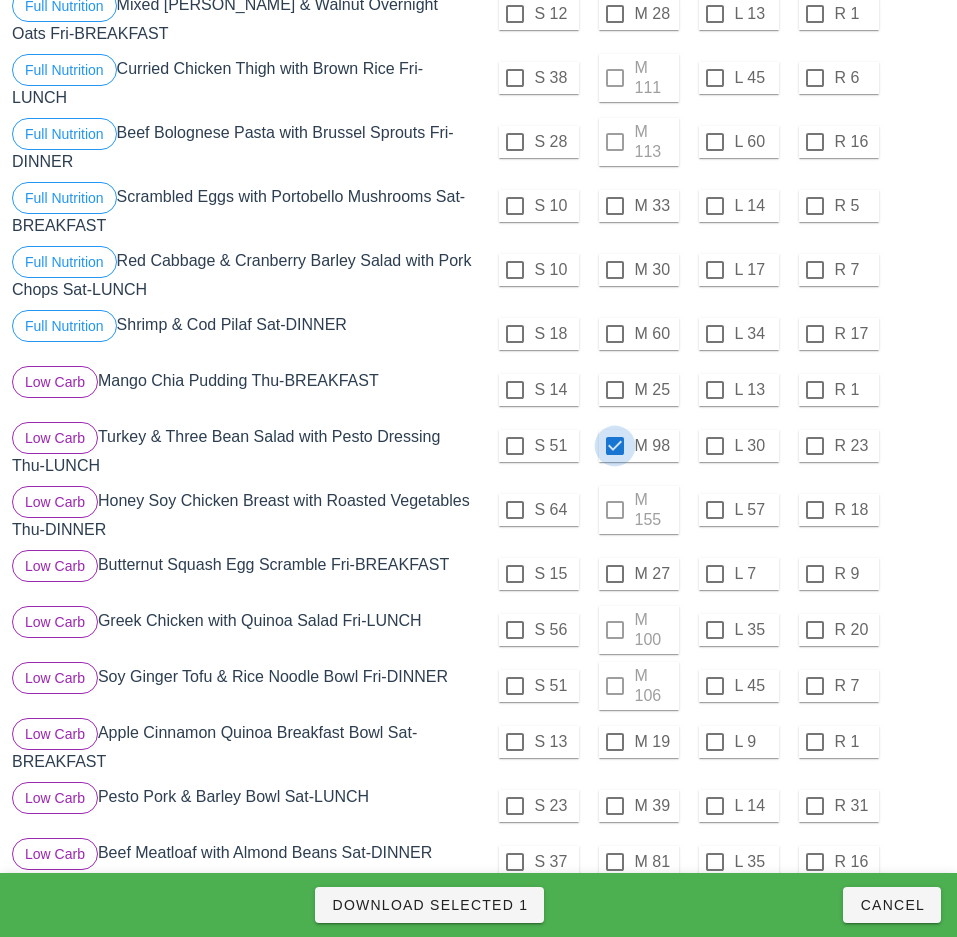 click at bounding box center (615, 446) 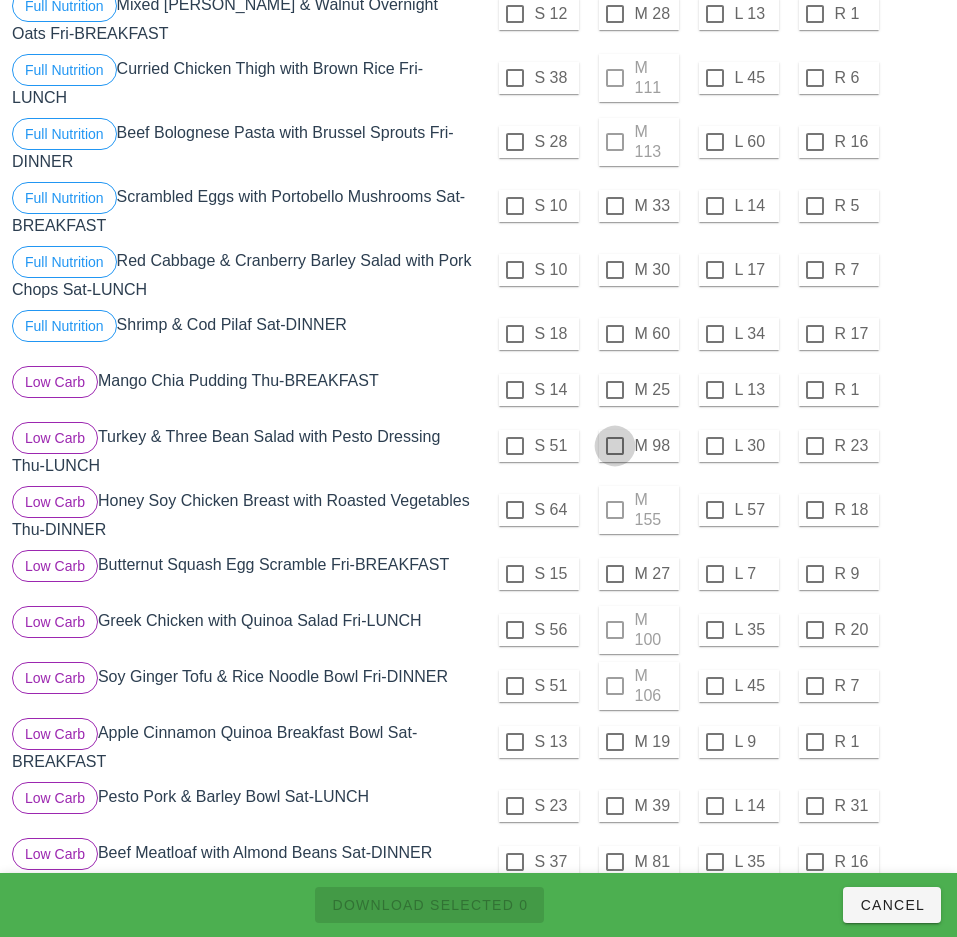 checkbox on "false" 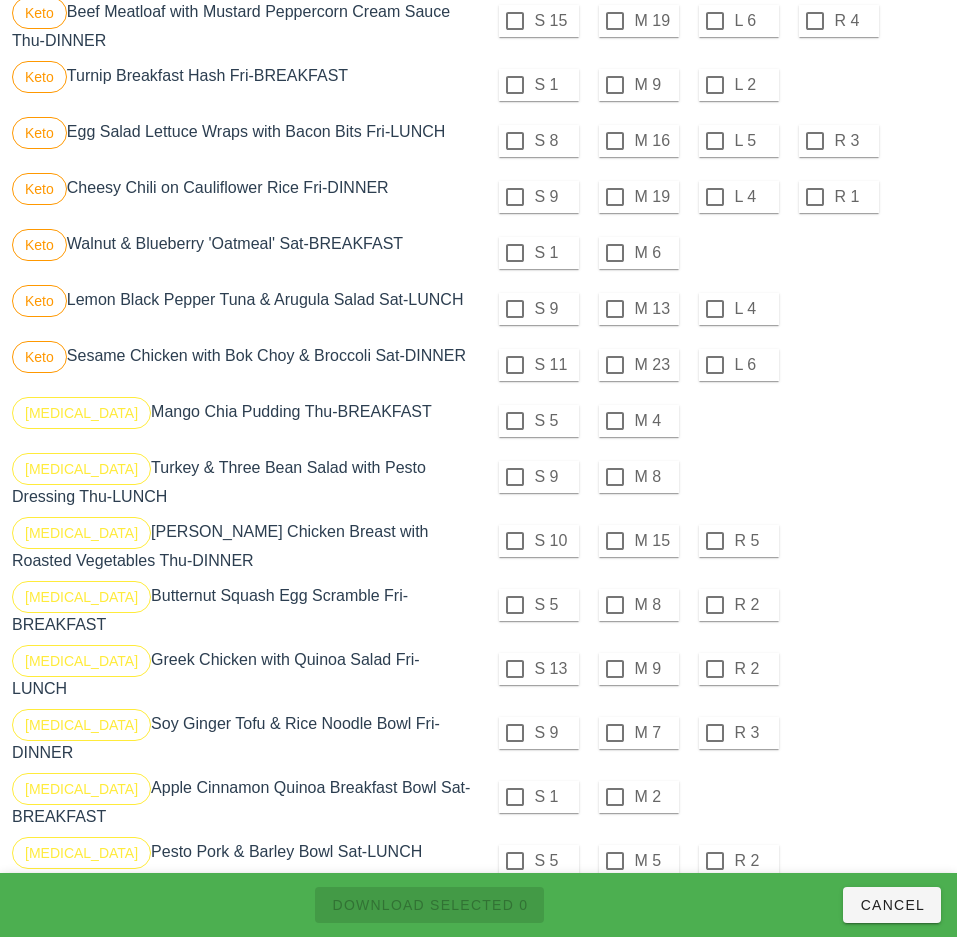 scroll, scrollTop: 3775, scrollLeft: 0, axis: vertical 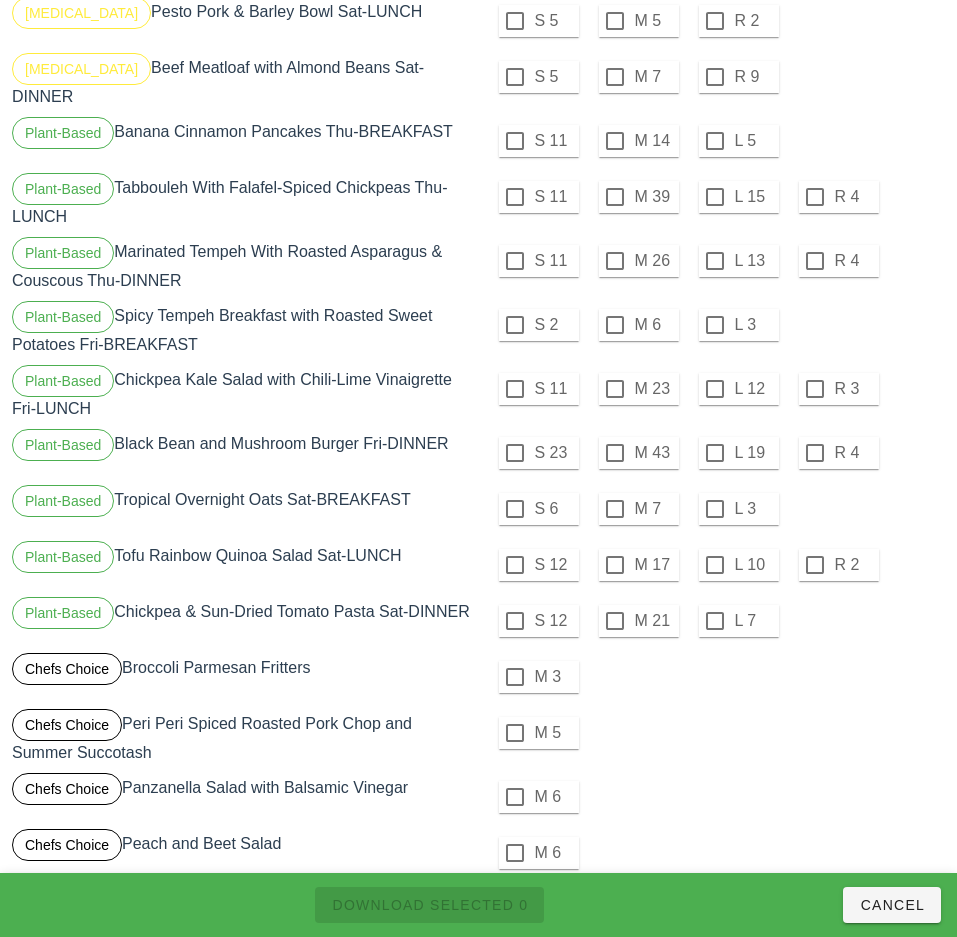 click at bounding box center [515, 677] 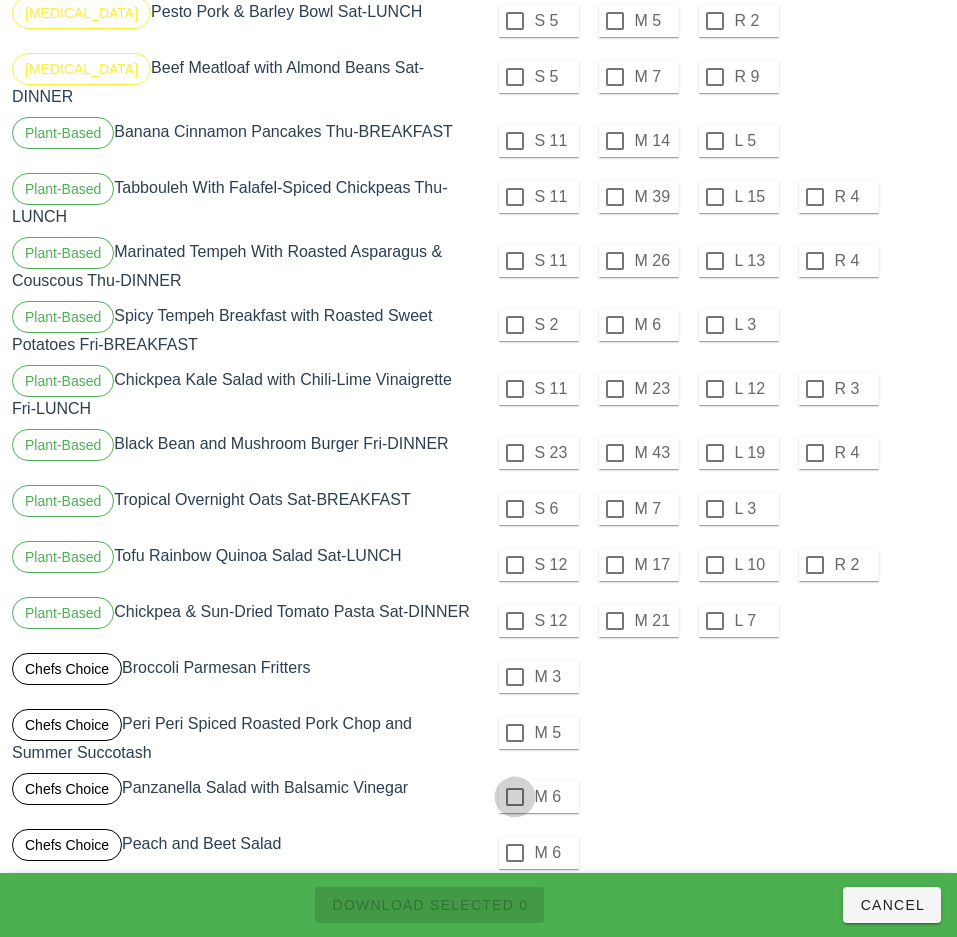 click at bounding box center (515, 733) 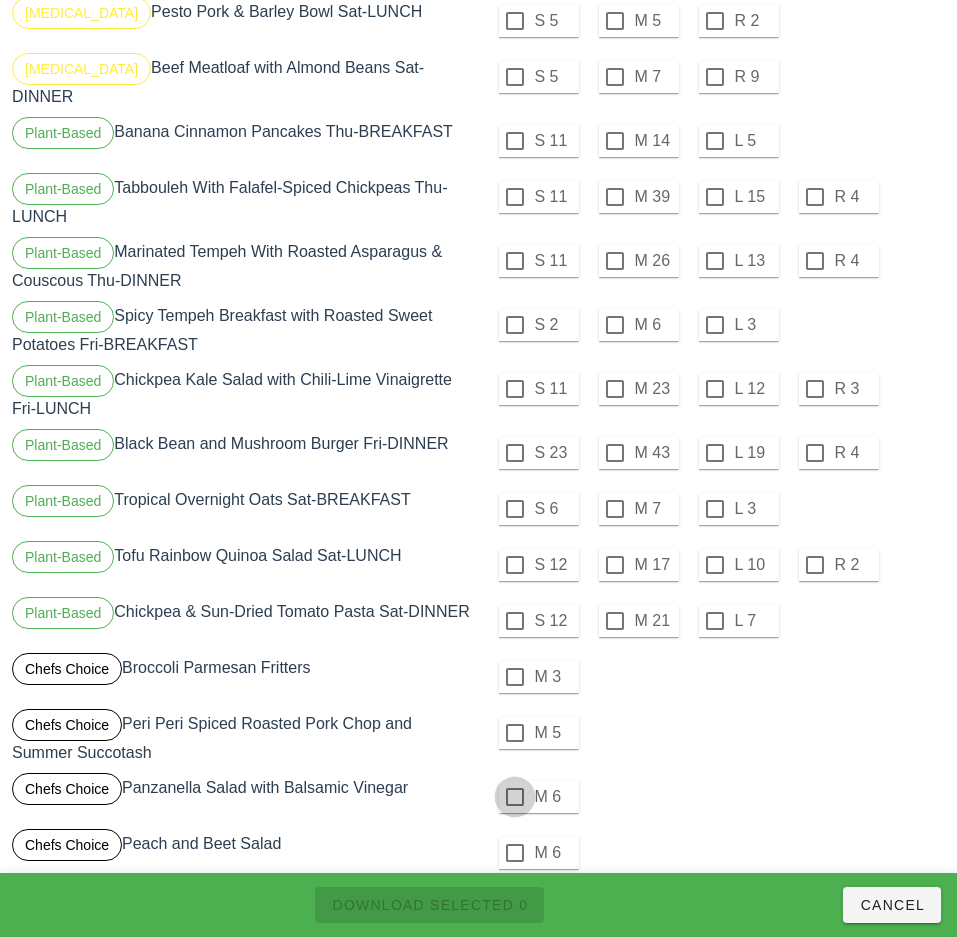 click at bounding box center [515, 797] 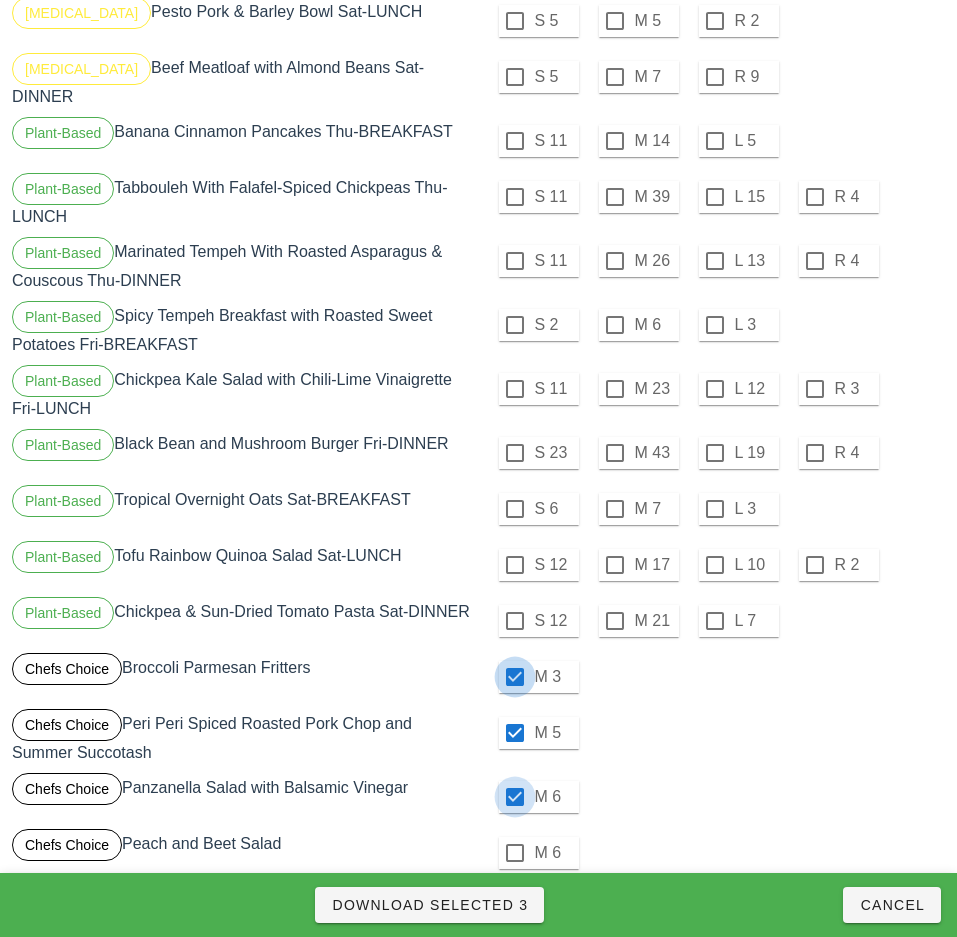 checkbox on "true" 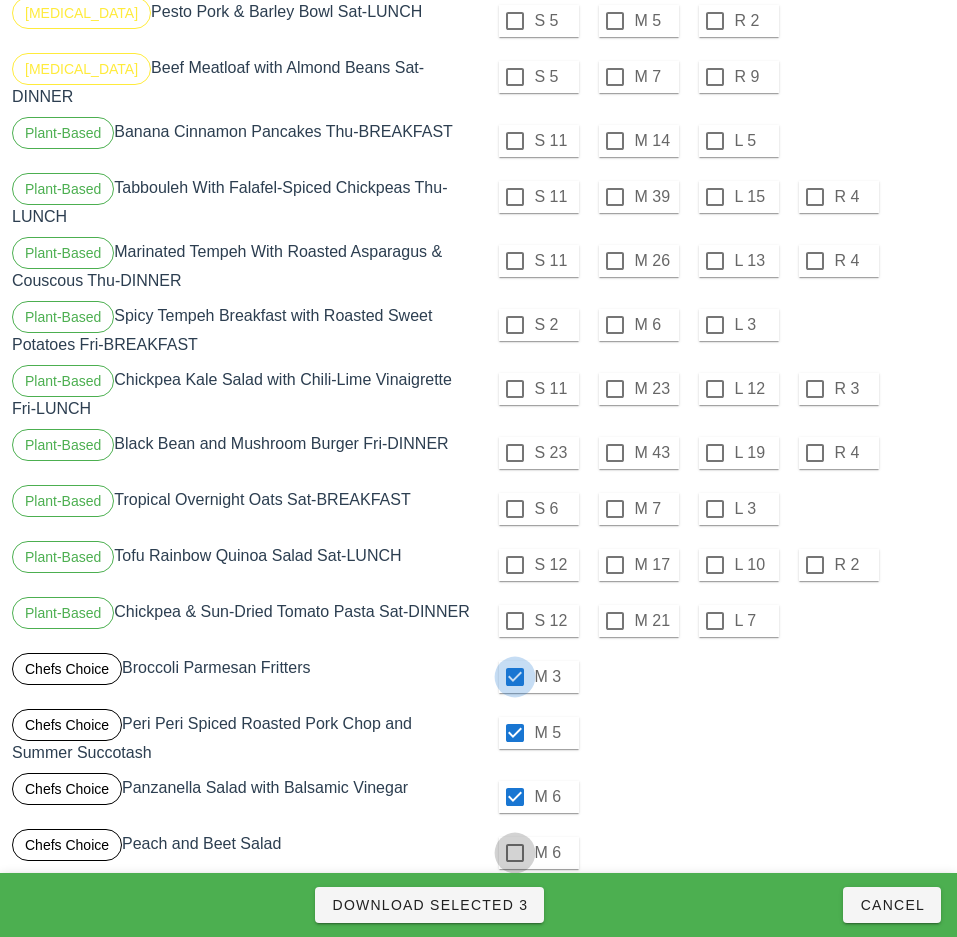 click at bounding box center (515, 853) 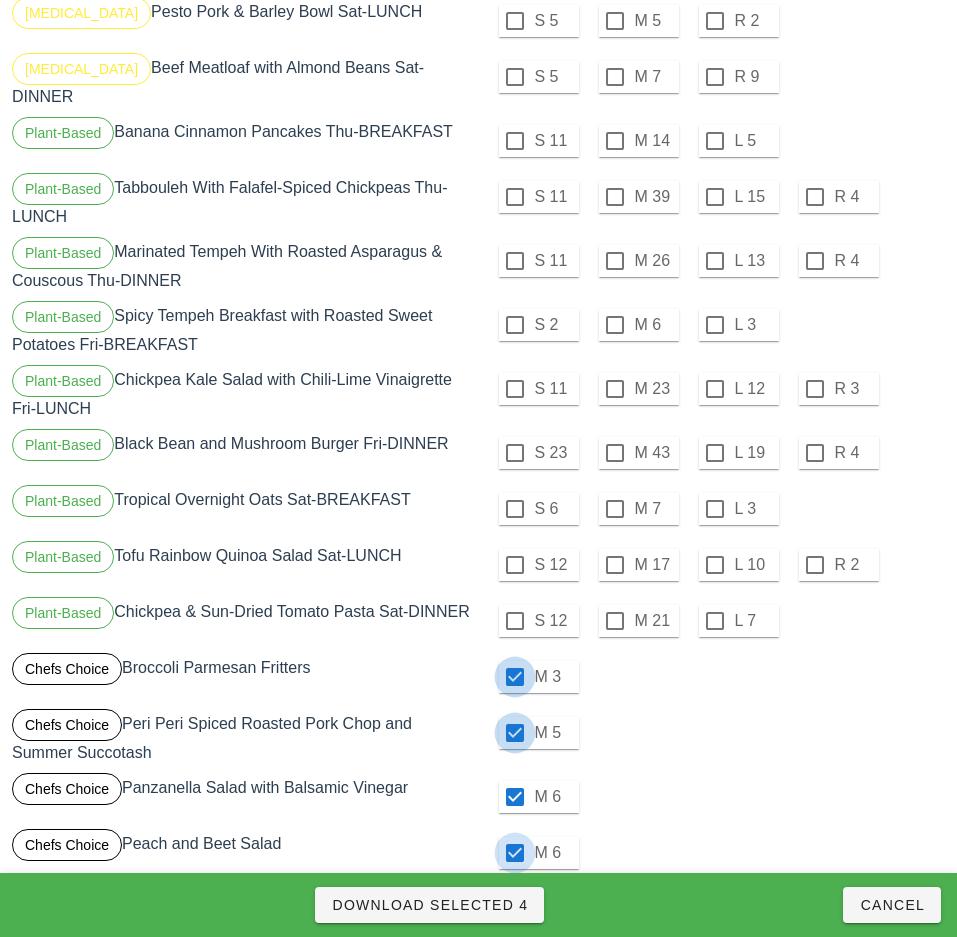 checkbox on "true" 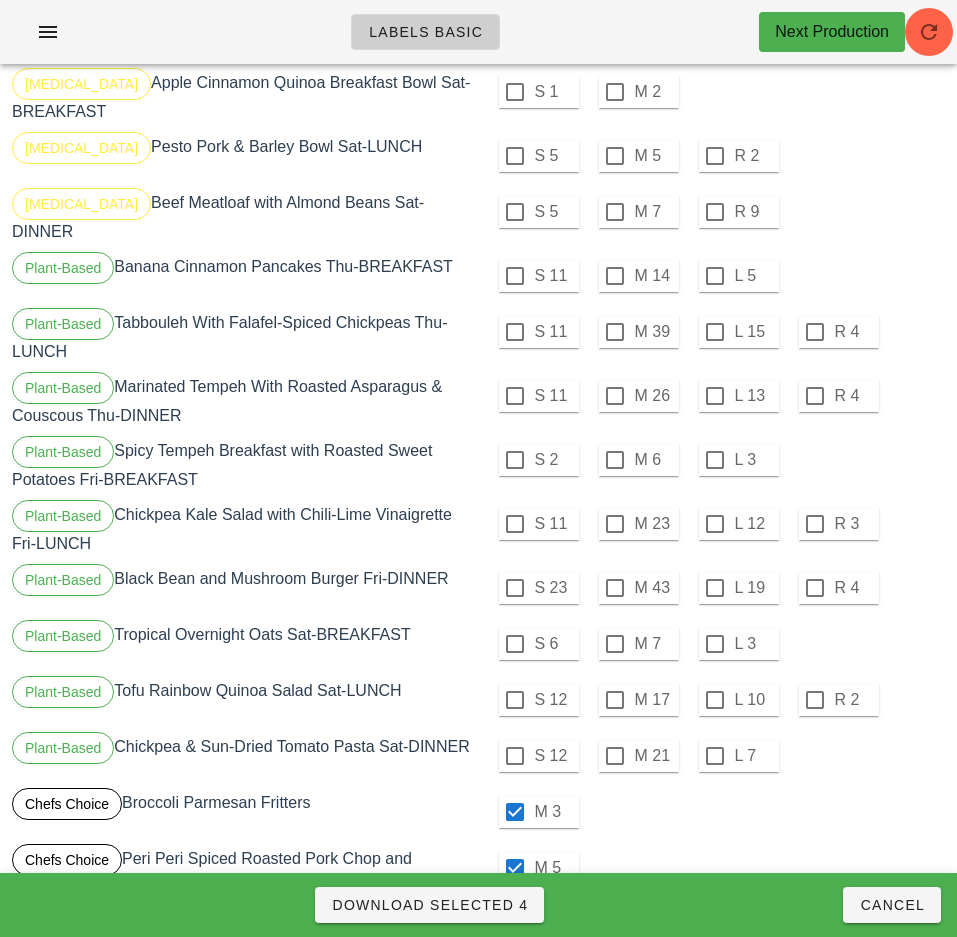 scroll, scrollTop: 3639, scrollLeft: 0, axis: vertical 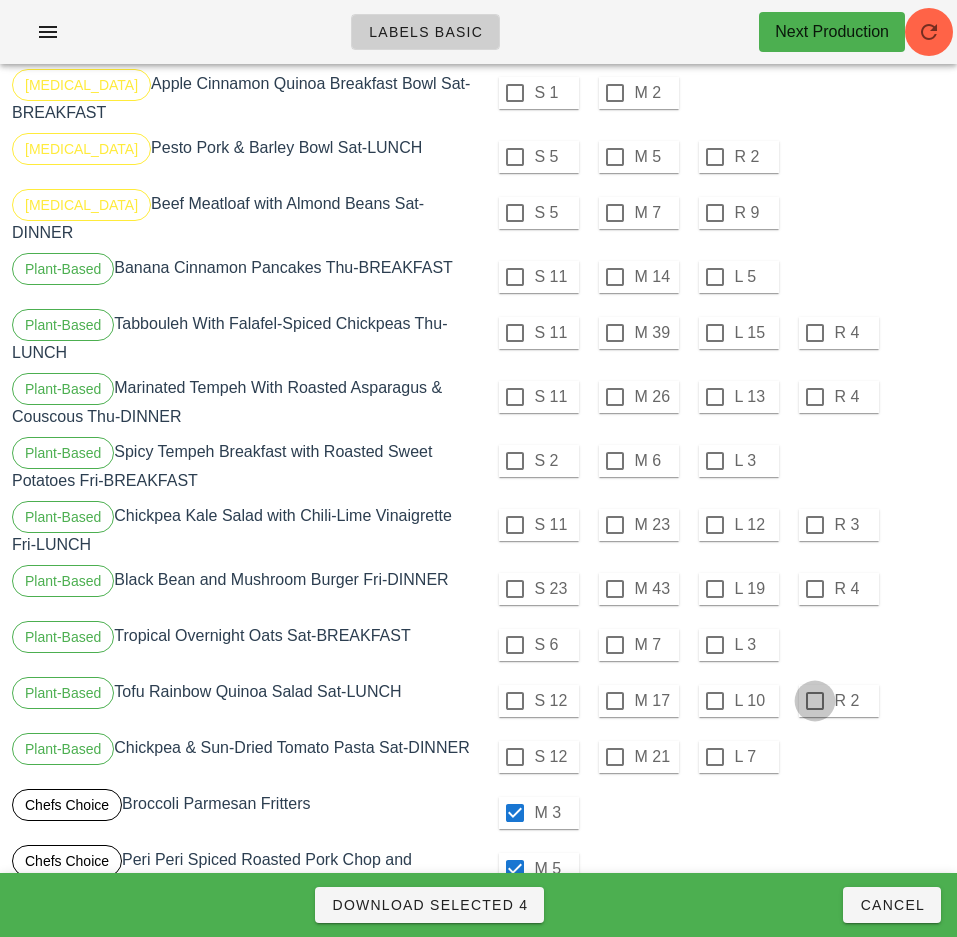 click at bounding box center [815, 701] 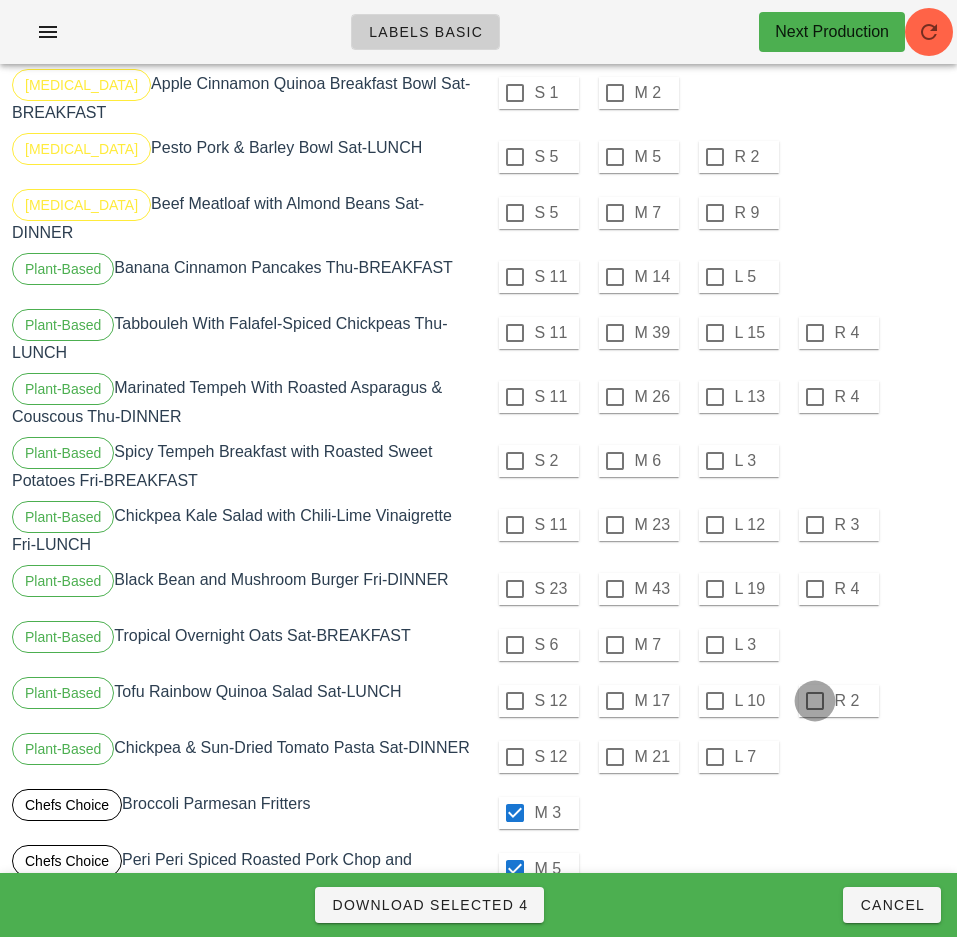 checkbox on "true" 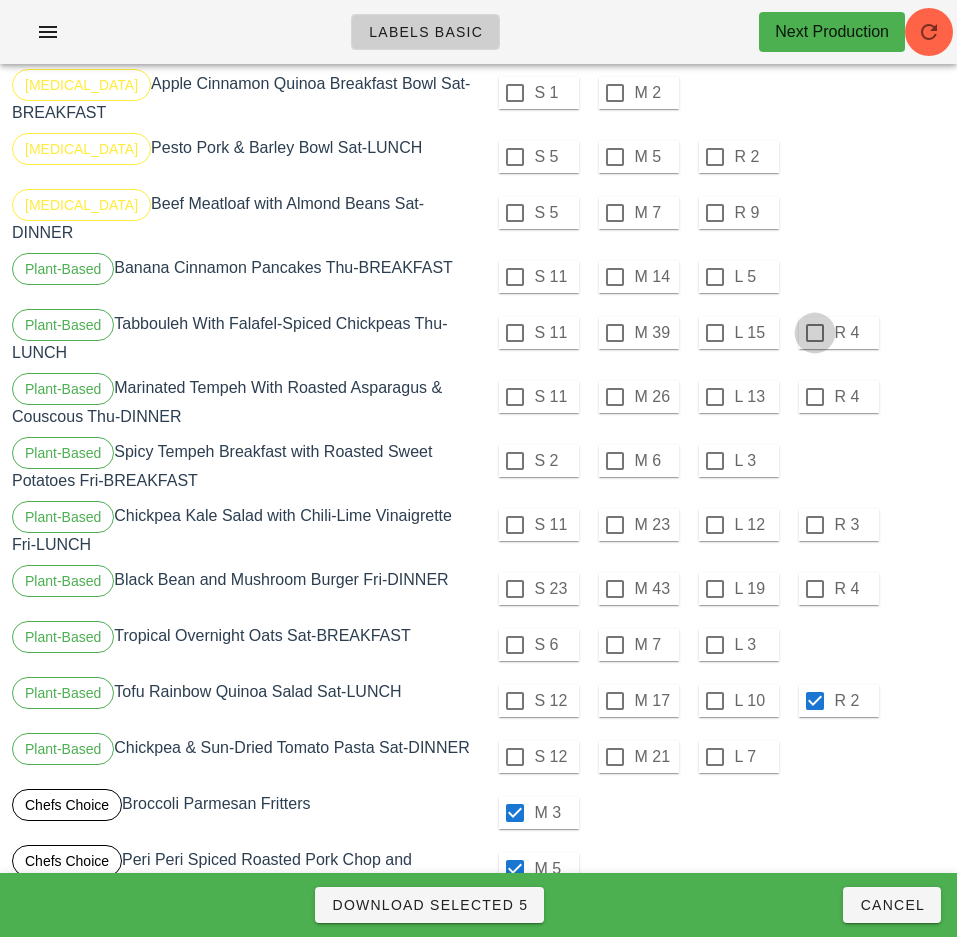 click at bounding box center [815, 589] 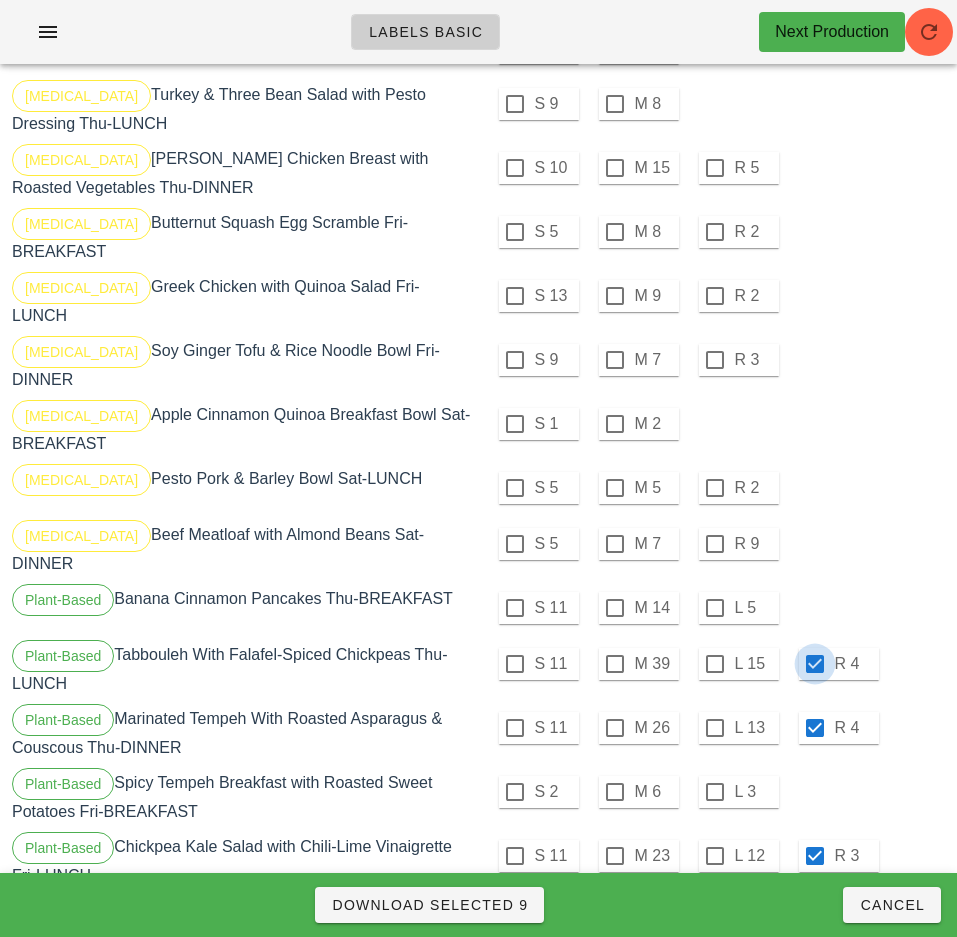 scroll, scrollTop: 3305, scrollLeft: 0, axis: vertical 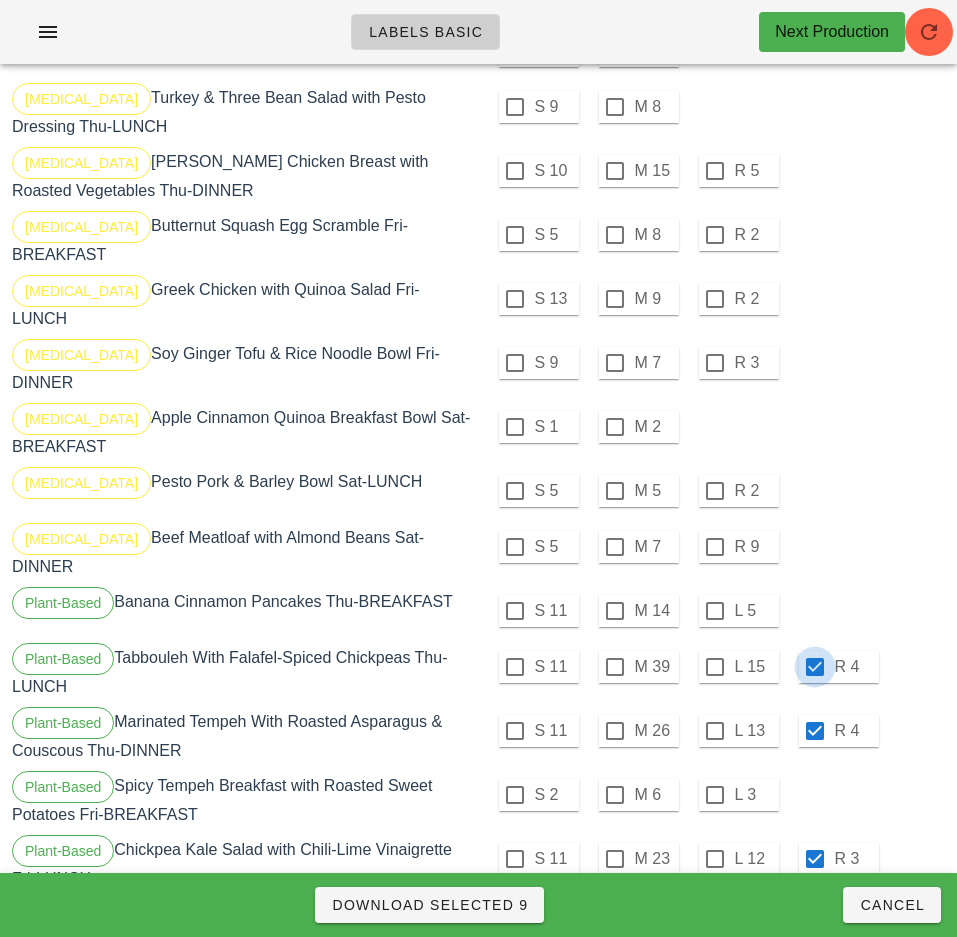click at bounding box center [715, 547] 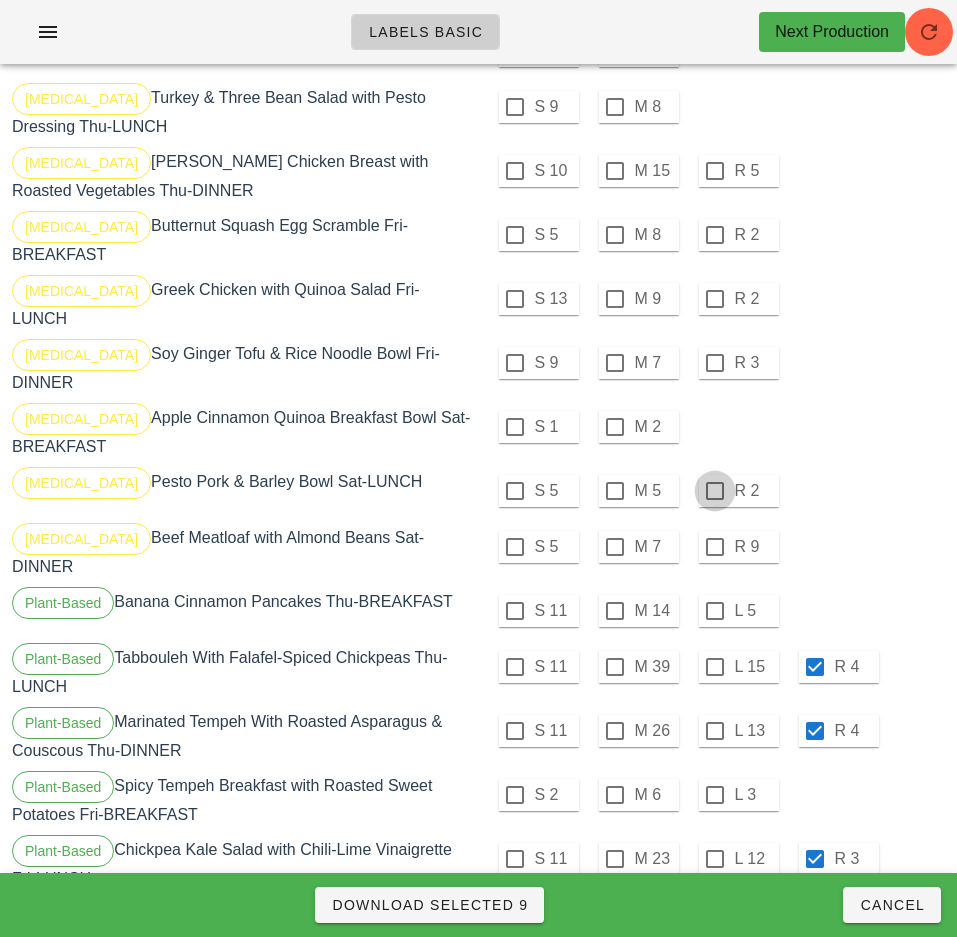 click at bounding box center (715, 491) 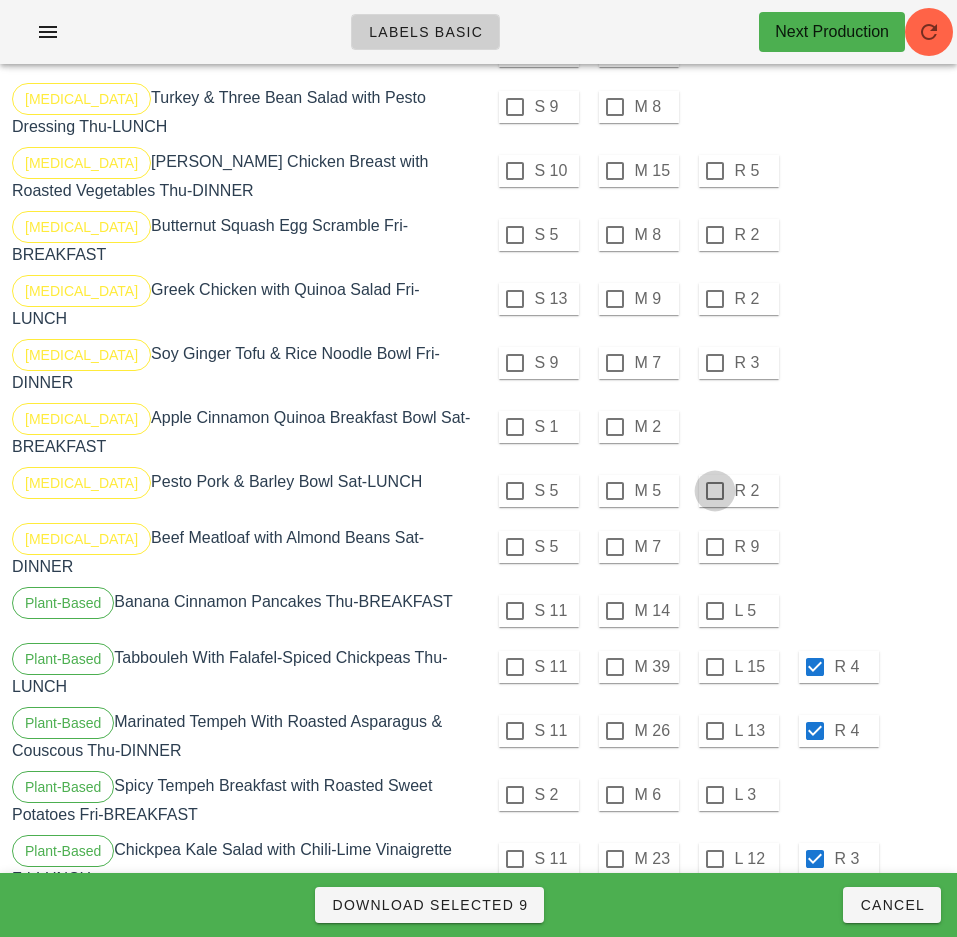 checkbox on "true" 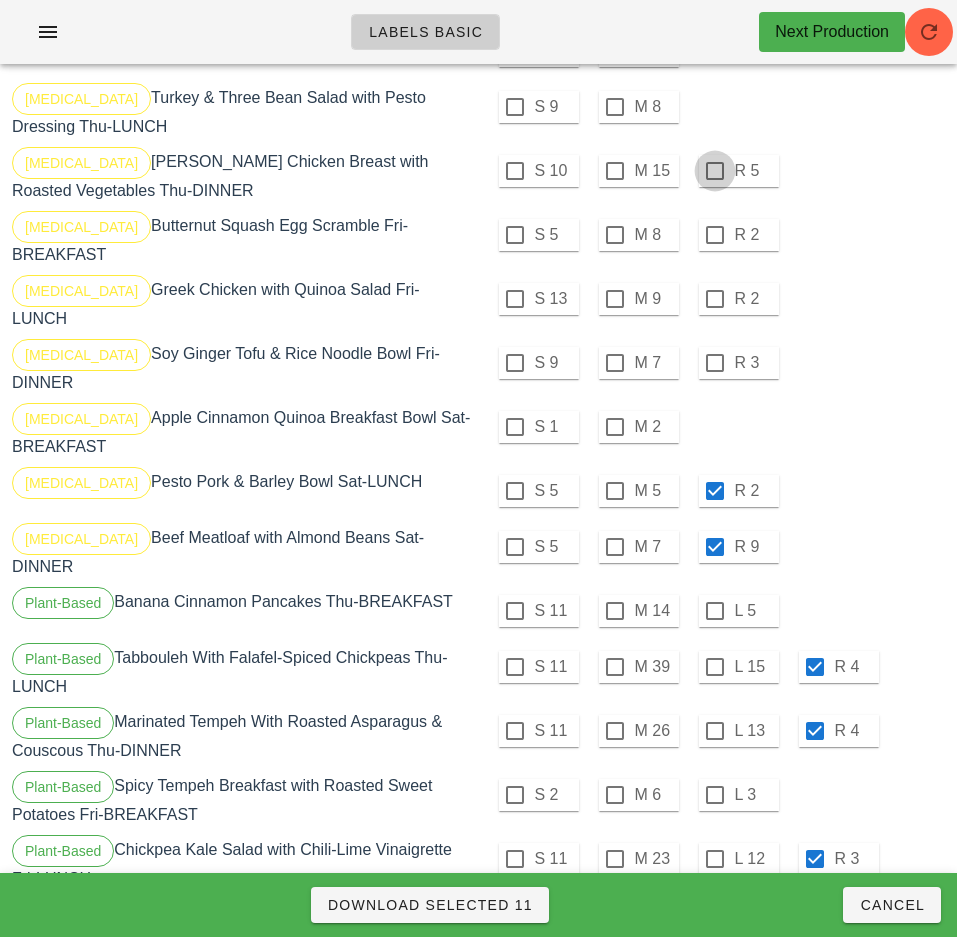 click at bounding box center (715, 363) 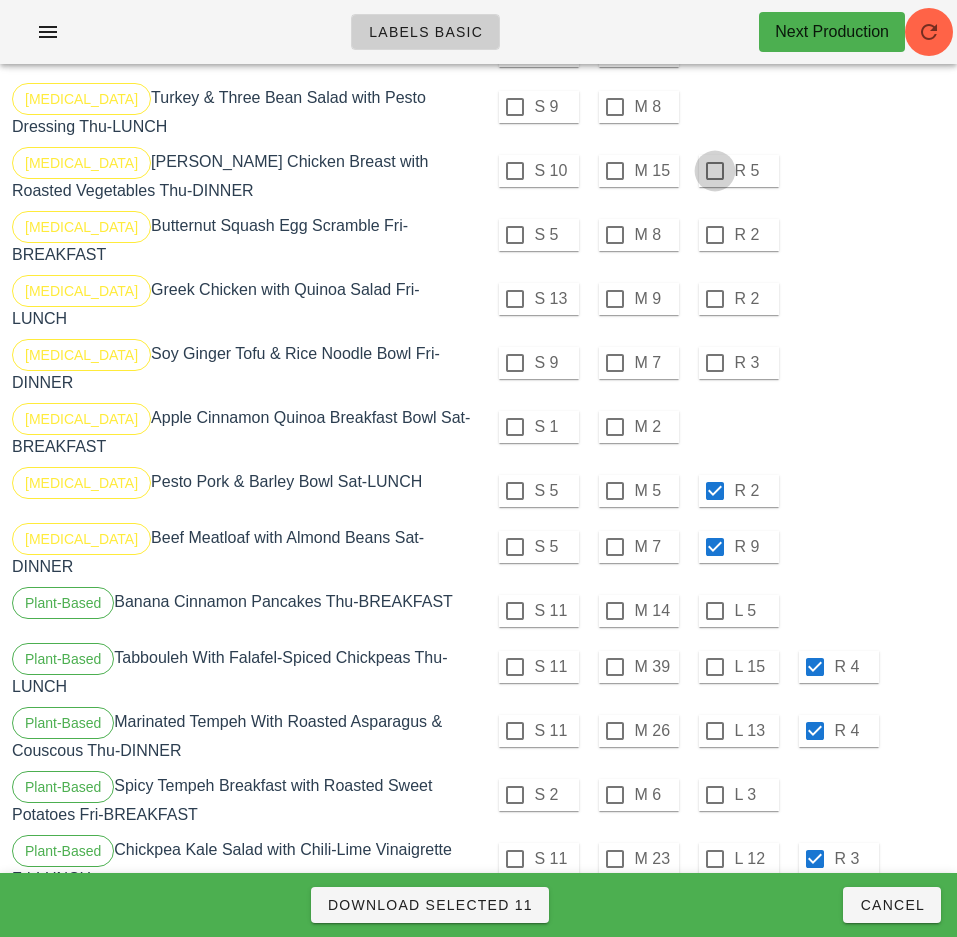 click at bounding box center [715, 299] 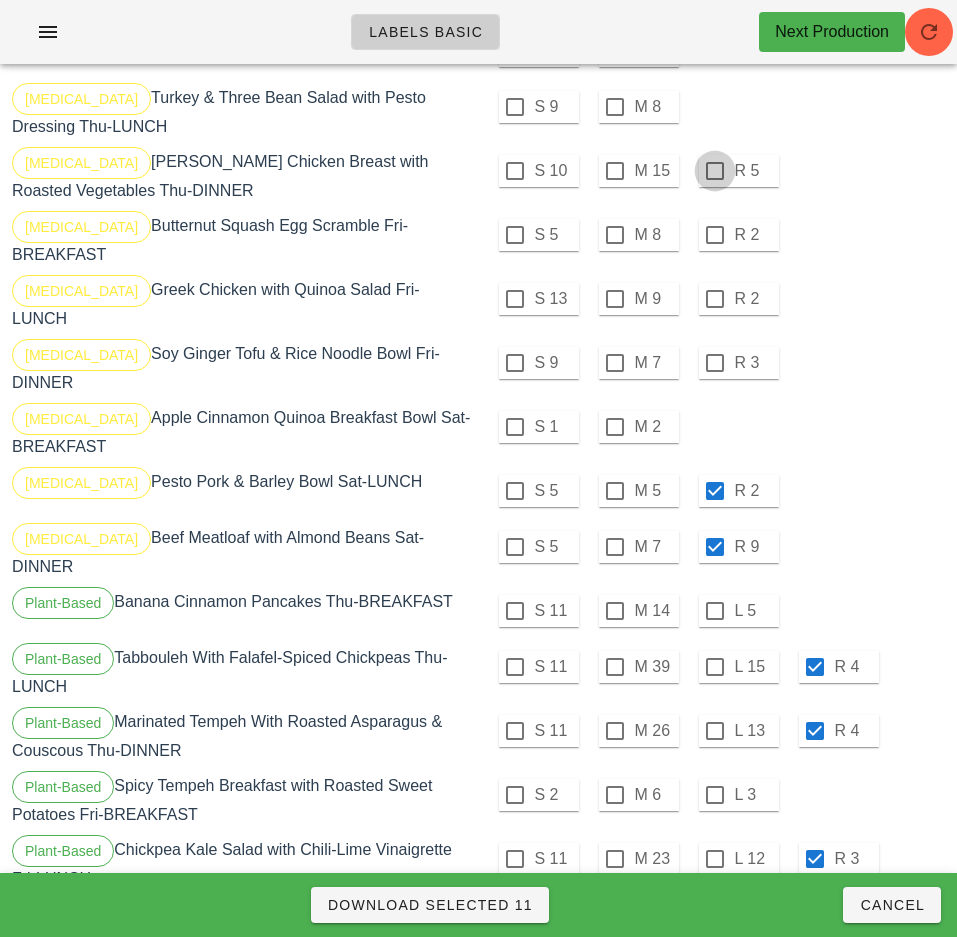 click at bounding box center [715, 235] 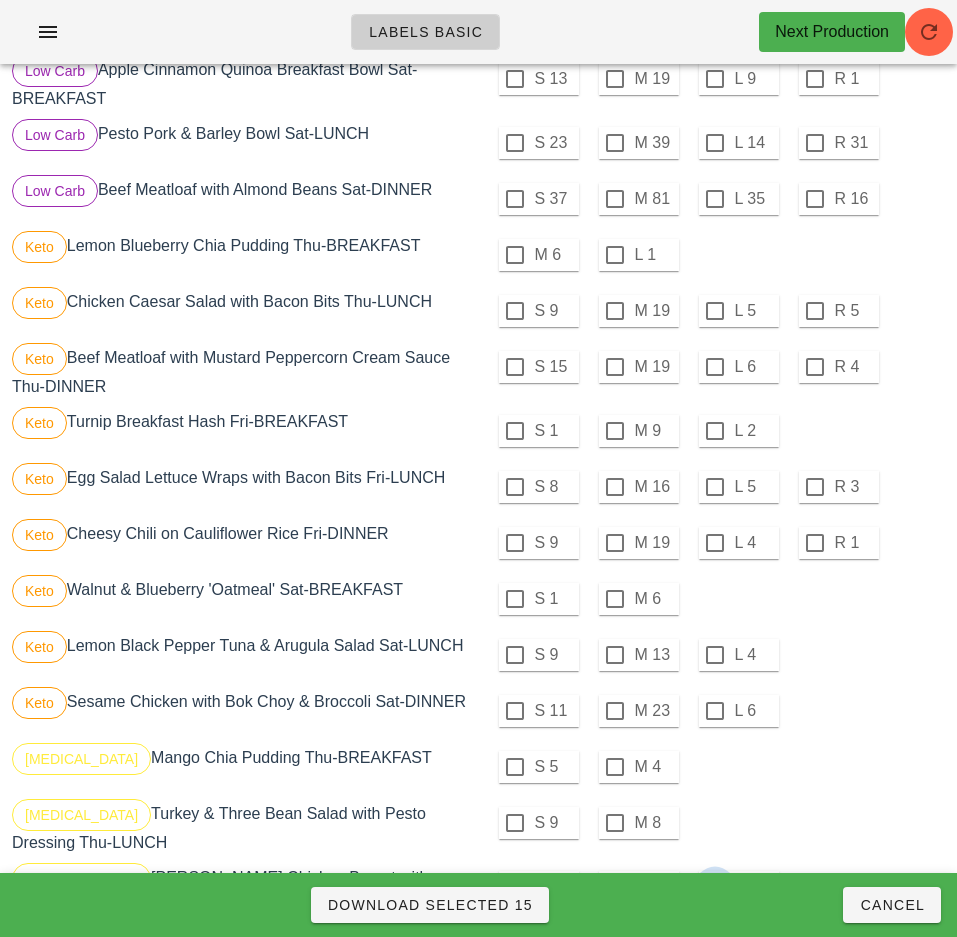scroll, scrollTop: 2588, scrollLeft: 0, axis: vertical 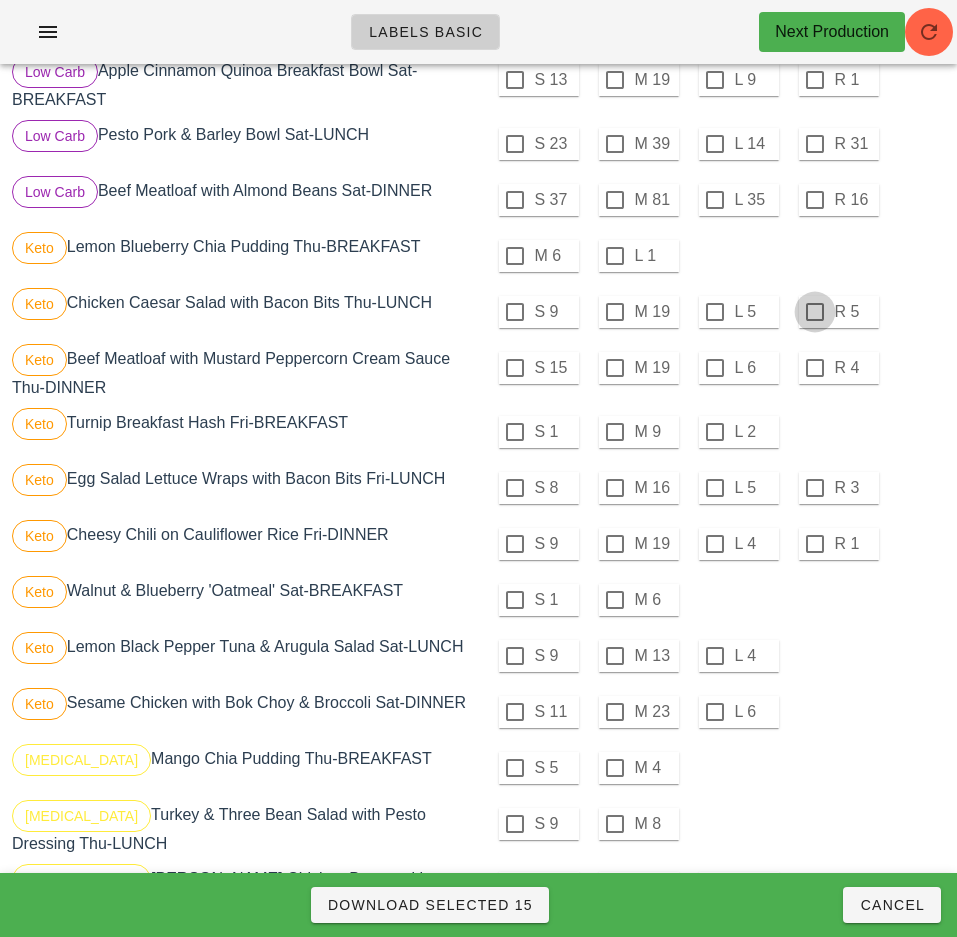 click at bounding box center (815, 544) 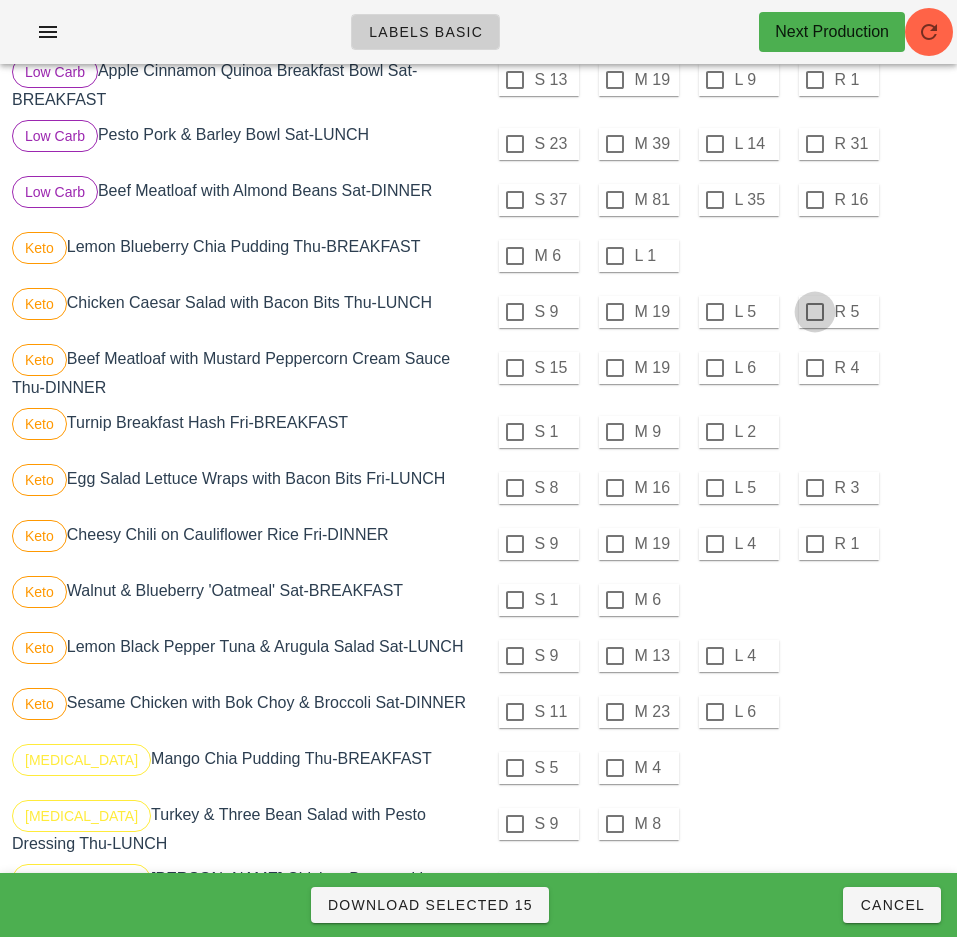 click at bounding box center (815, 488) 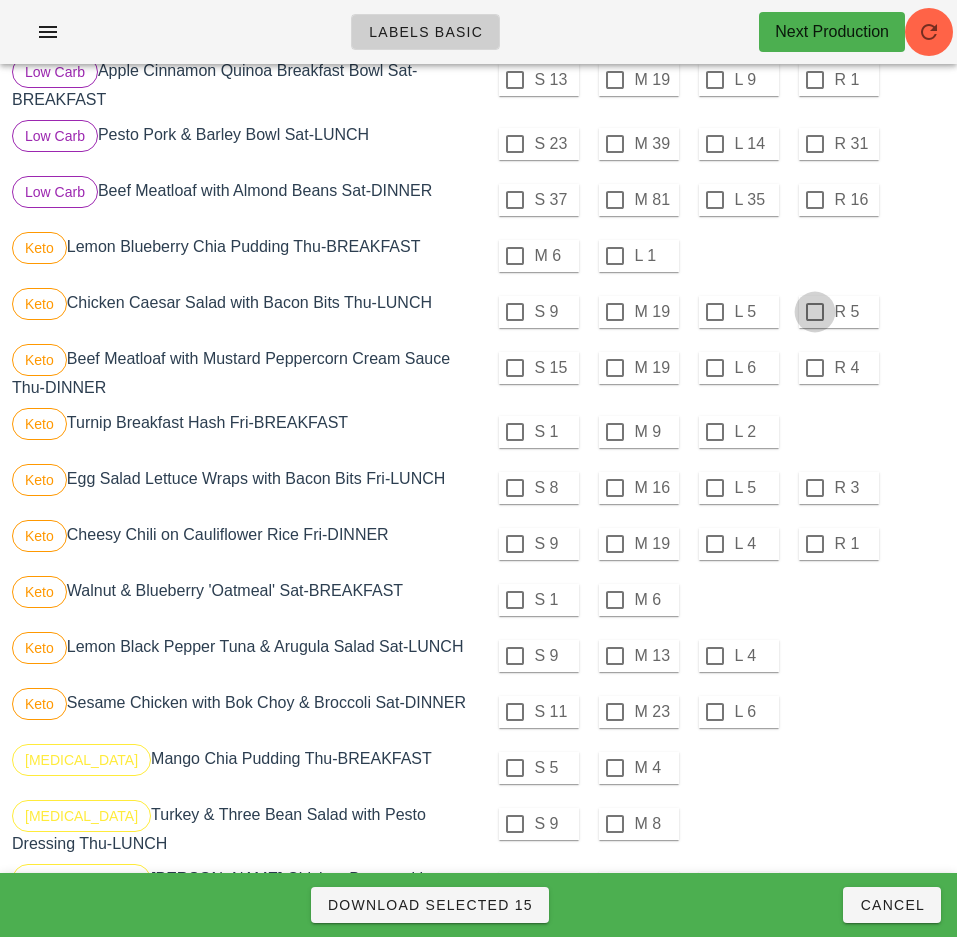 click at bounding box center (815, 368) 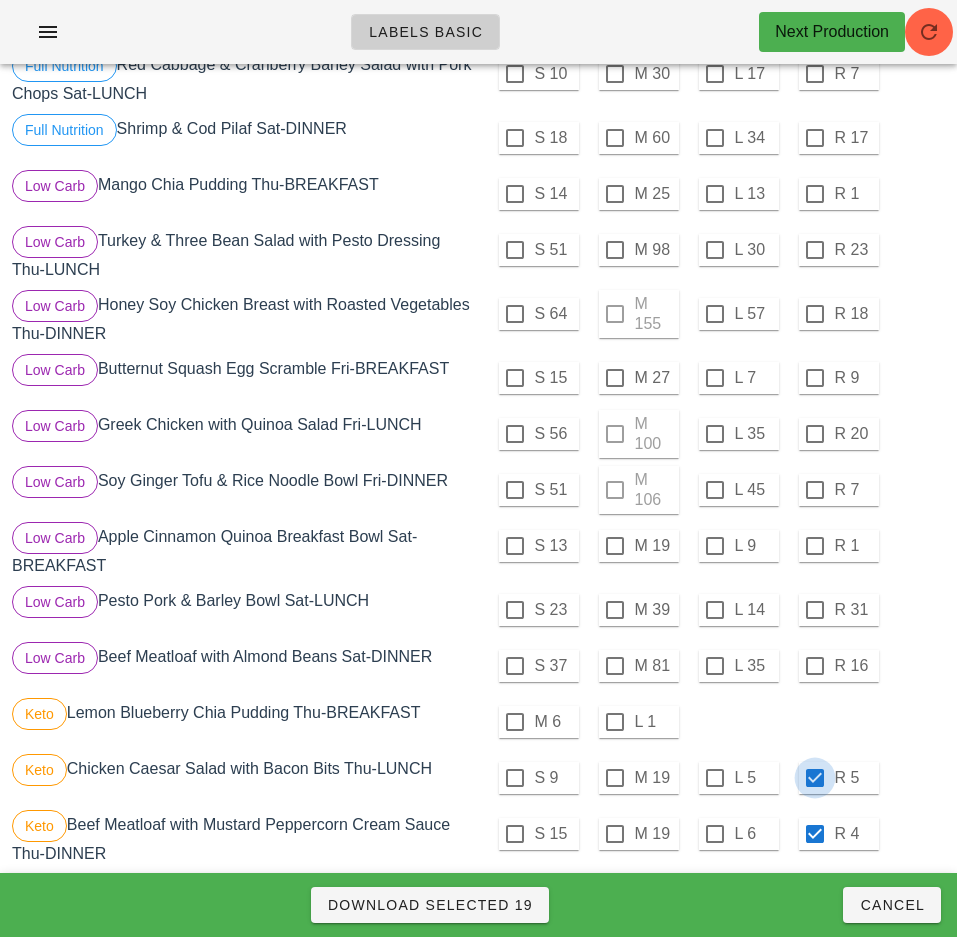 scroll, scrollTop: 2119, scrollLeft: 0, axis: vertical 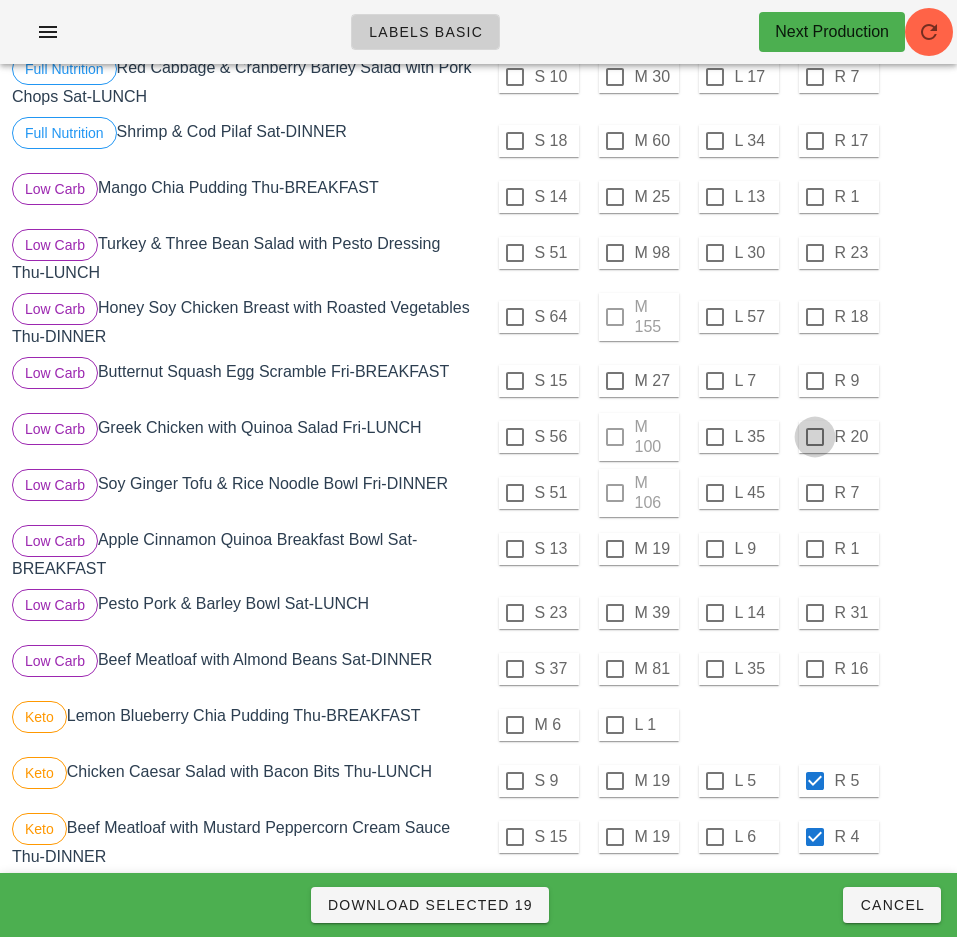 click at bounding box center (815, 549) 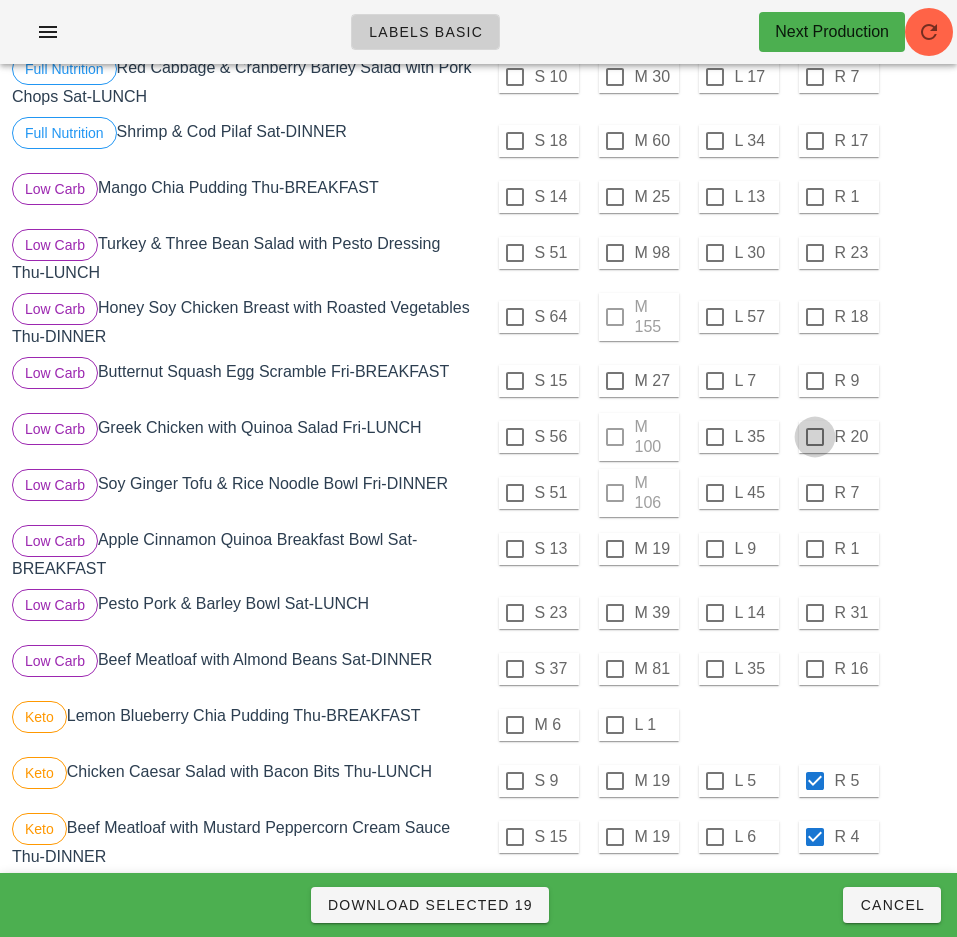 click at bounding box center [815, 493] 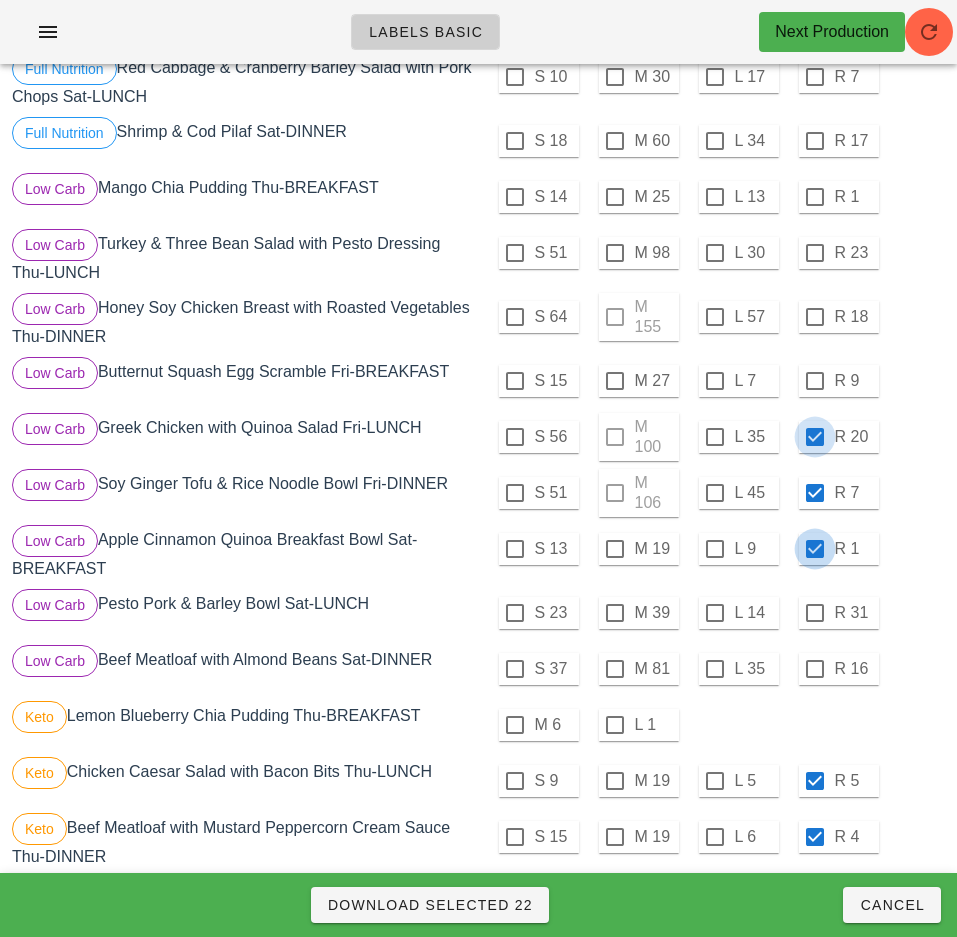 checkbox on "true" 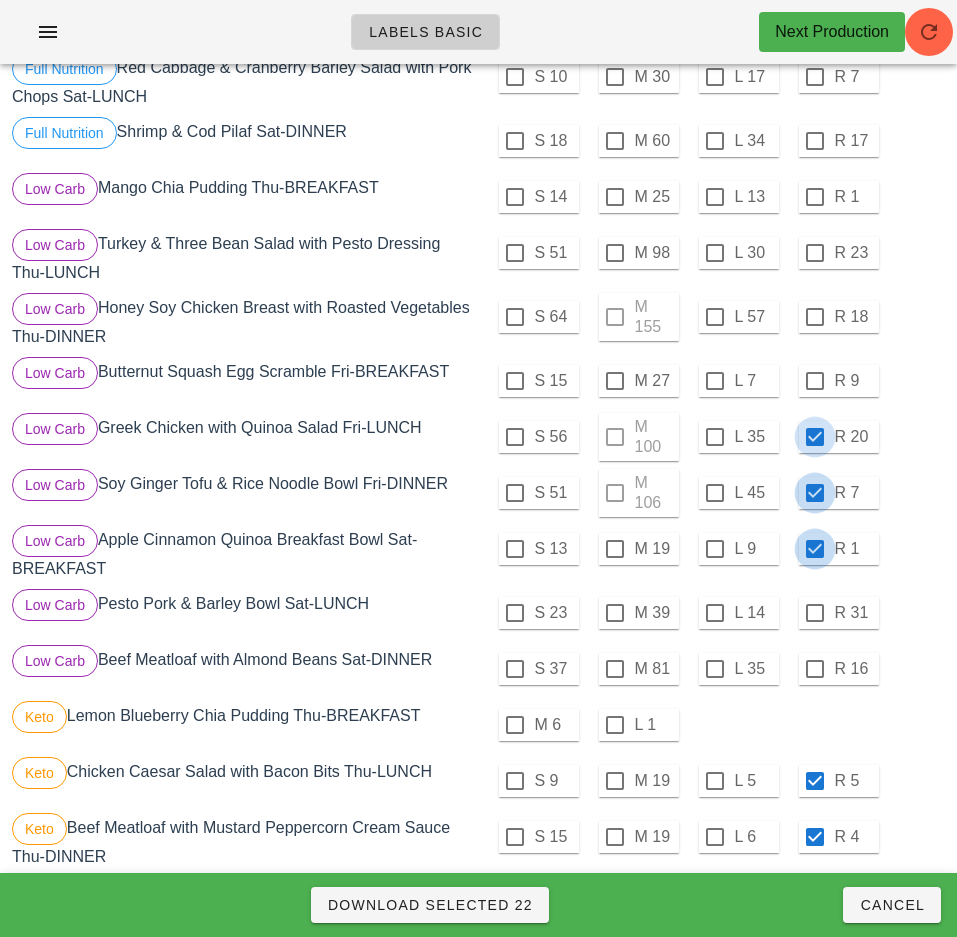 scroll, scrollTop: 1891, scrollLeft: 0, axis: vertical 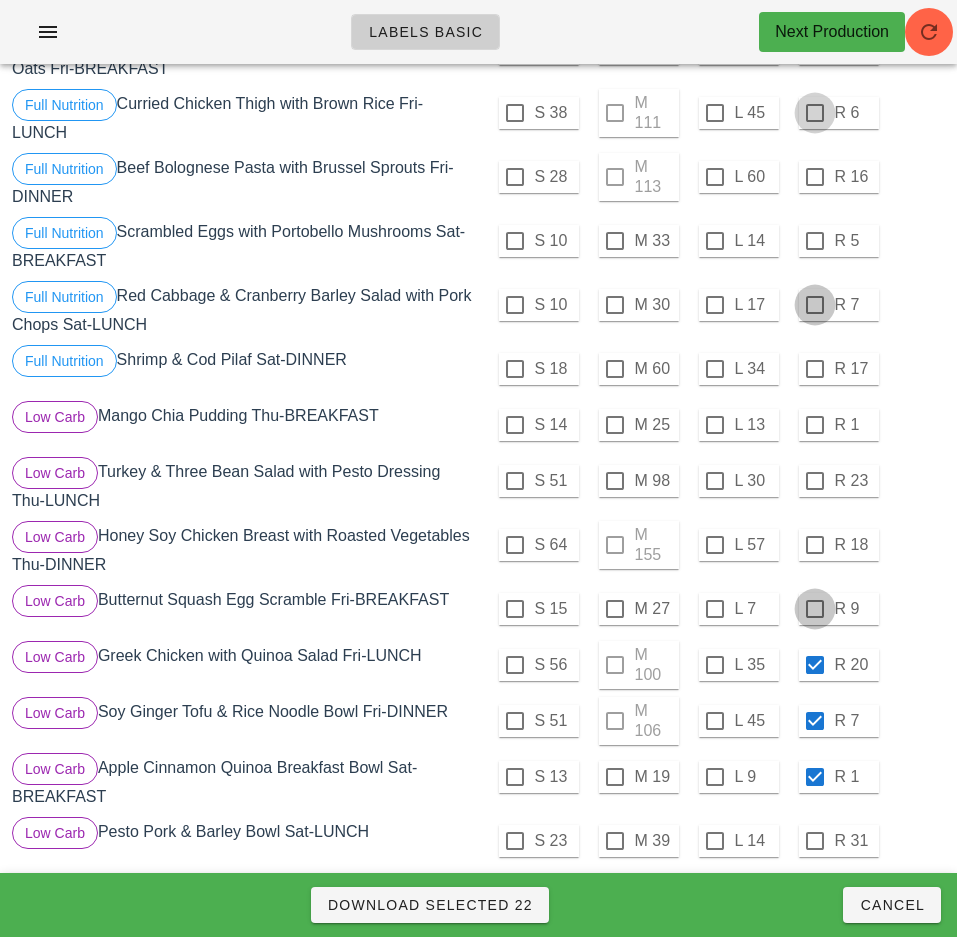 click at bounding box center [815, 305] 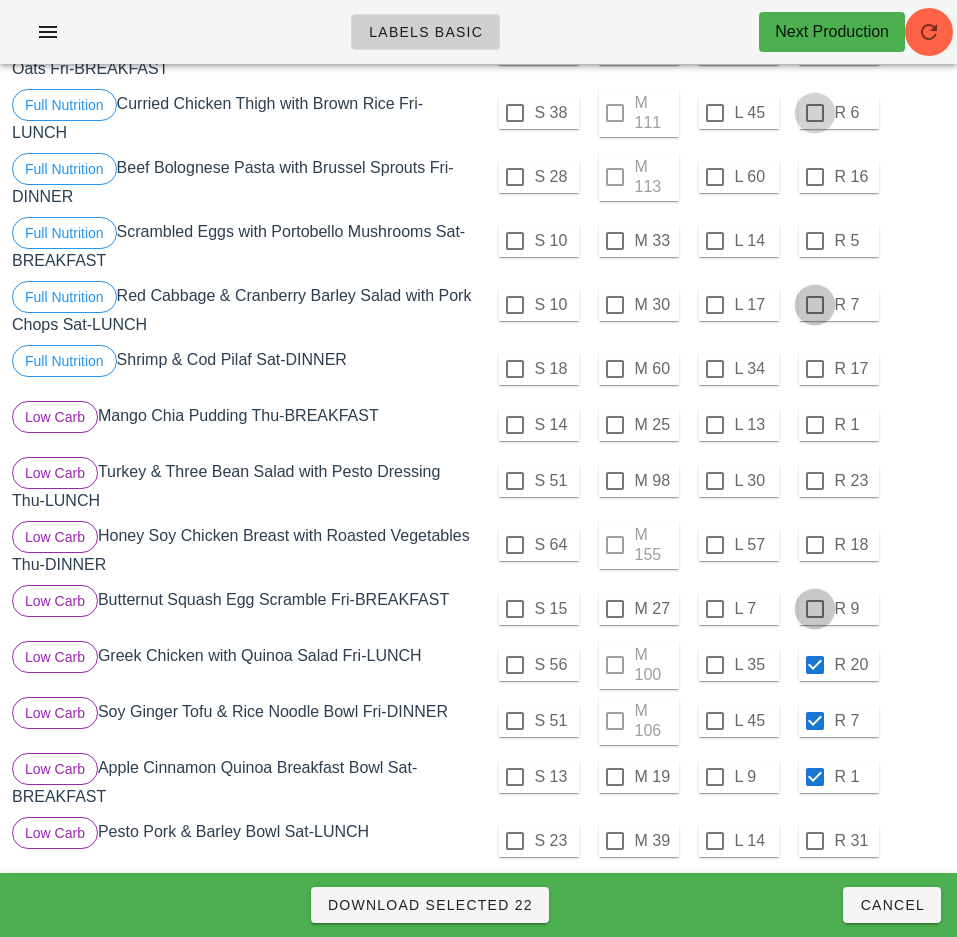 click at bounding box center [815, 305] 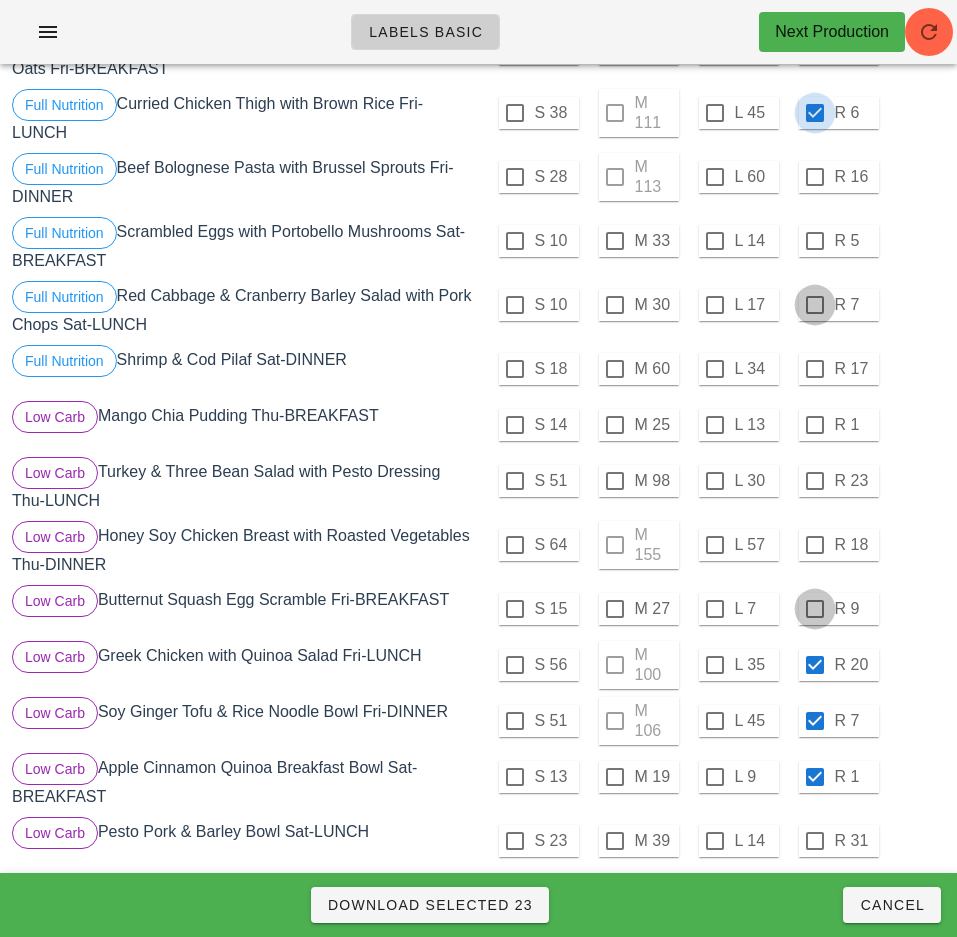 checkbox on "true" 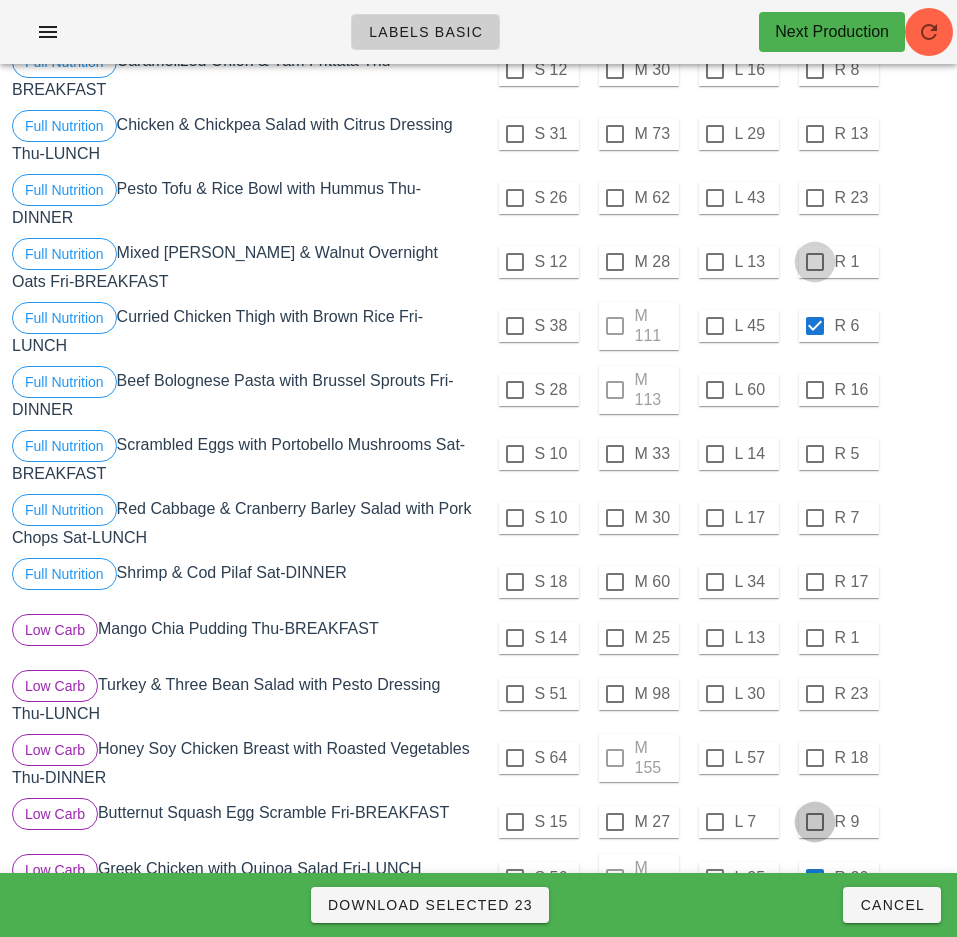 click at bounding box center [815, 262] 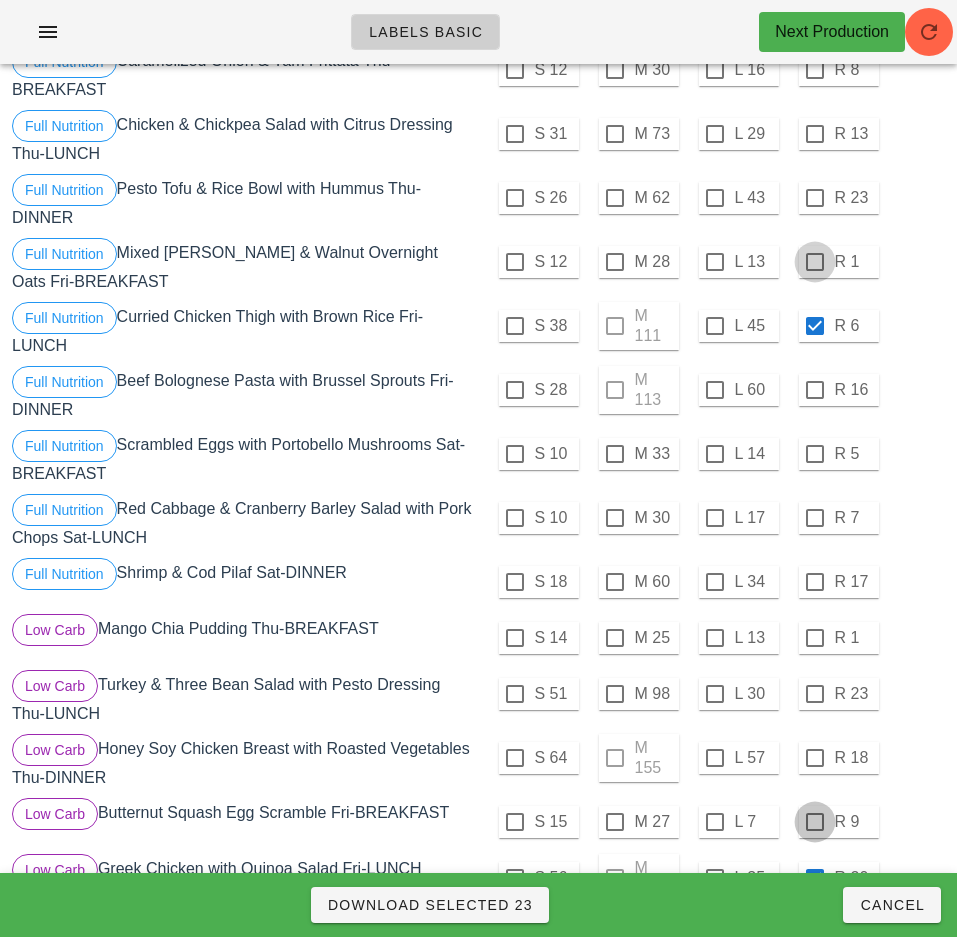 scroll, scrollTop: 1466, scrollLeft: 0, axis: vertical 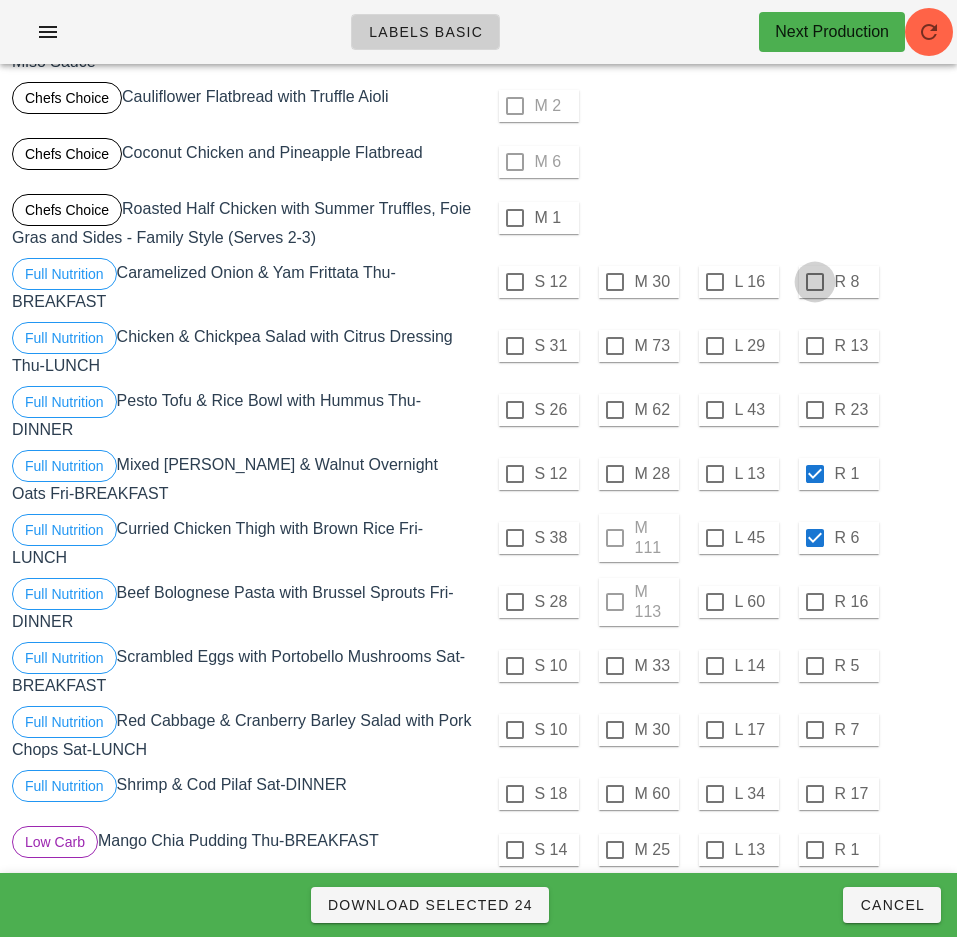 click at bounding box center [815, 282] 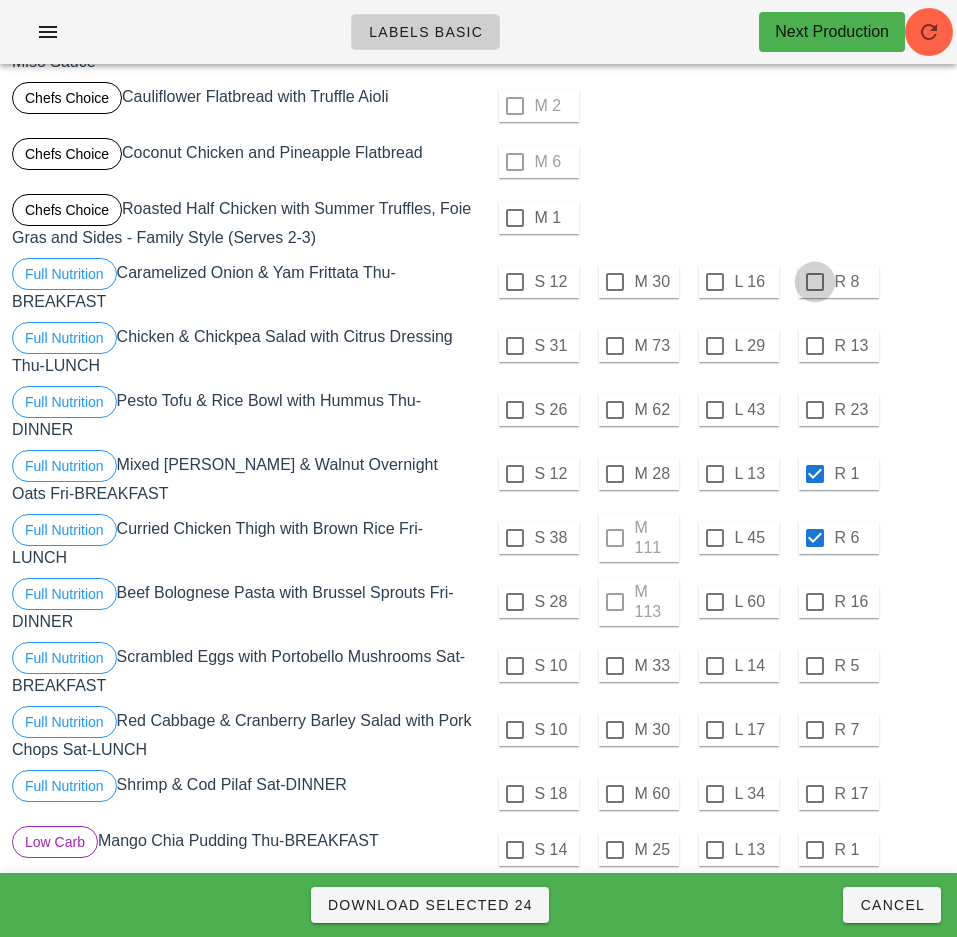 checkbox on "true" 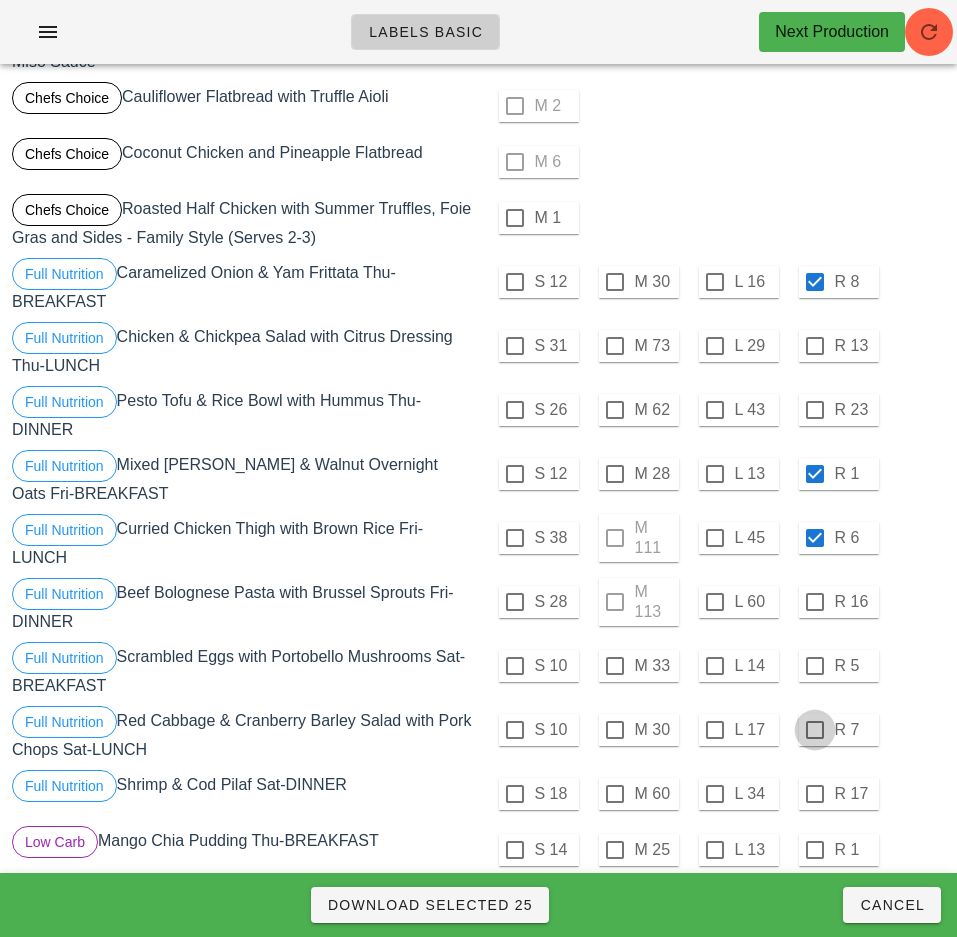 click at bounding box center (815, 666) 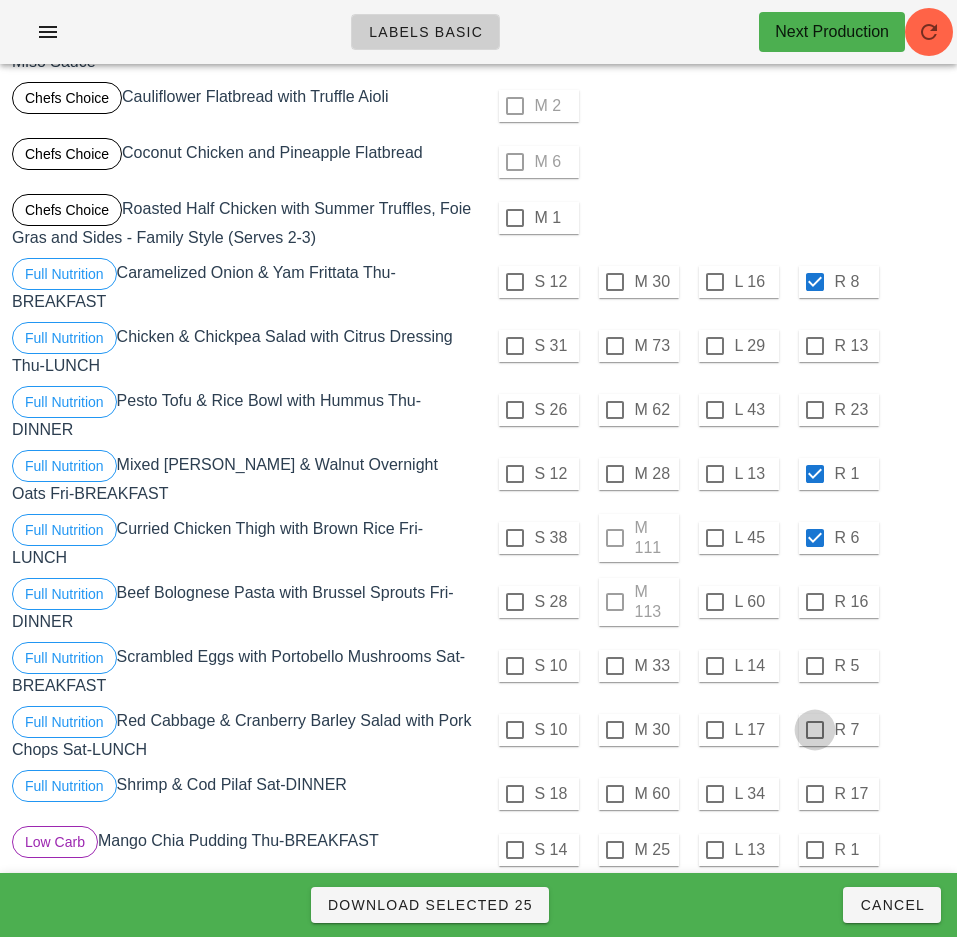 click at bounding box center [815, 730] 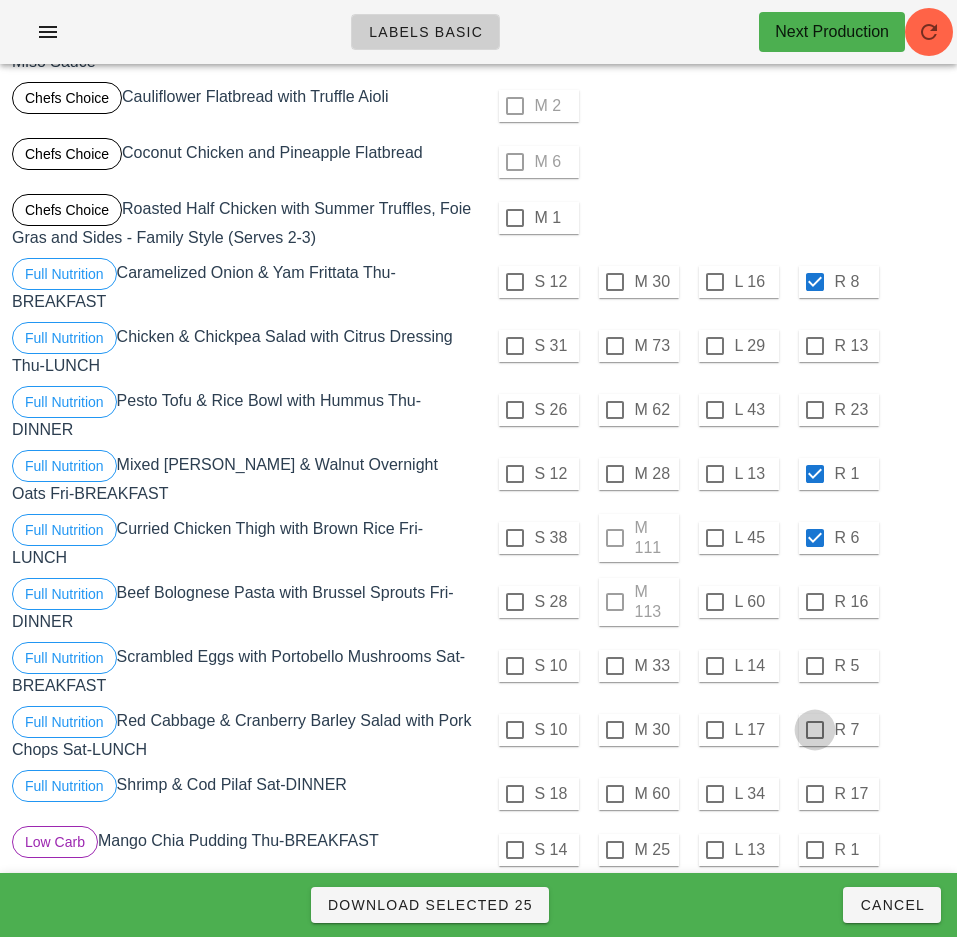 checkbox on "true" 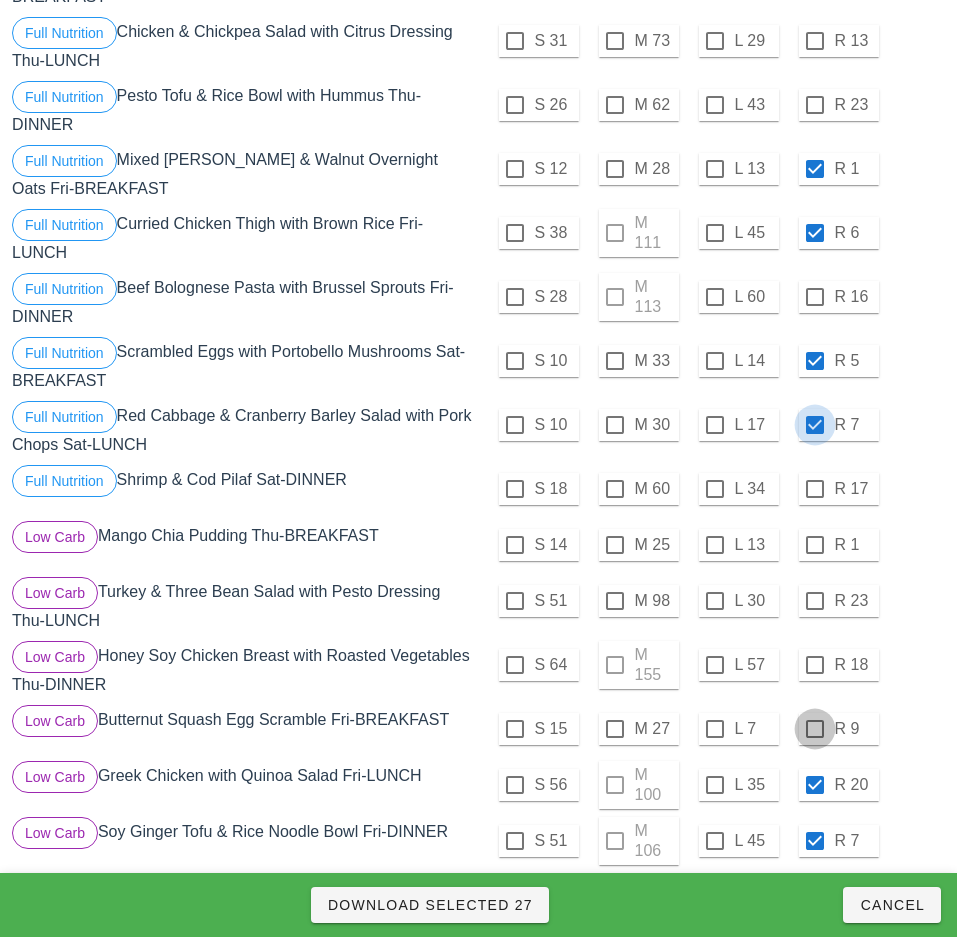 scroll, scrollTop: 1774, scrollLeft: 0, axis: vertical 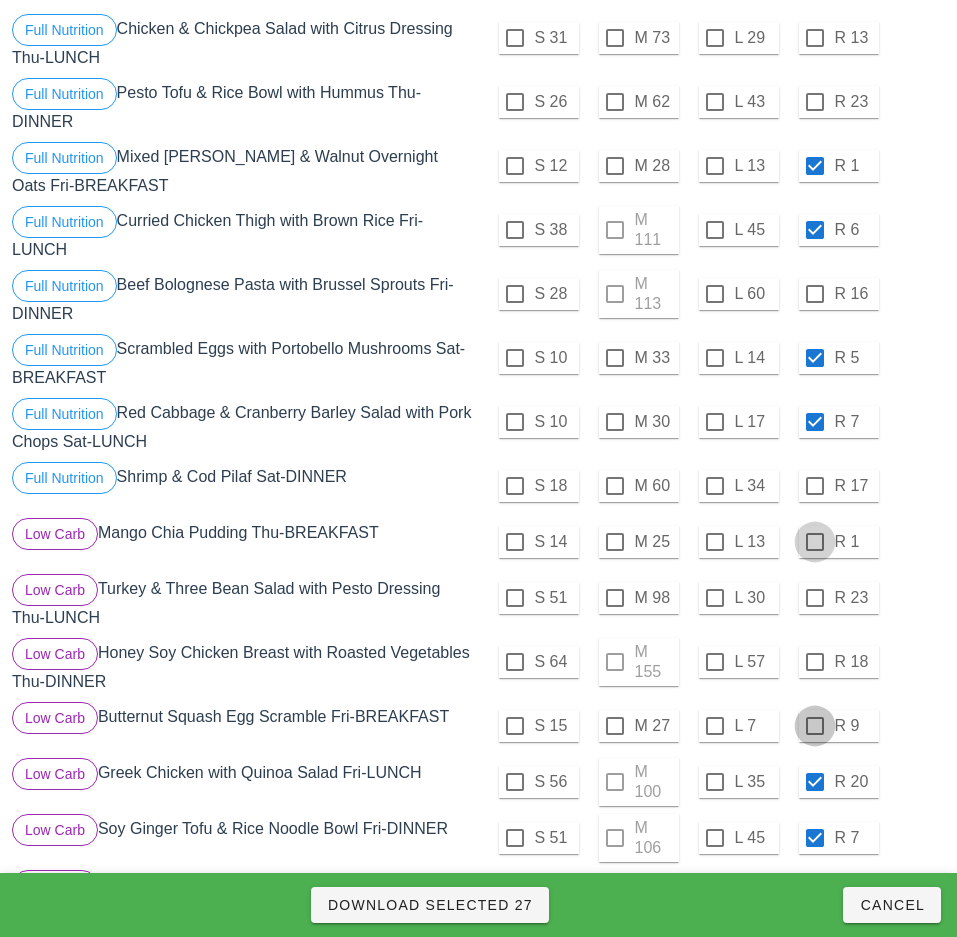 click at bounding box center (815, 542) 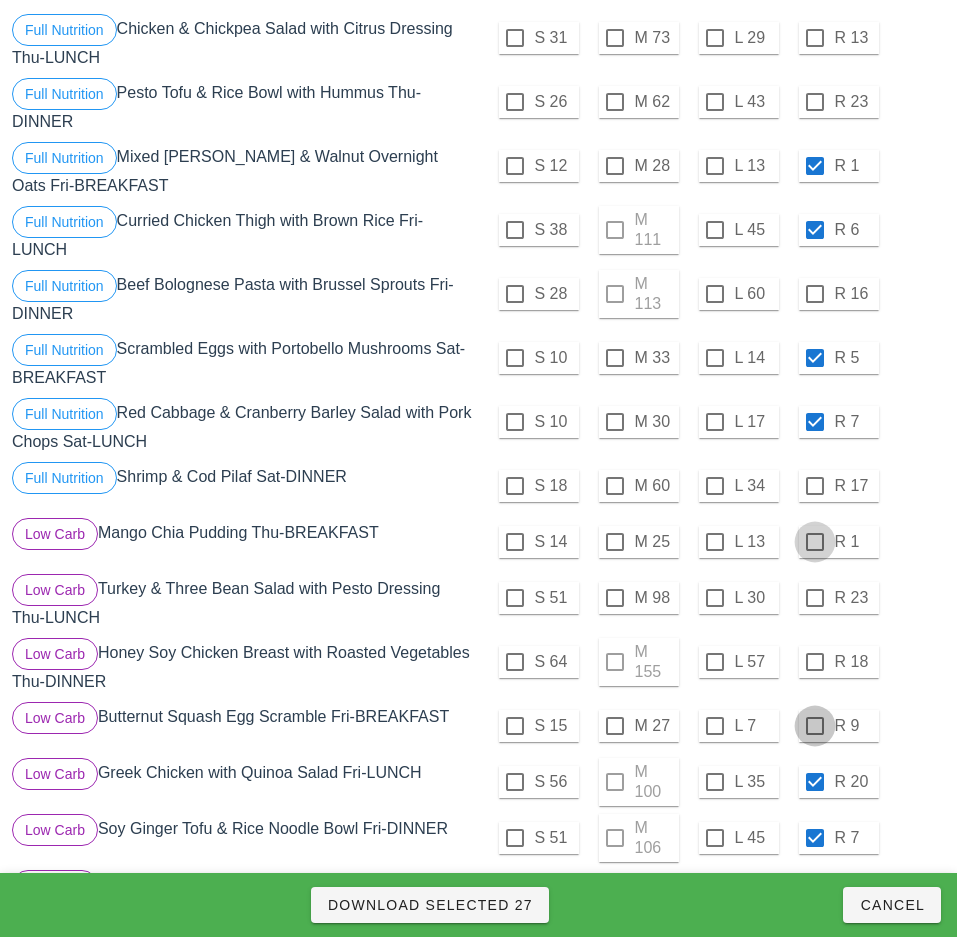 checkbox on "true" 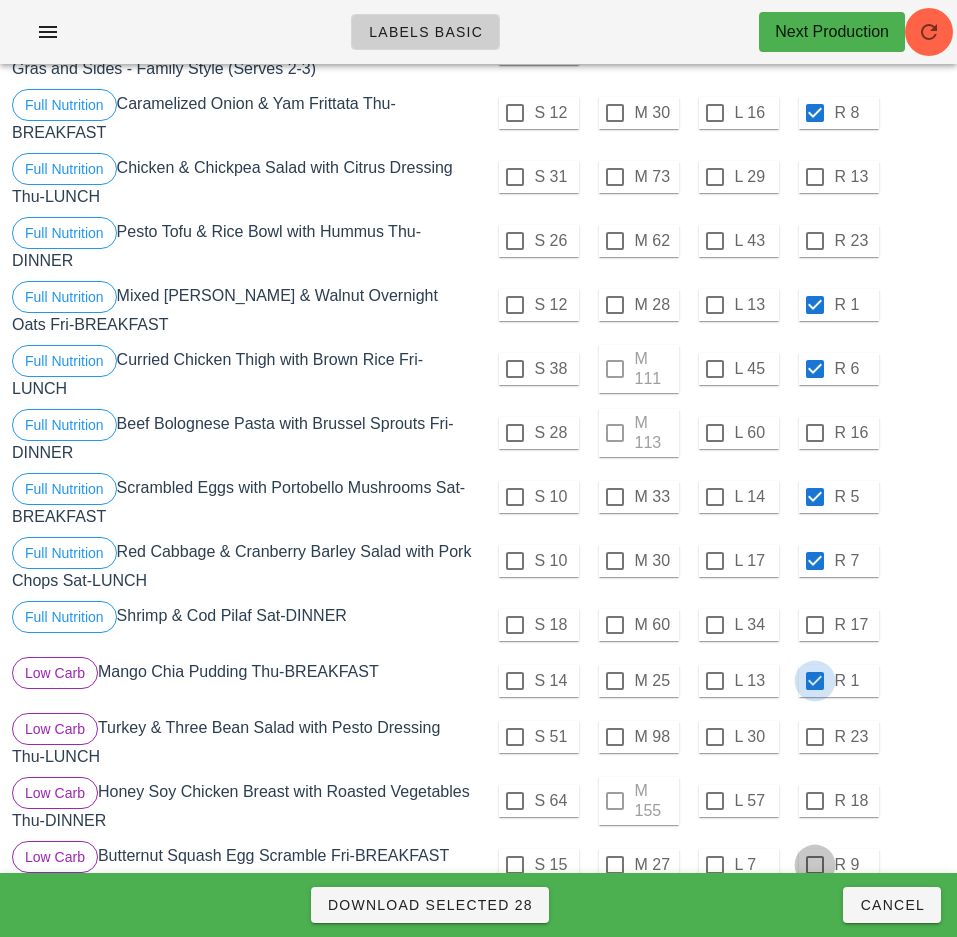 scroll, scrollTop: 1633, scrollLeft: 0, axis: vertical 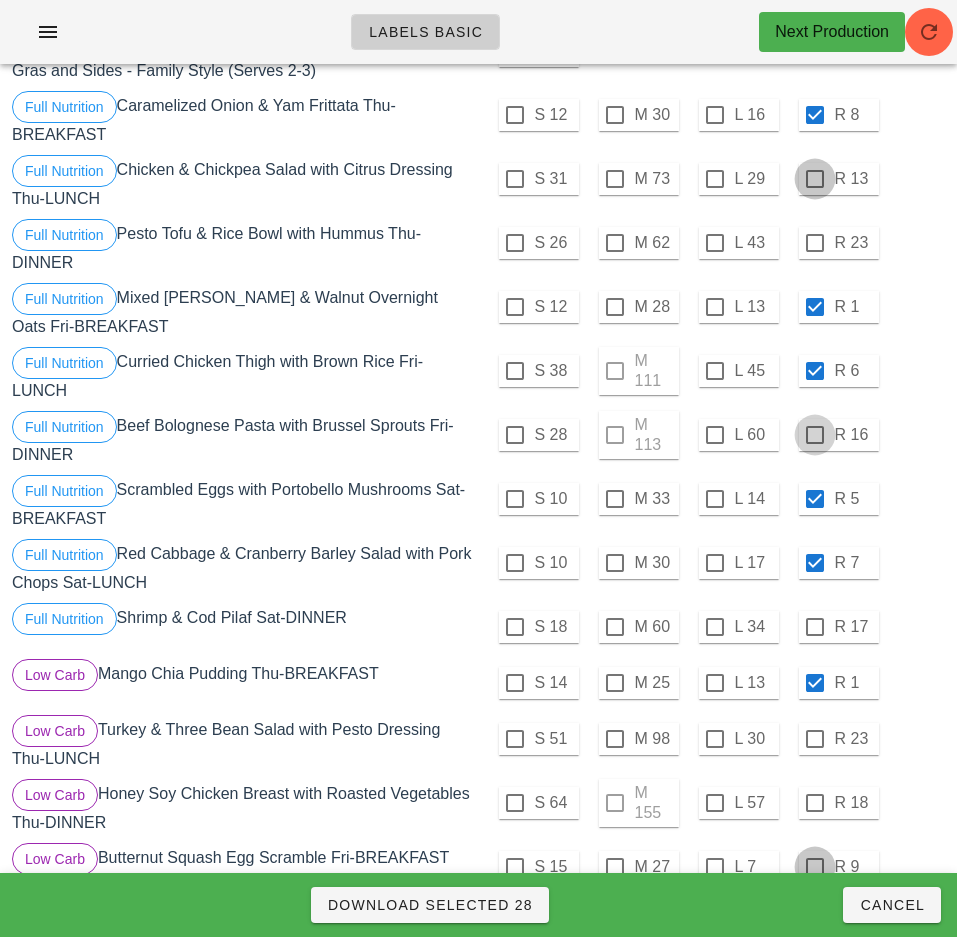 click at bounding box center (815, 179) 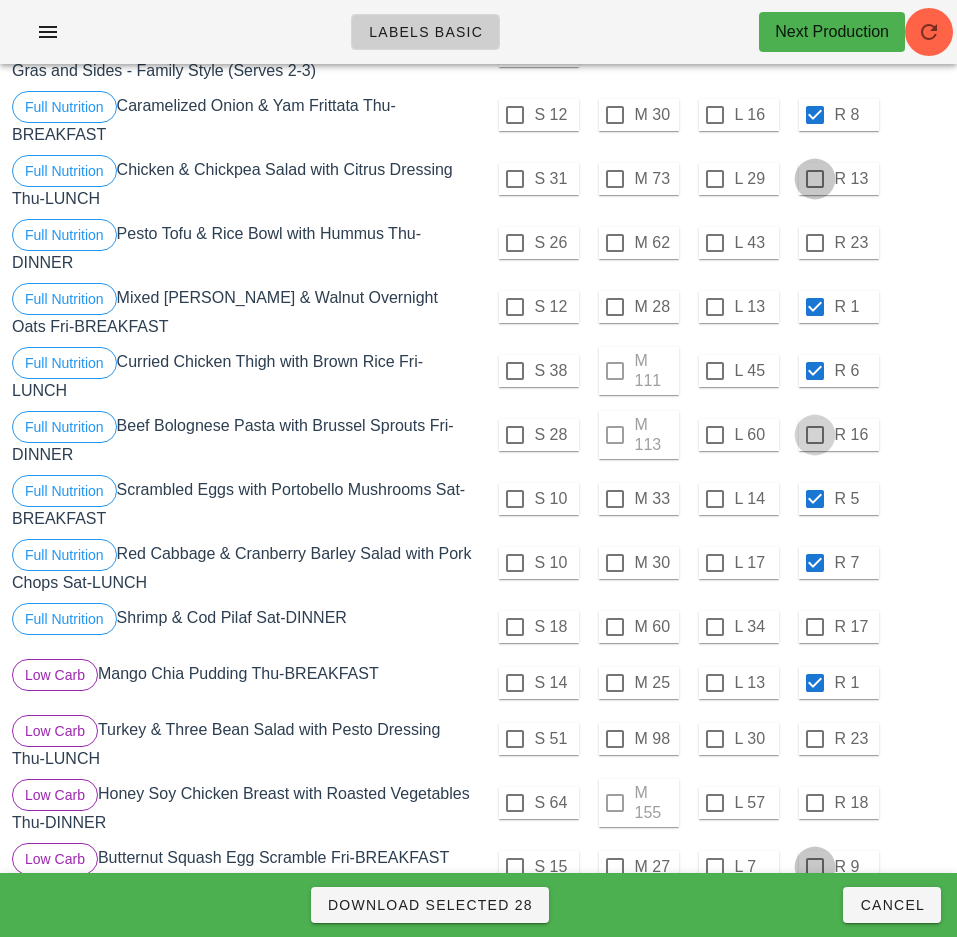 checkbox on "true" 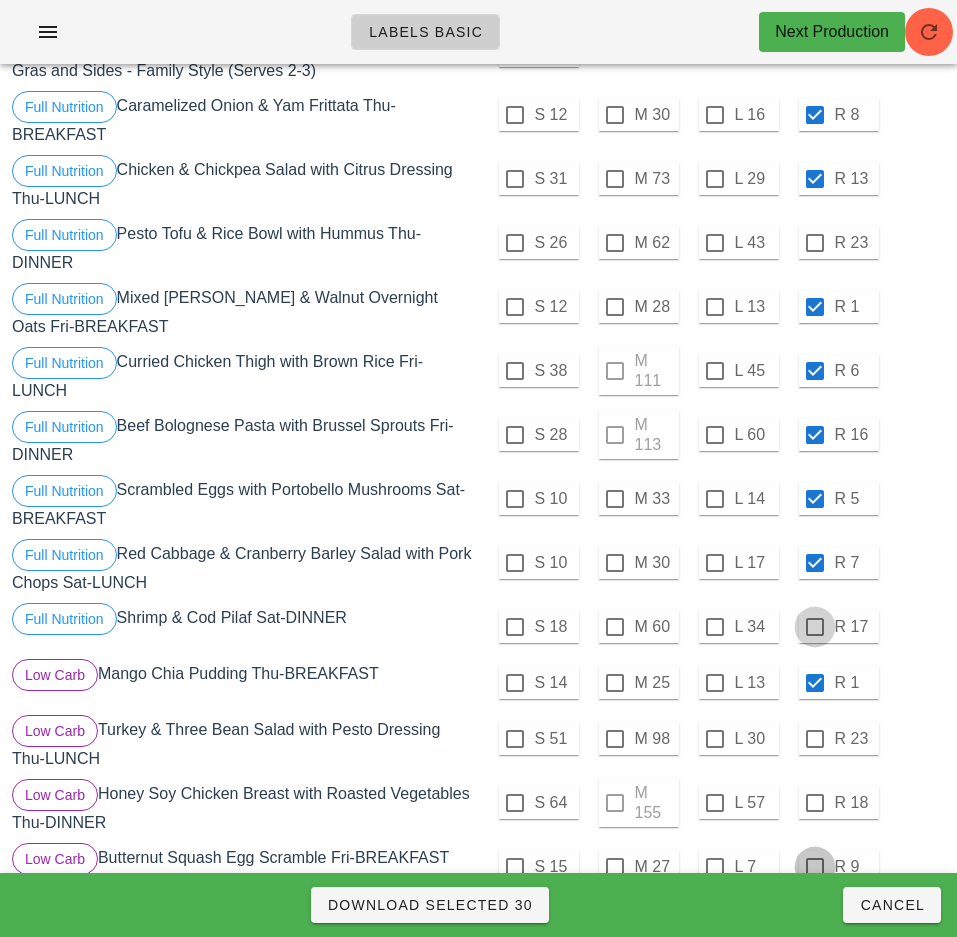 click at bounding box center [815, 627] 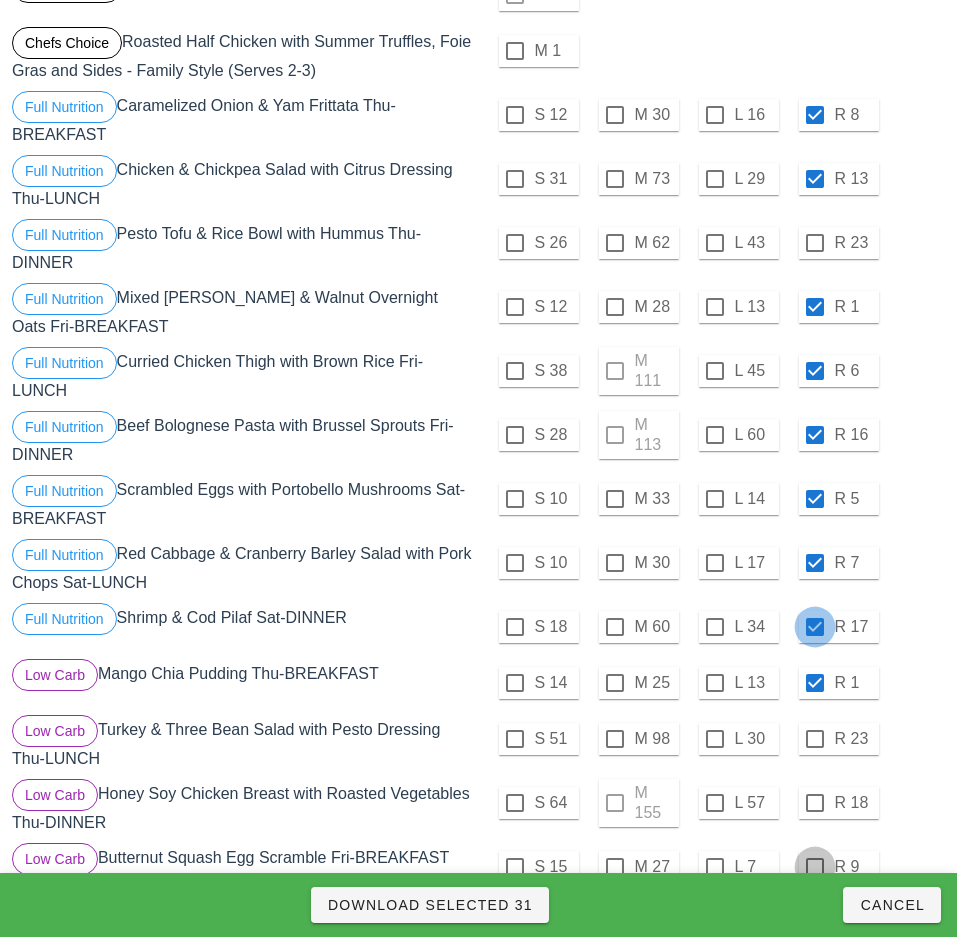 scroll, scrollTop: 1922, scrollLeft: 0, axis: vertical 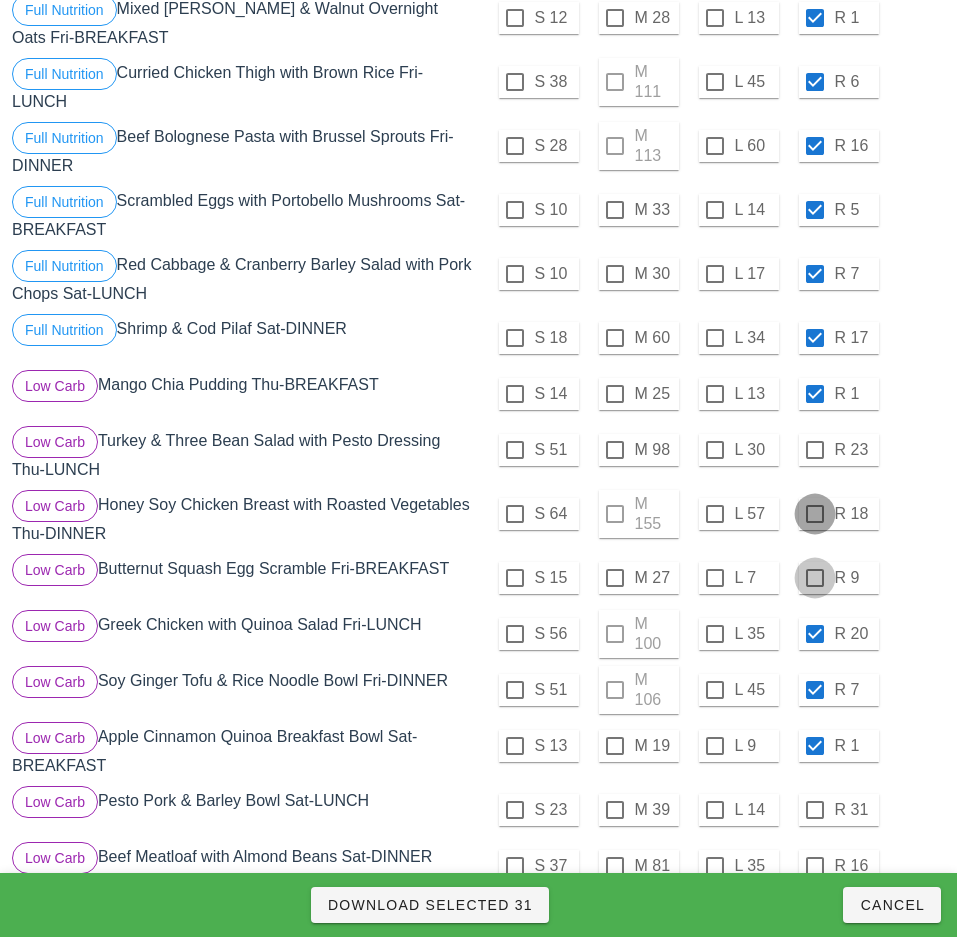 click at bounding box center [815, 514] 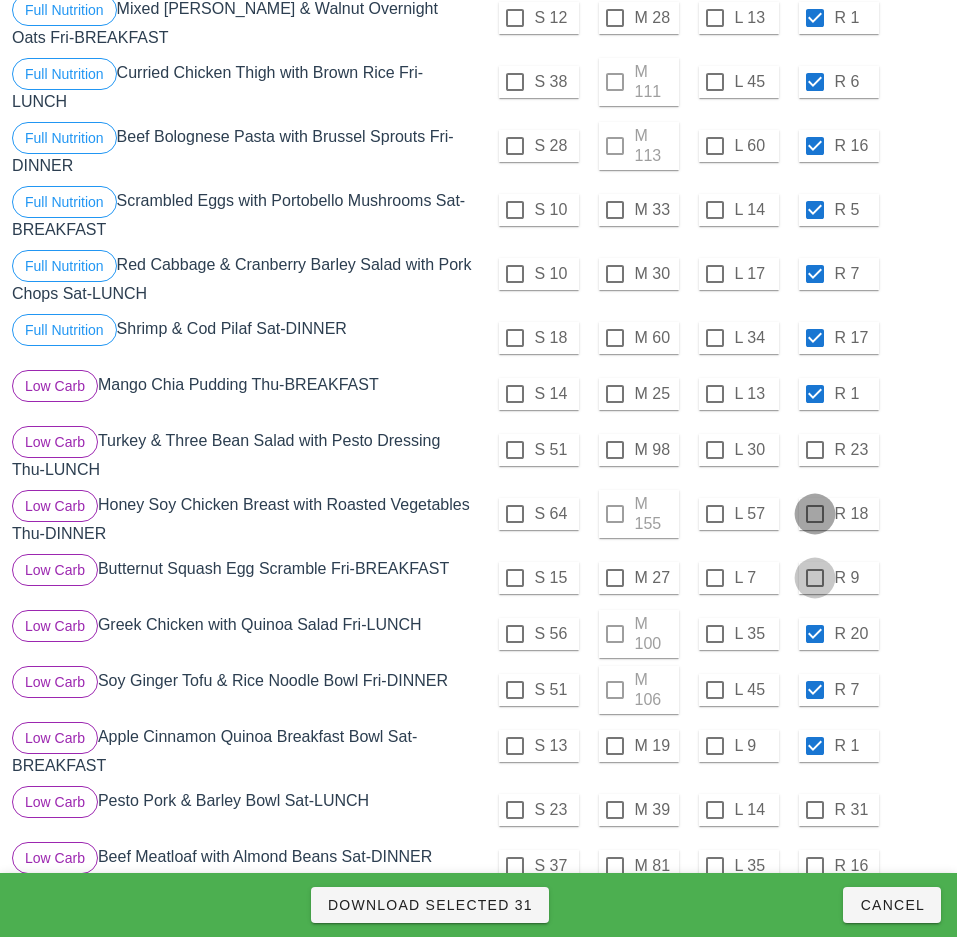 checkbox on "true" 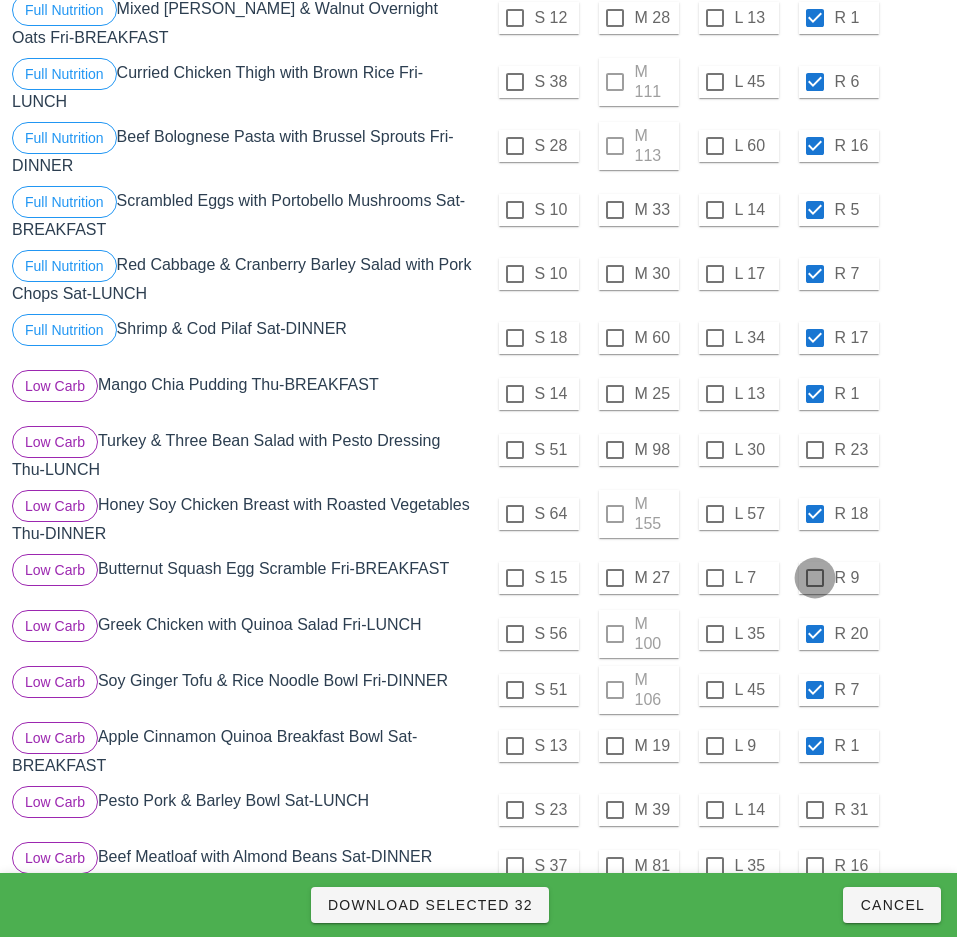 click at bounding box center (815, 578) 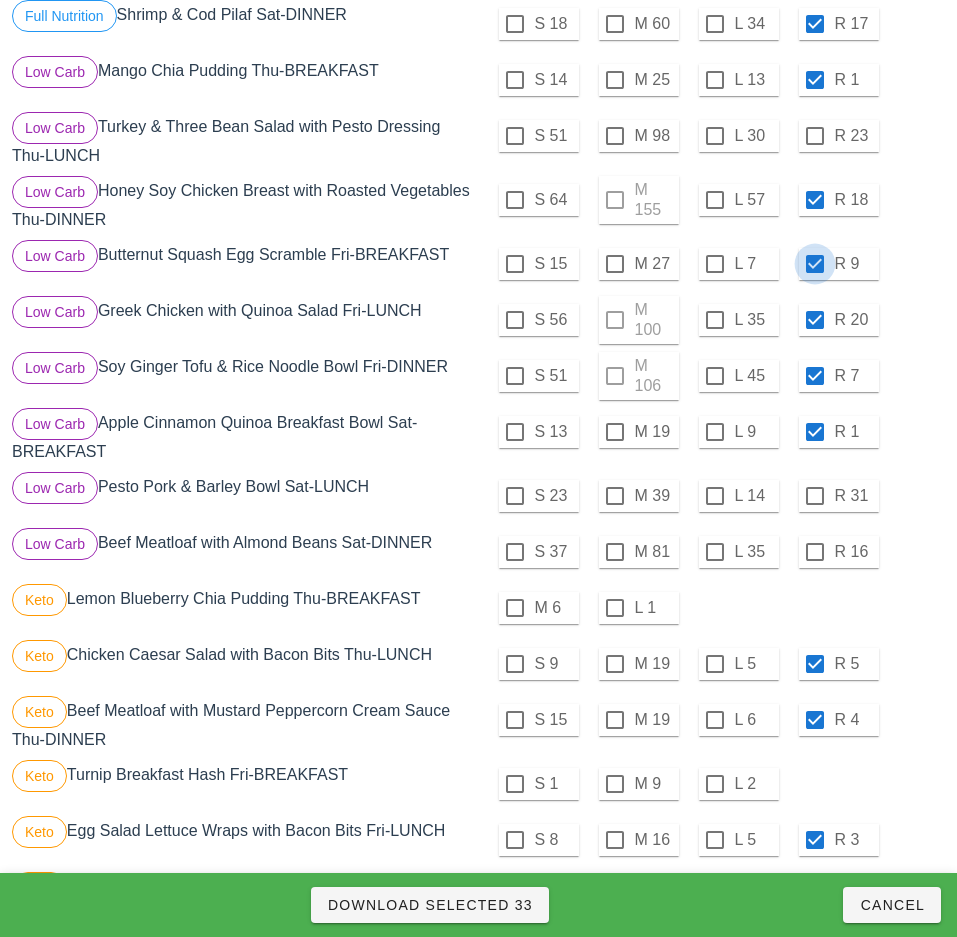scroll, scrollTop: 2239, scrollLeft: 0, axis: vertical 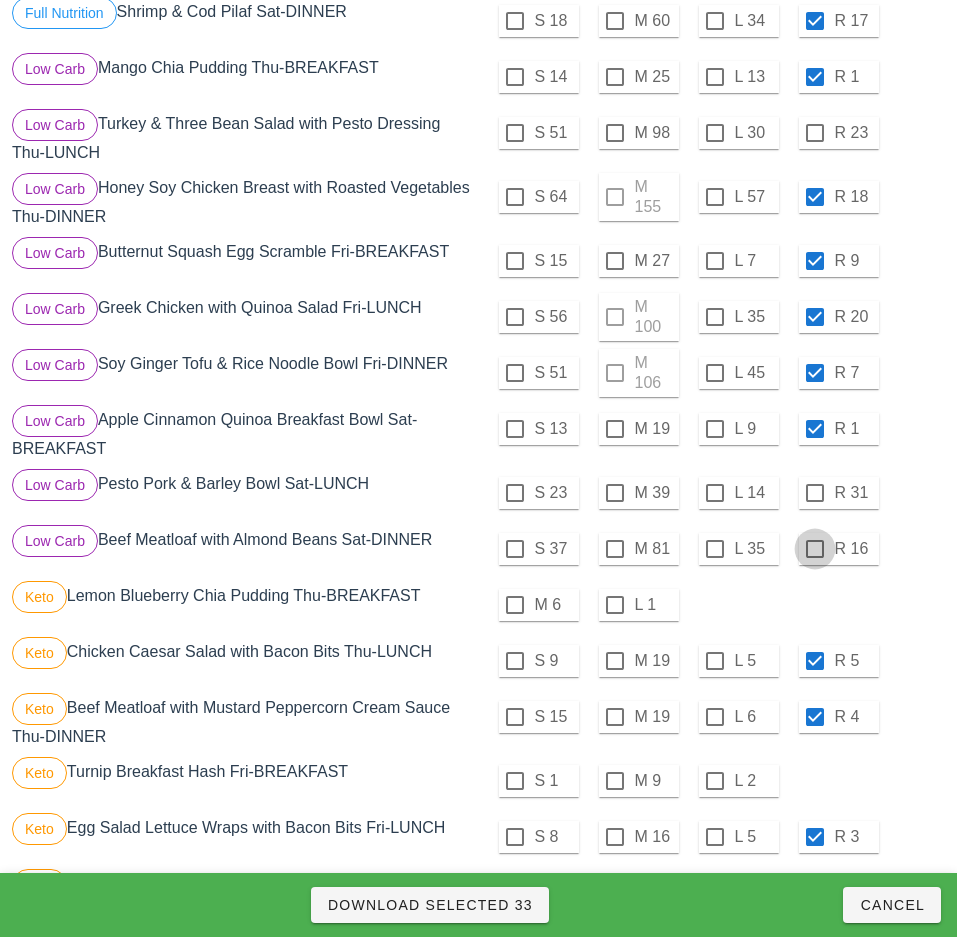 click at bounding box center (815, 549) 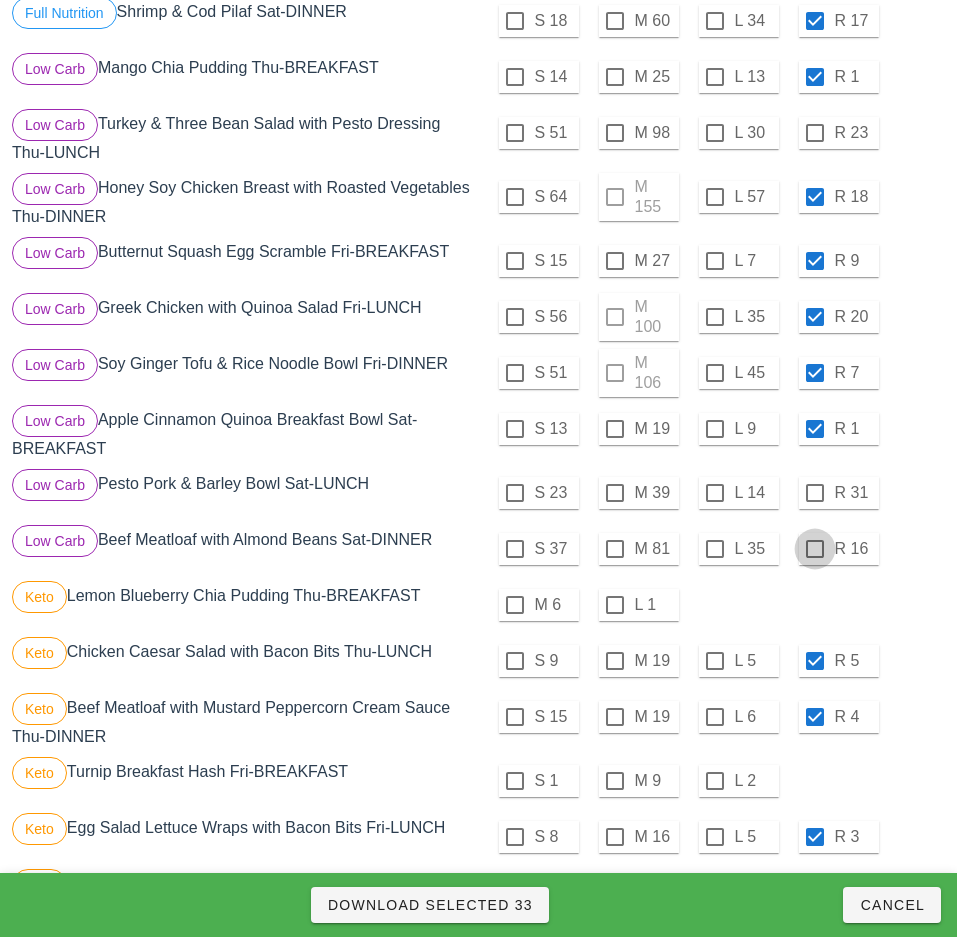 checkbox on "true" 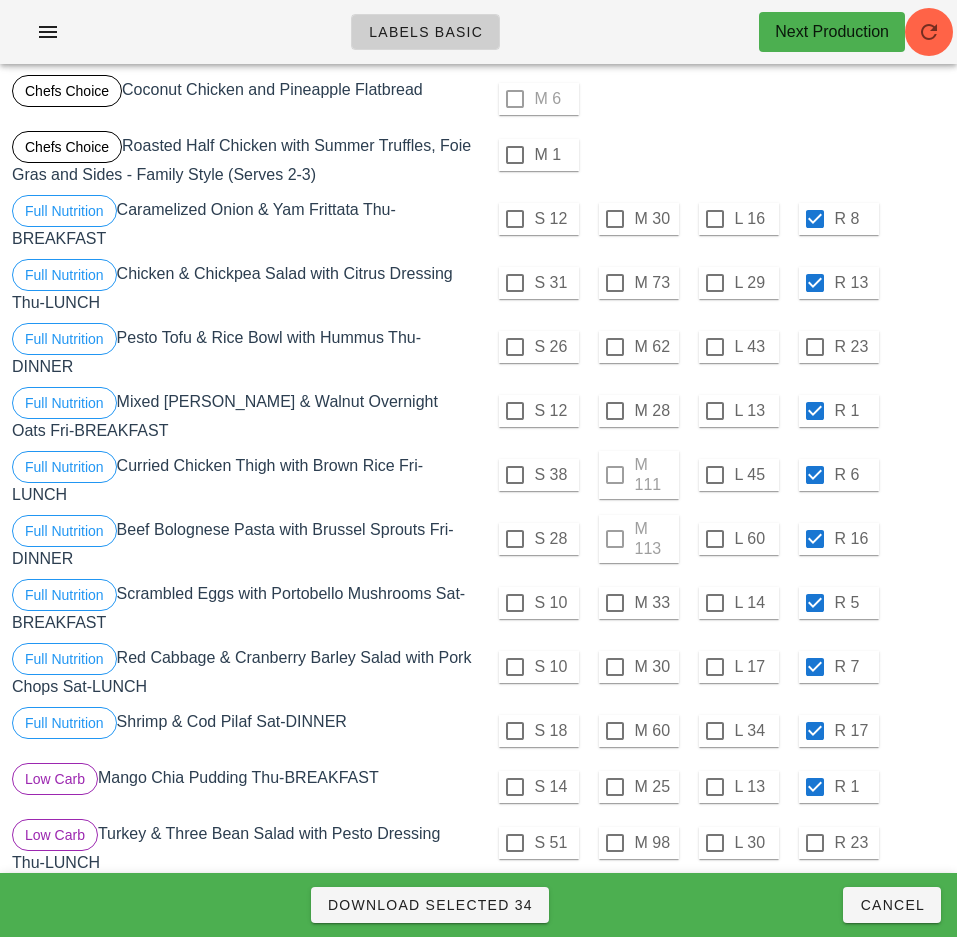 scroll, scrollTop: 1528, scrollLeft: 0, axis: vertical 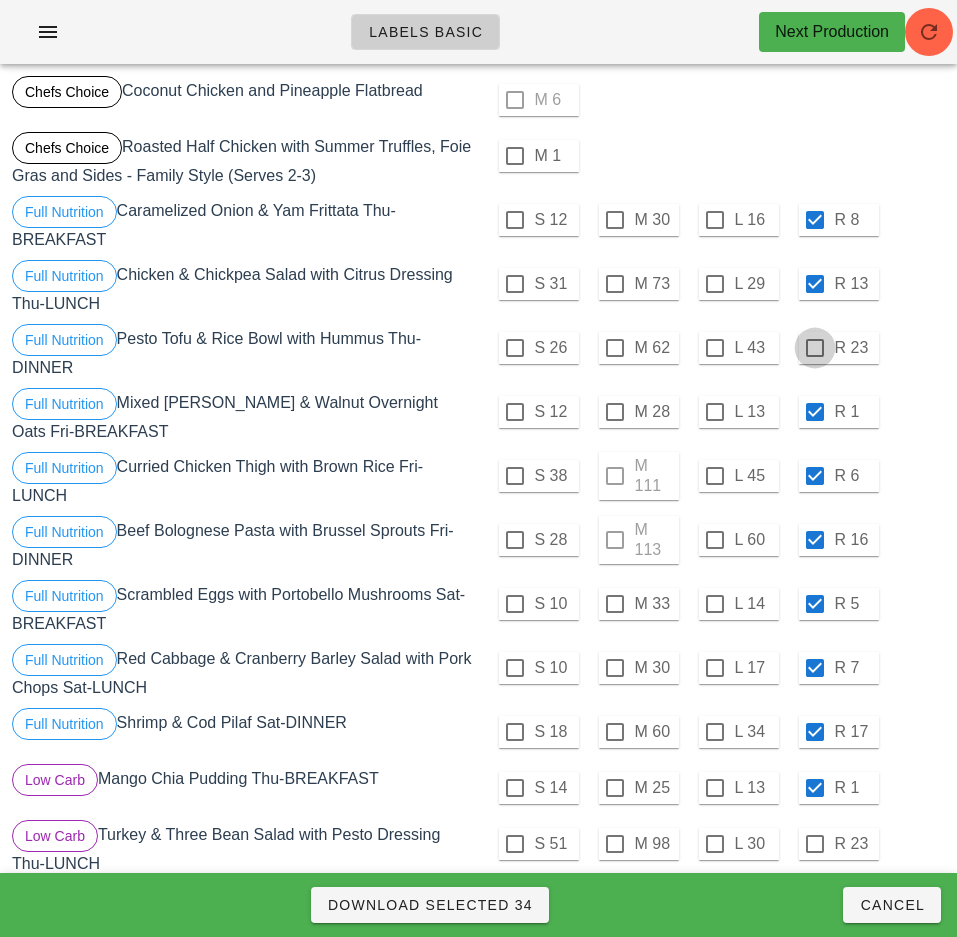 click at bounding box center [815, 348] 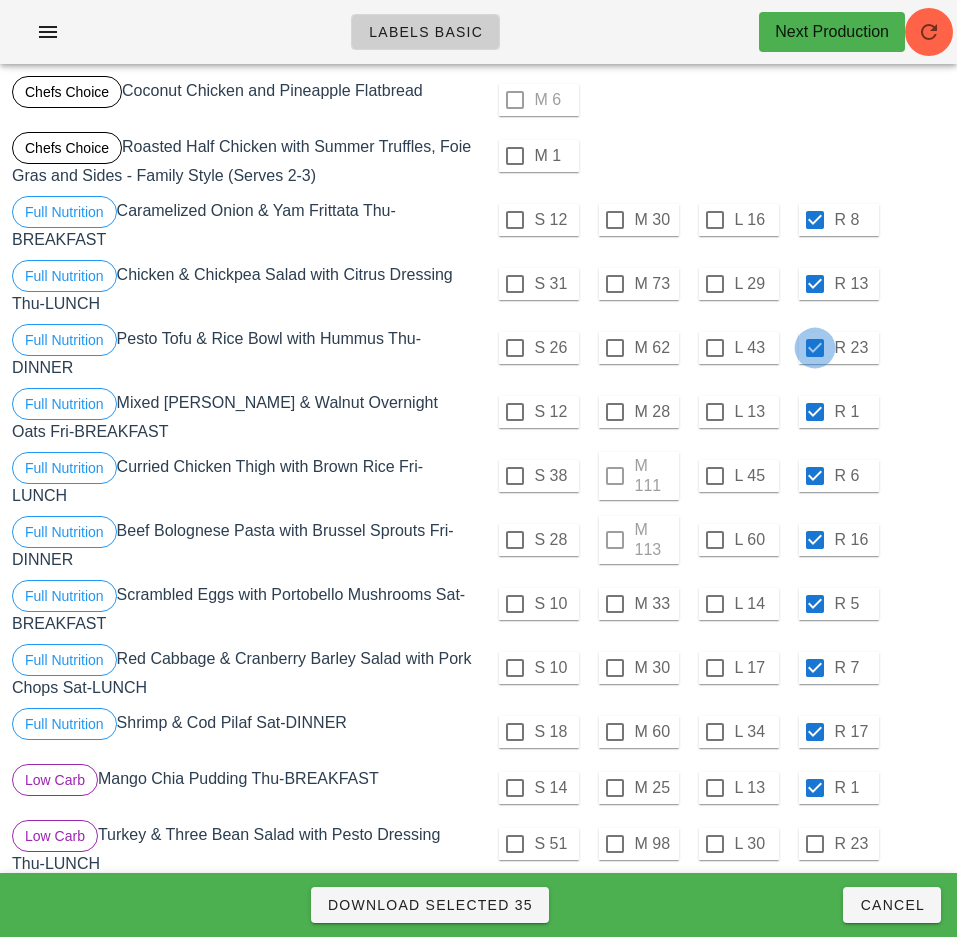 scroll, scrollTop: 1783, scrollLeft: 0, axis: vertical 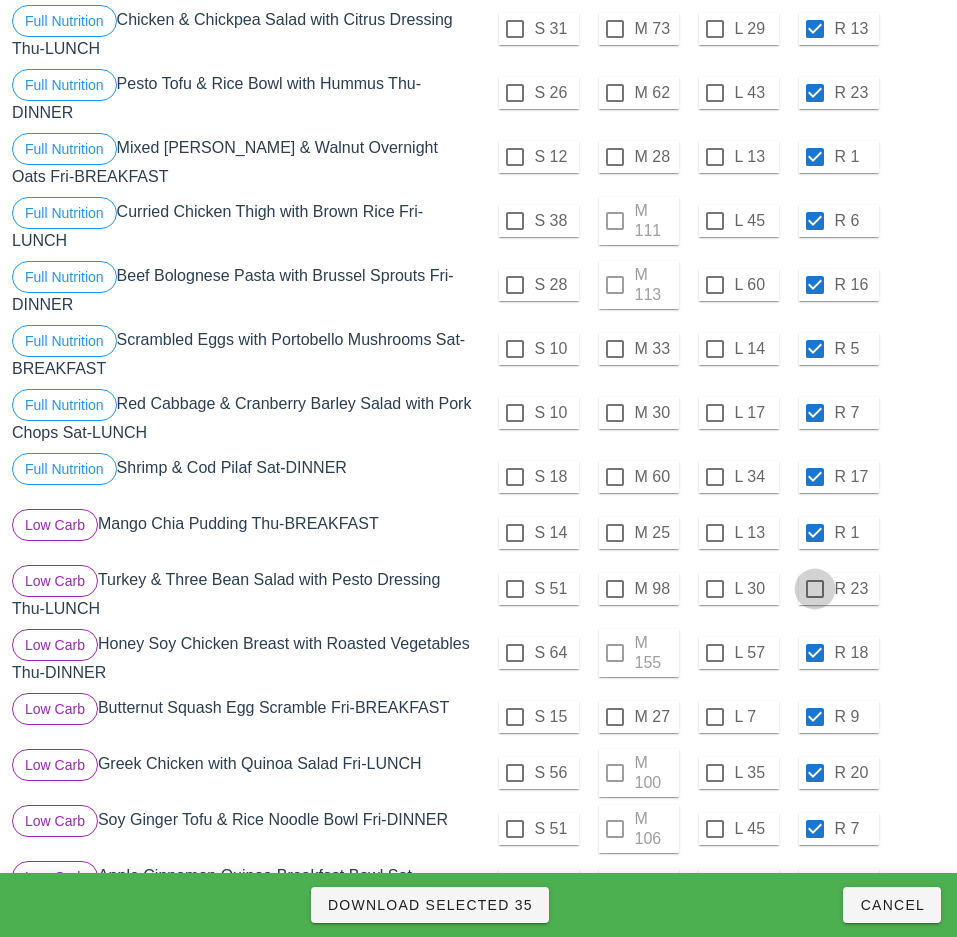 click at bounding box center [815, 589] 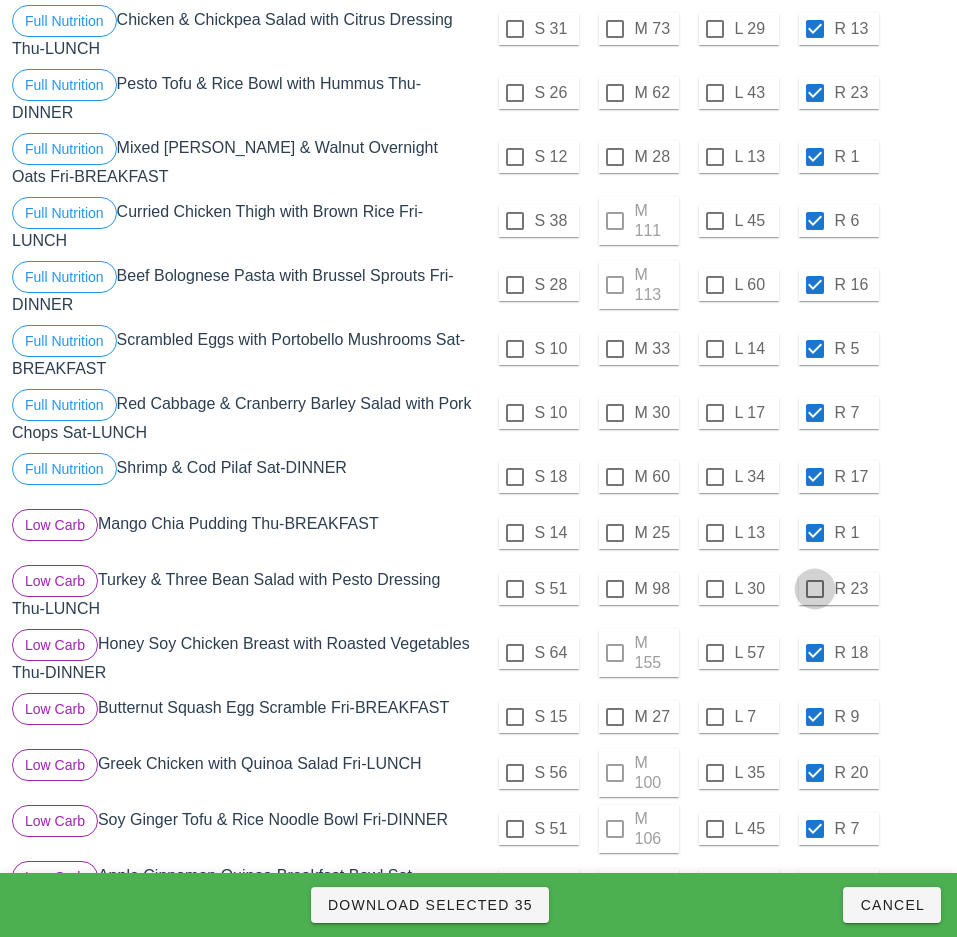 checkbox on "true" 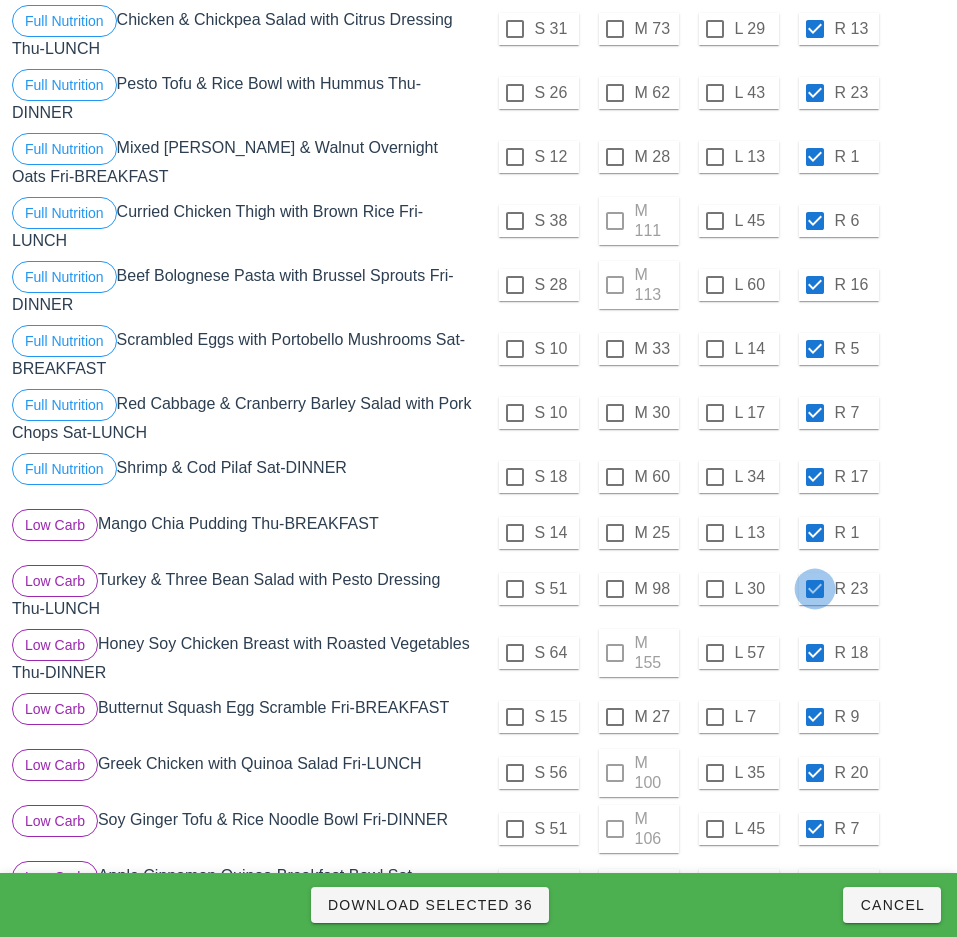 scroll, scrollTop: 2031, scrollLeft: 0, axis: vertical 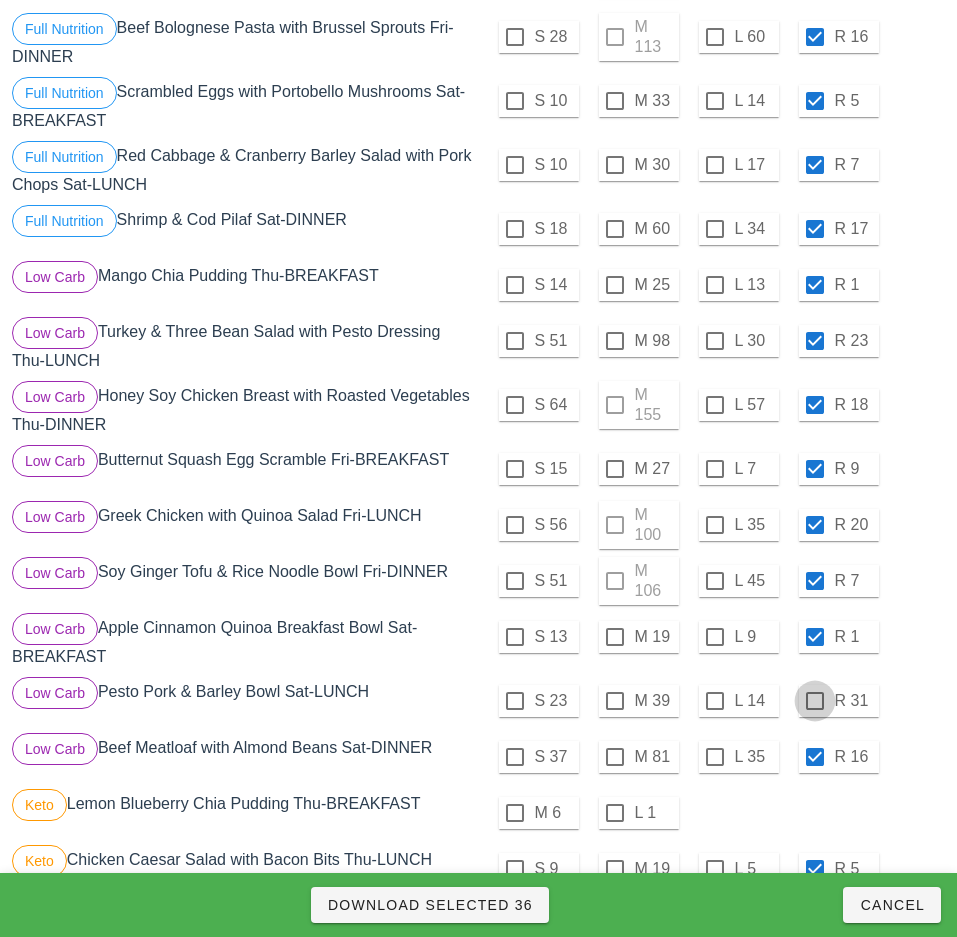 click at bounding box center [815, 701] 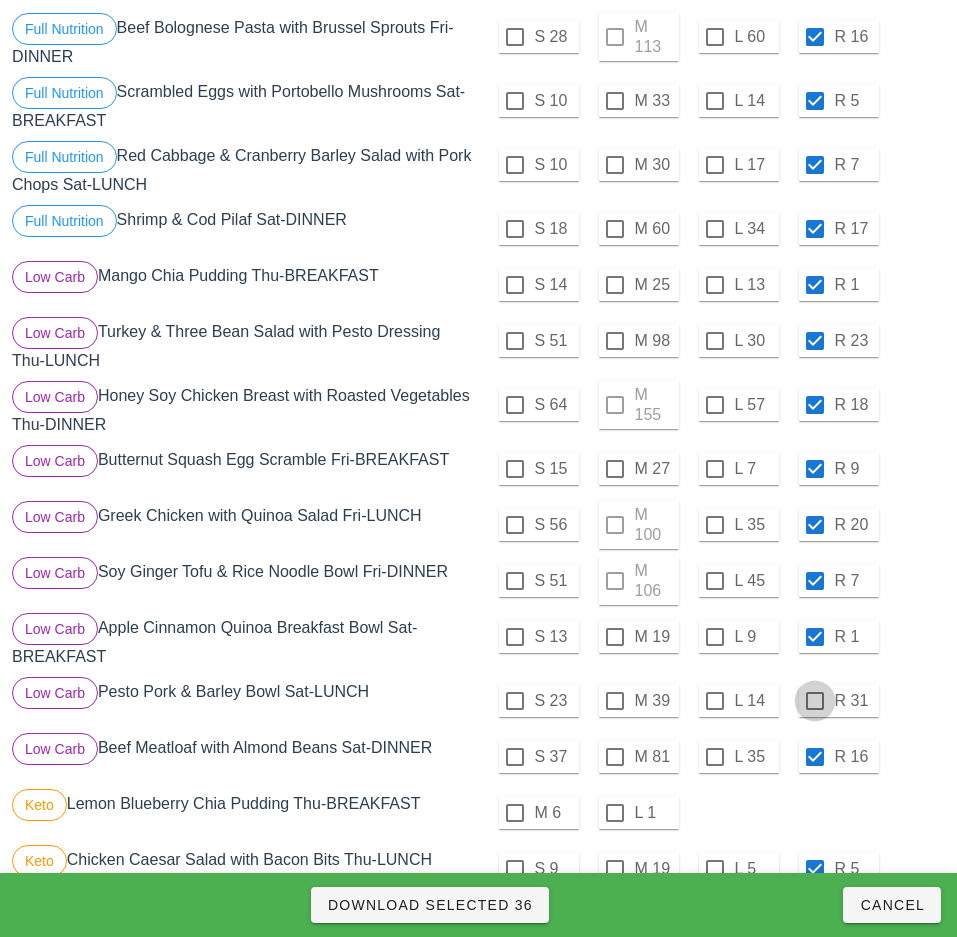 checkbox on "true" 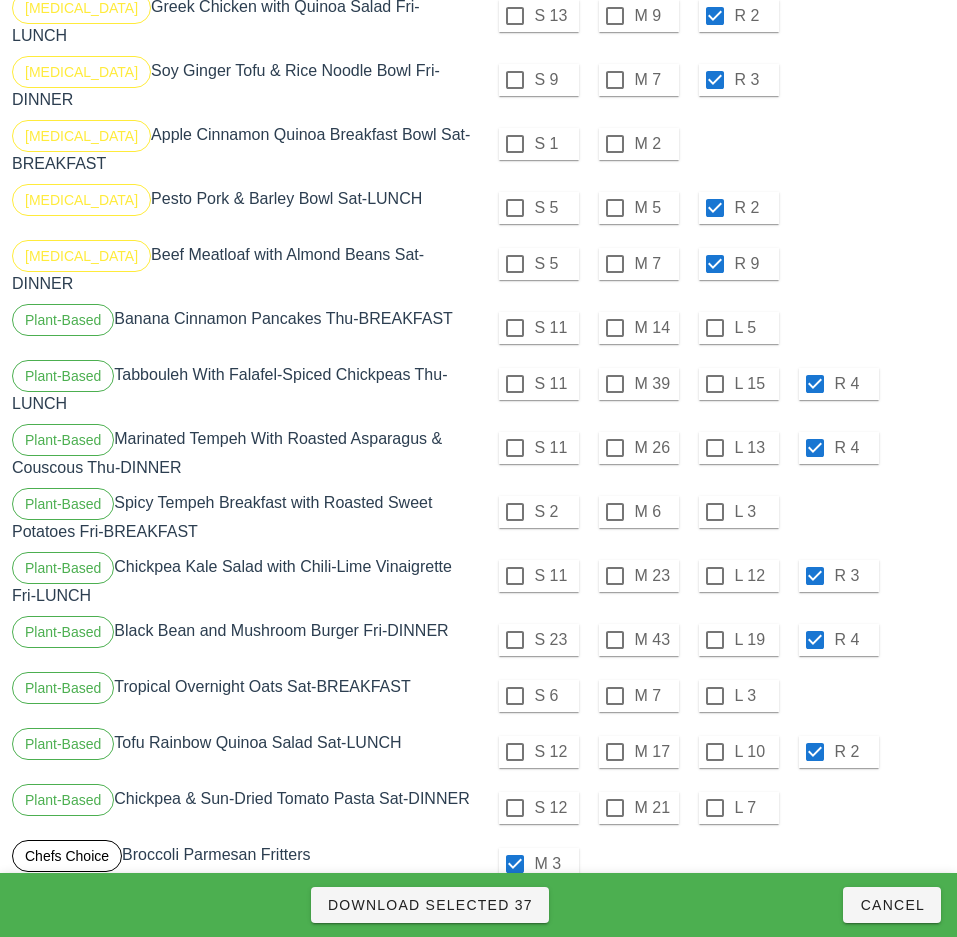 scroll, scrollTop: 3587, scrollLeft: 0, axis: vertical 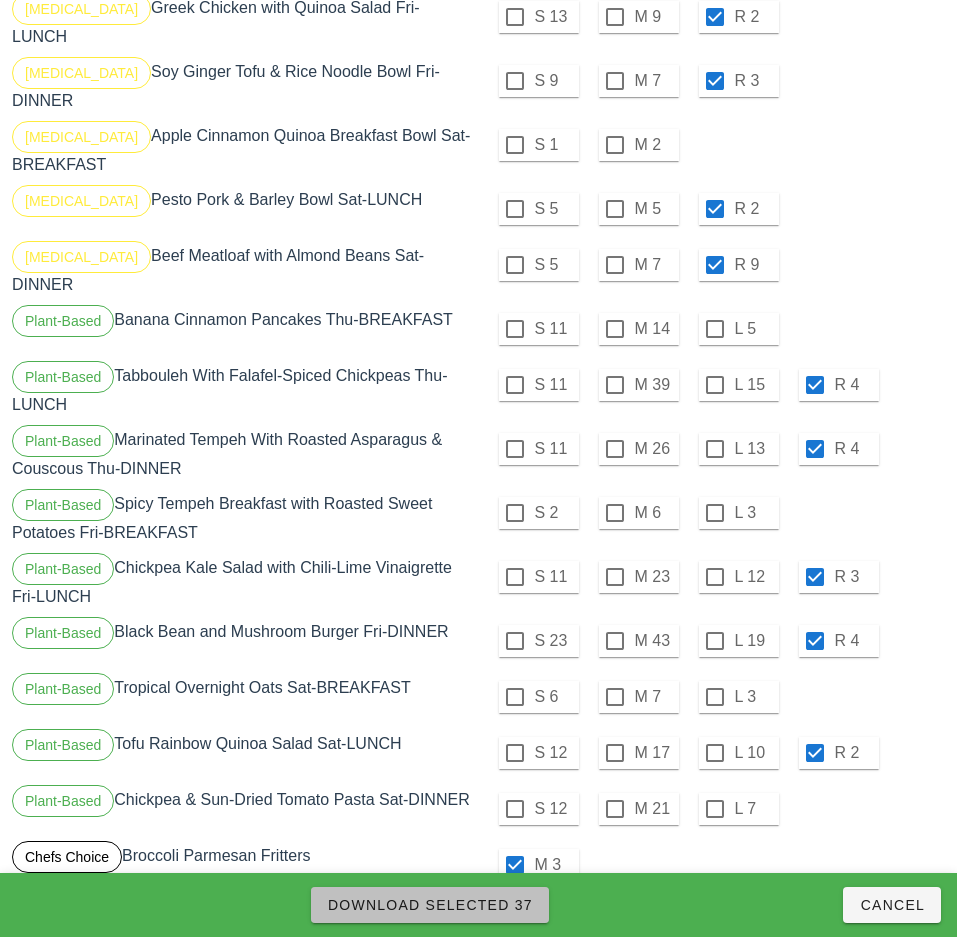 click on "Download Selected 37" at bounding box center (430, 905) 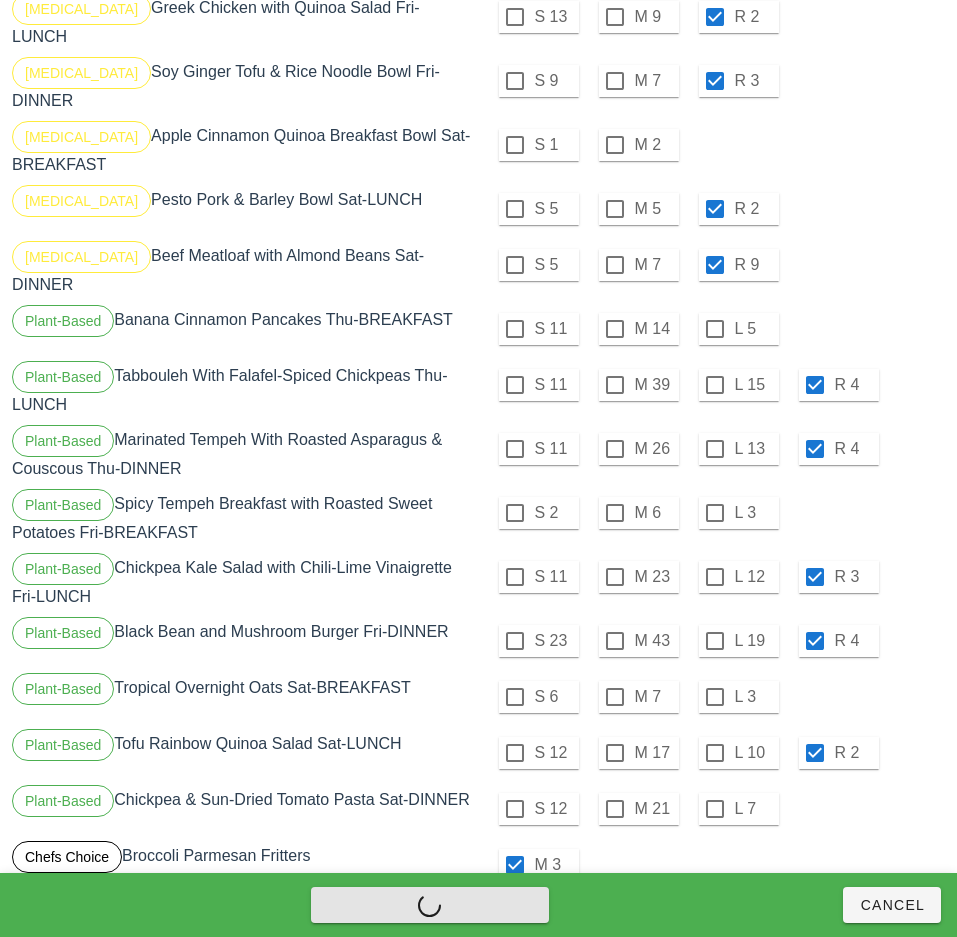 checkbox on "false" 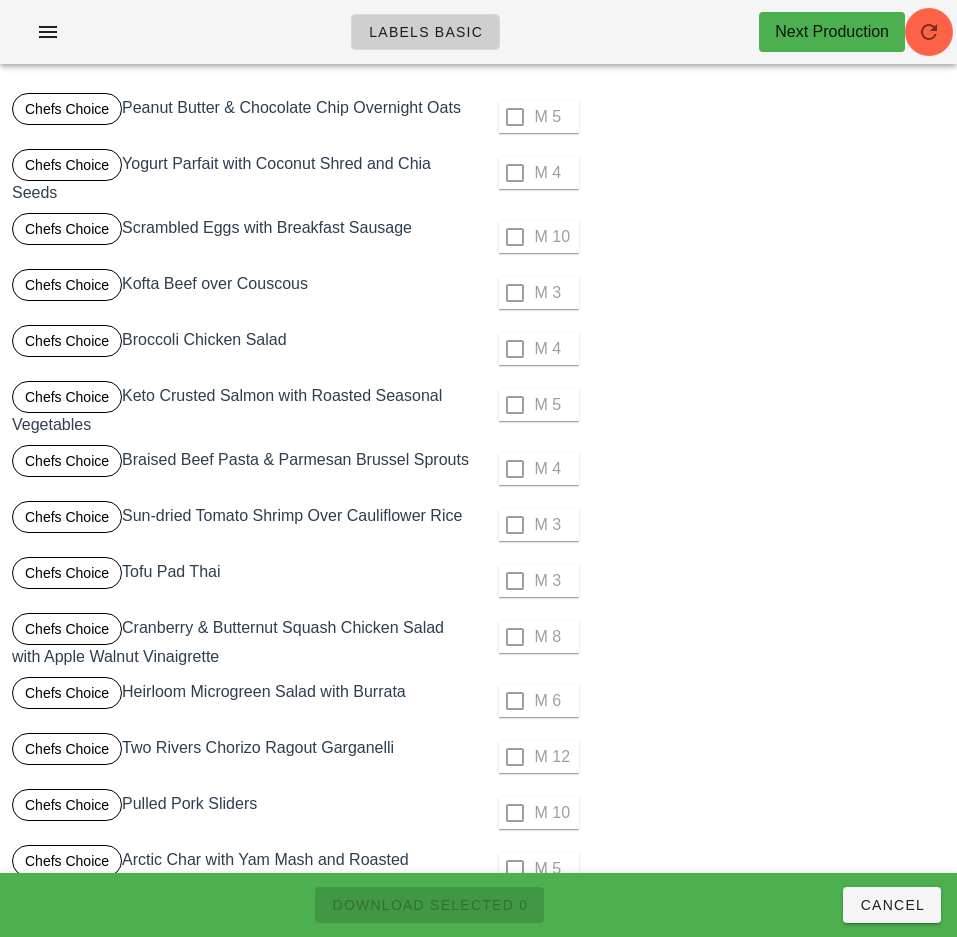 scroll, scrollTop: 0, scrollLeft: 0, axis: both 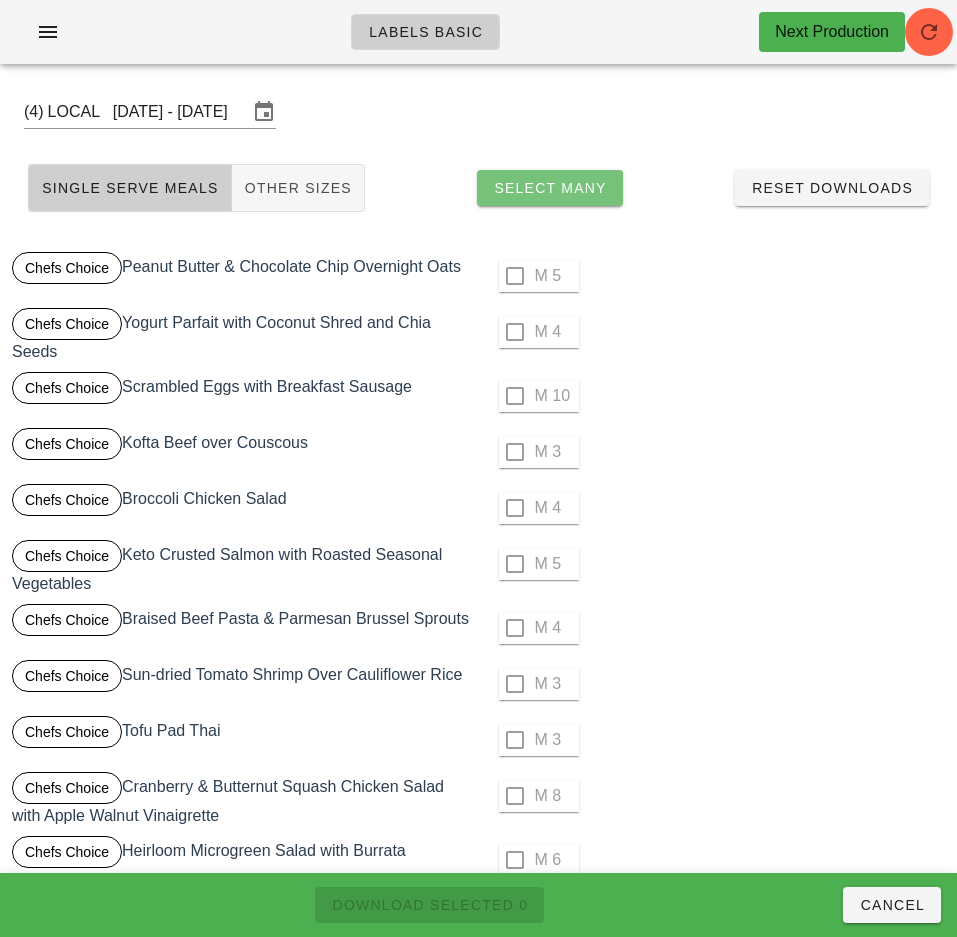 click on "Select Many" at bounding box center [550, 188] 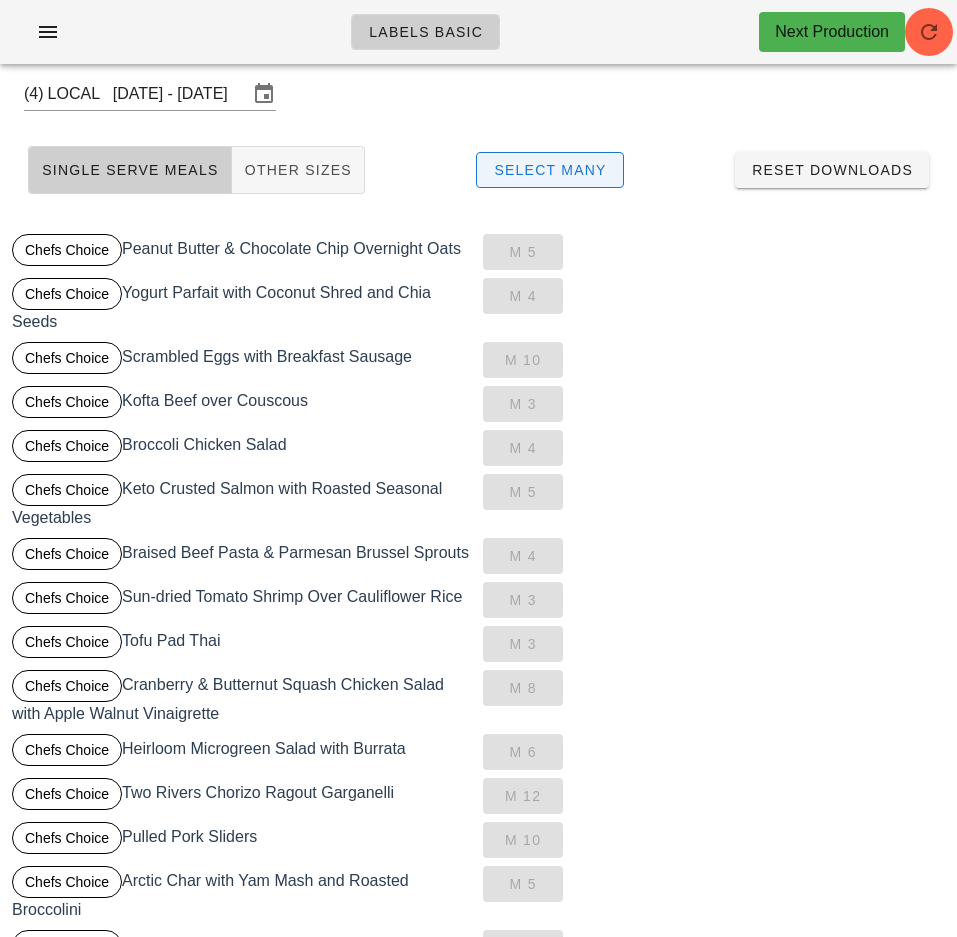 scroll, scrollTop: 0, scrollLeft: 0, axis: both 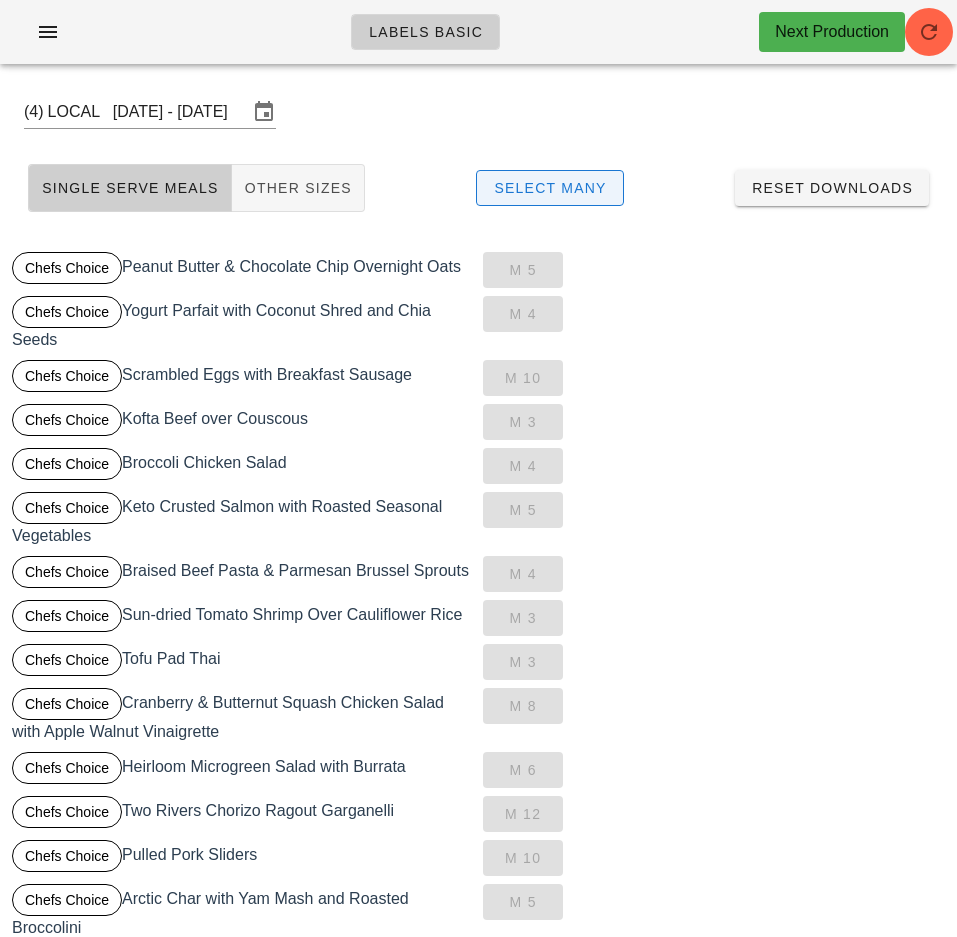 click on "Select Many" at bounding box center [550, 188] 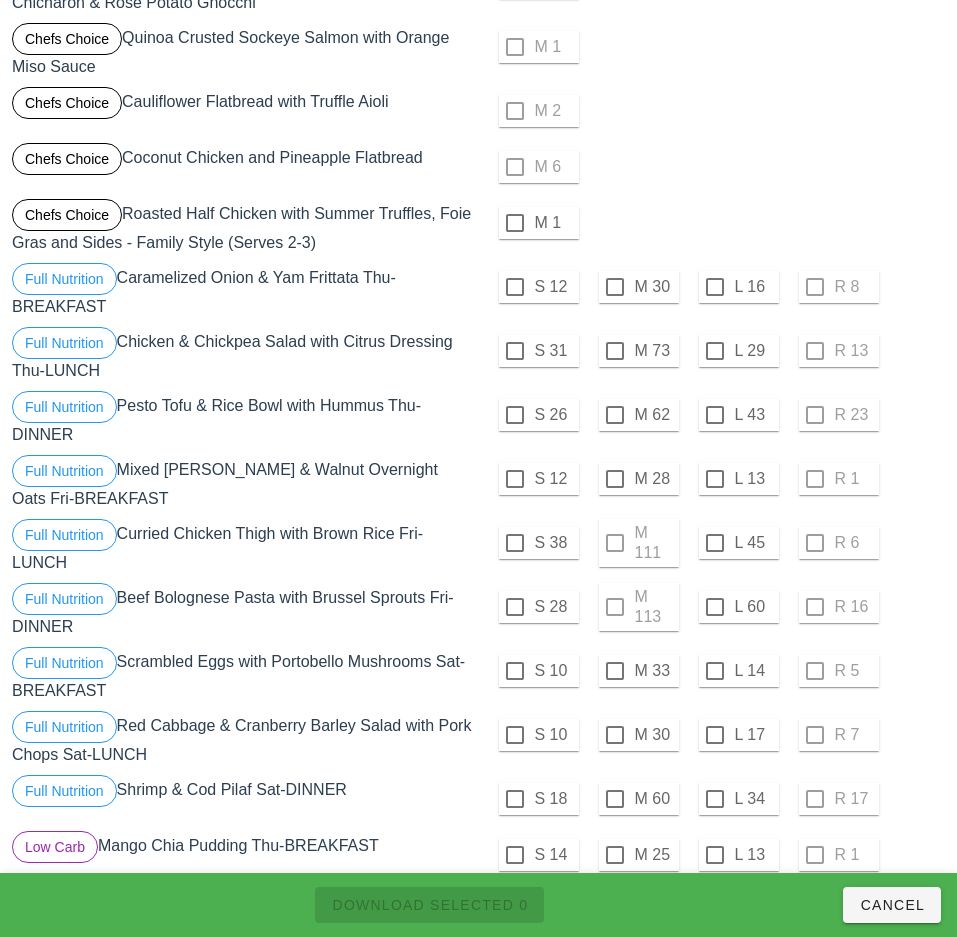 scroll, scrollTop: 1467, scrollLeft: 0, axis: vertical 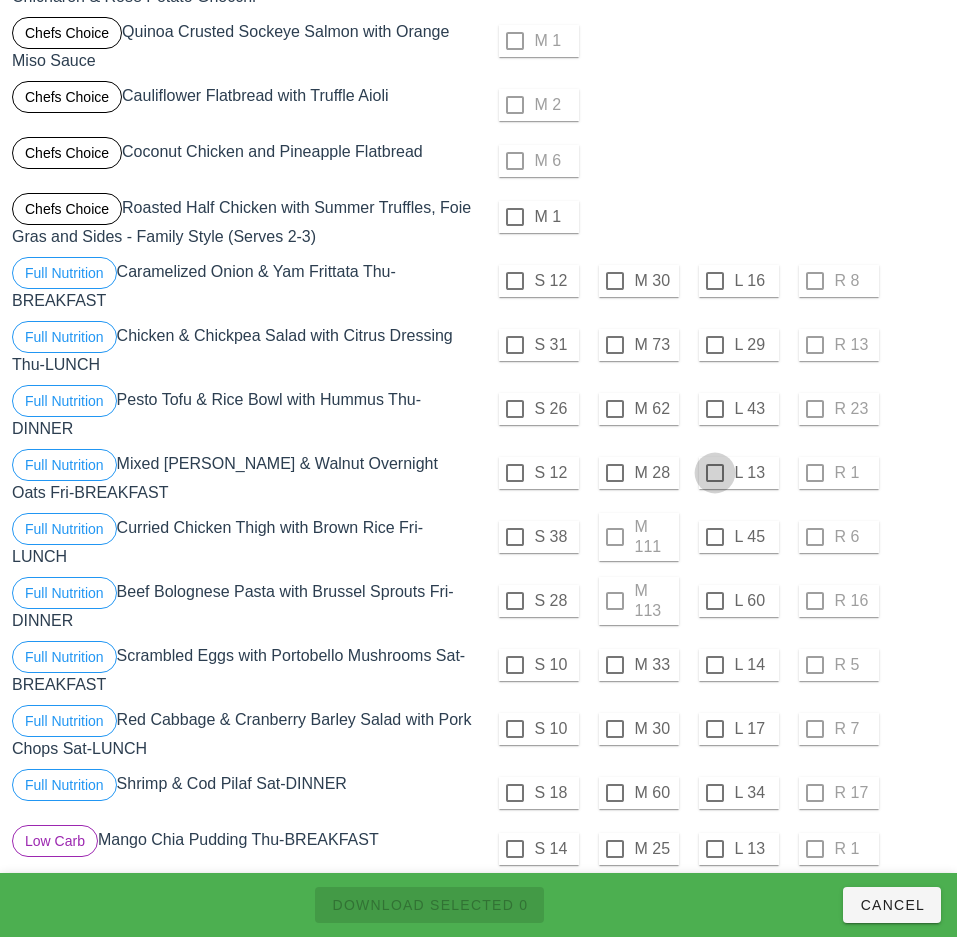 click at bounding box center [715, 281] 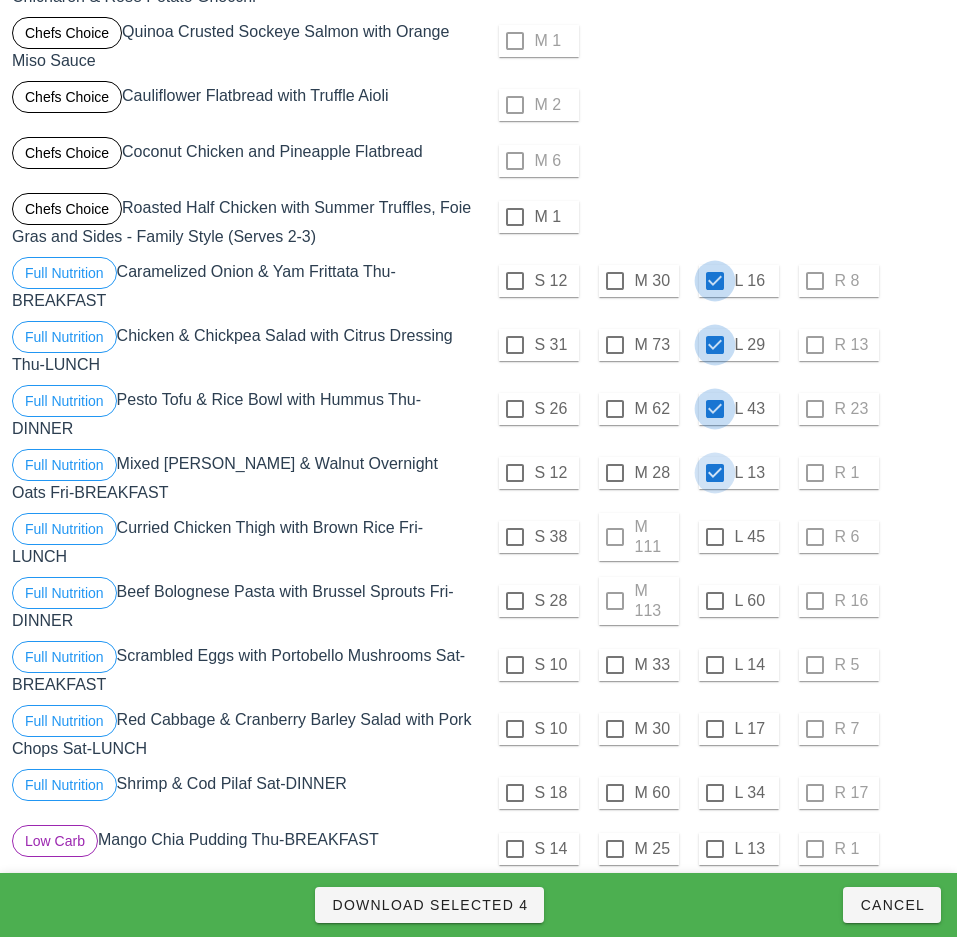 scroll, scrollTop: 1609, scrollLeft: 0, axis: vertical 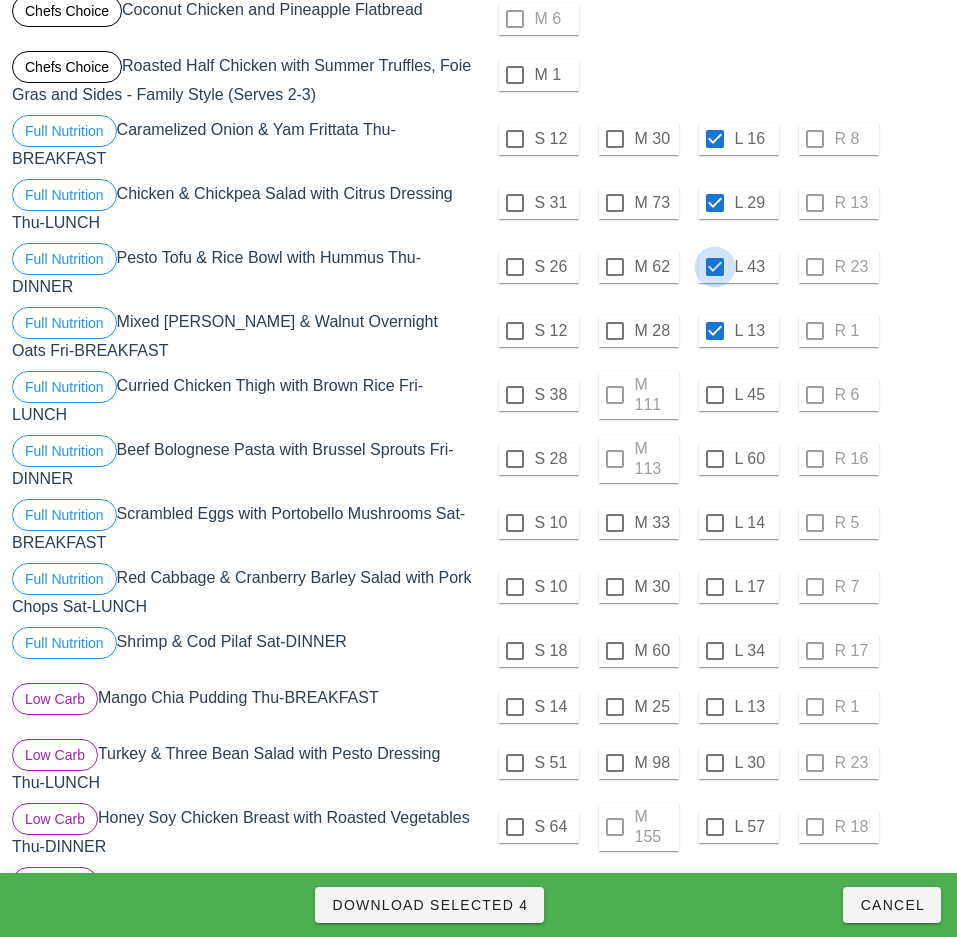 click at bounding box center [715, 139] 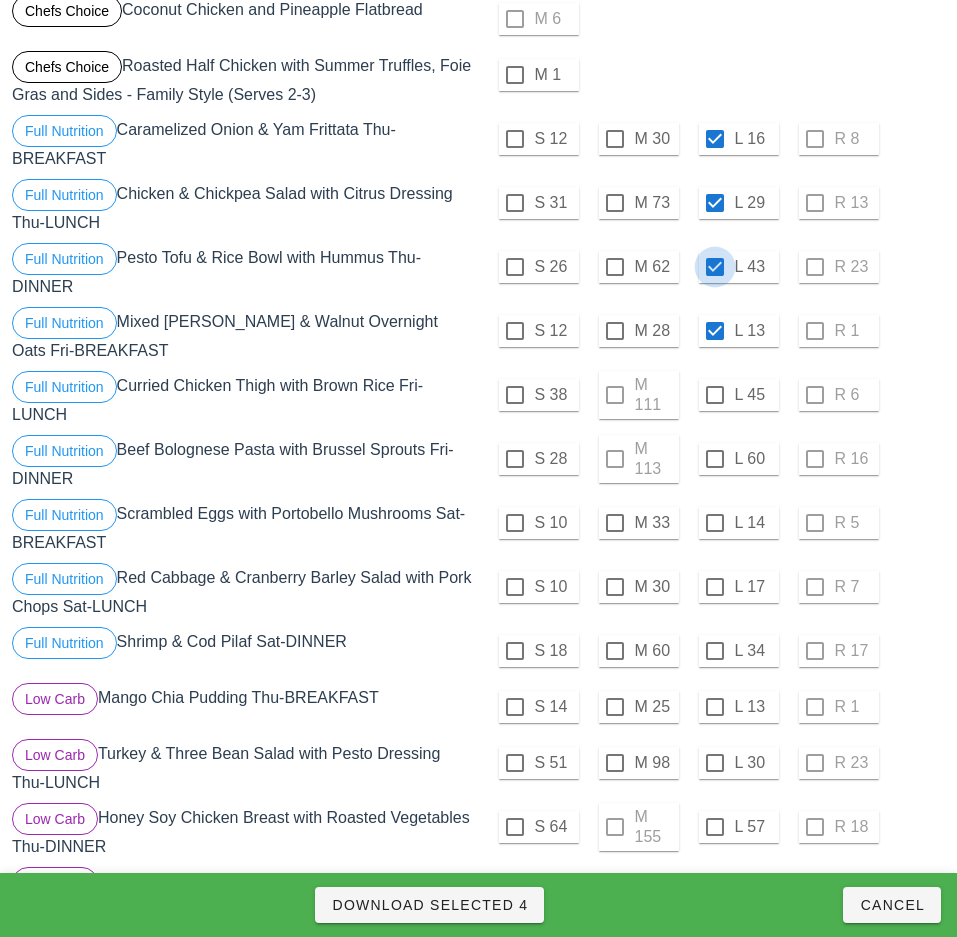 click at bounding box center (715, 203) 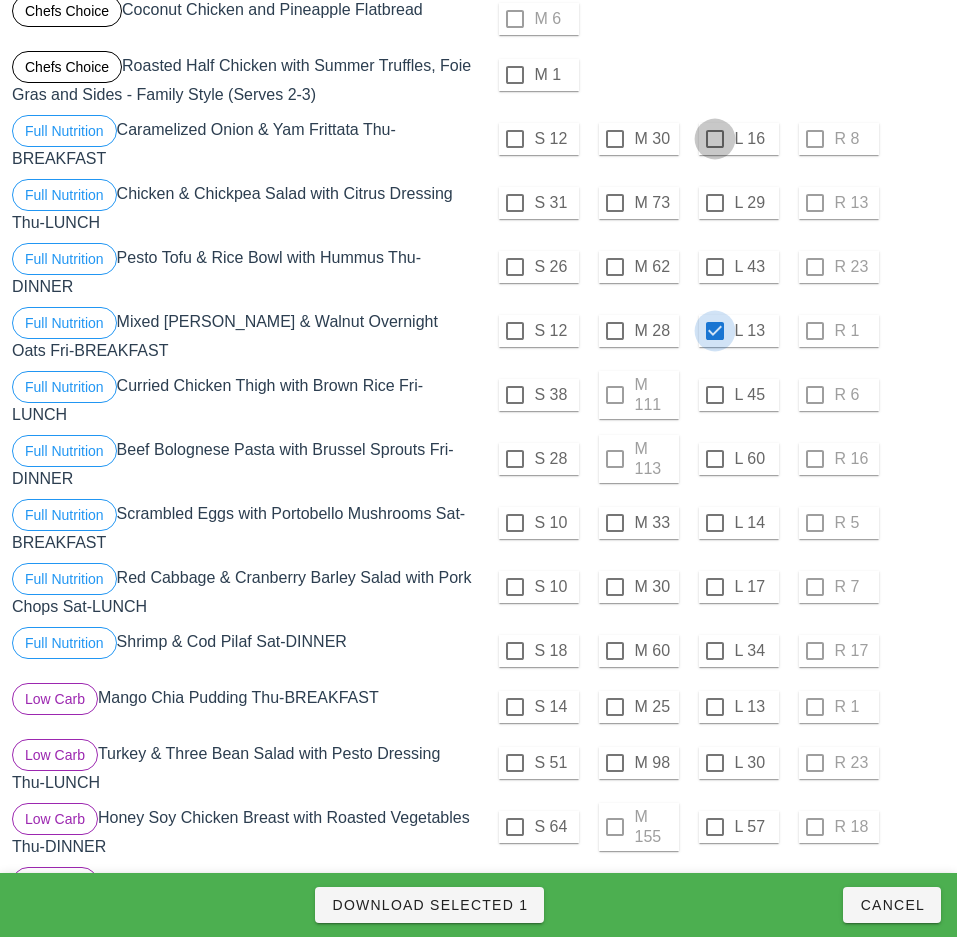 click at bounding box center [715, 331] 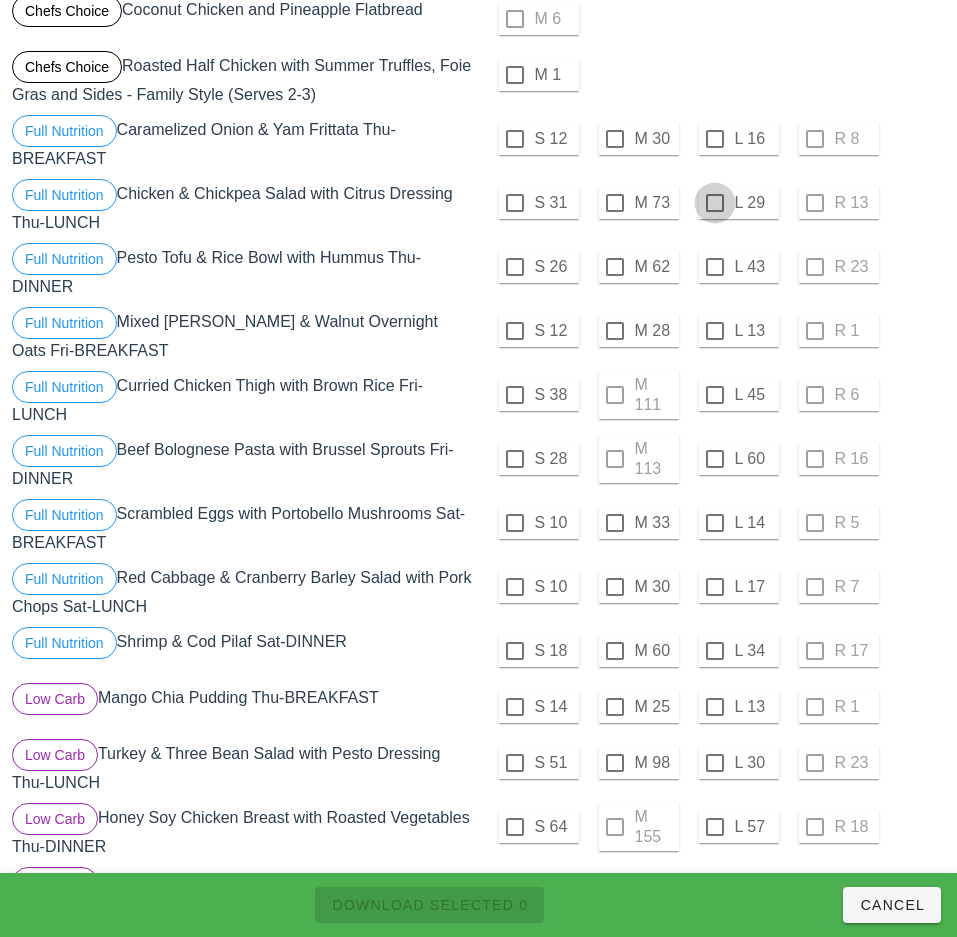 click at bounding box center (715, 139) 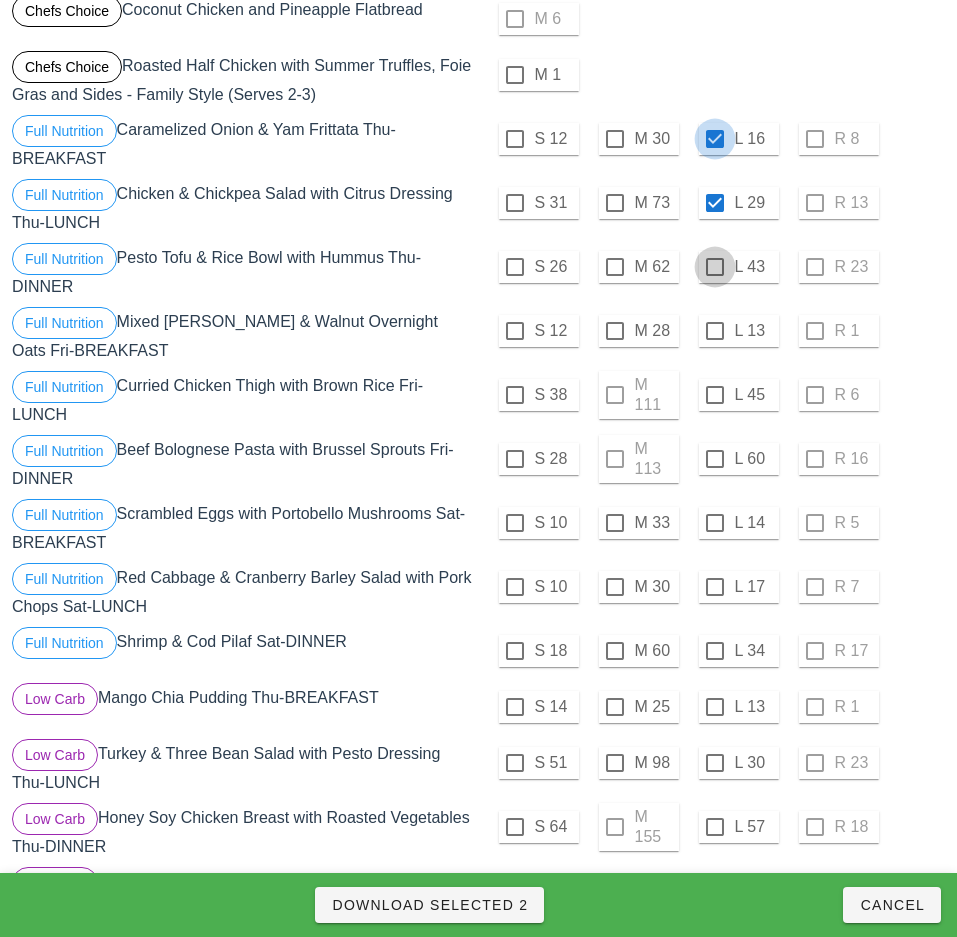 click at bounding box center [715, 267] 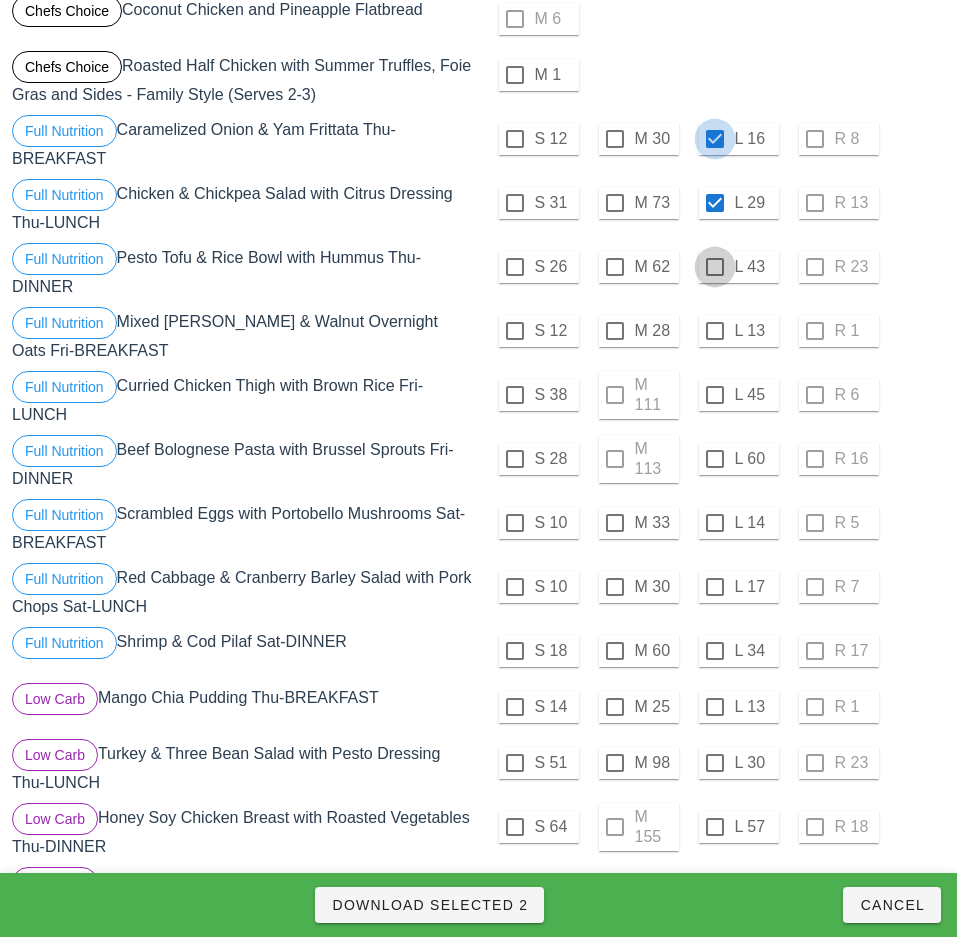 checkbox on "true" 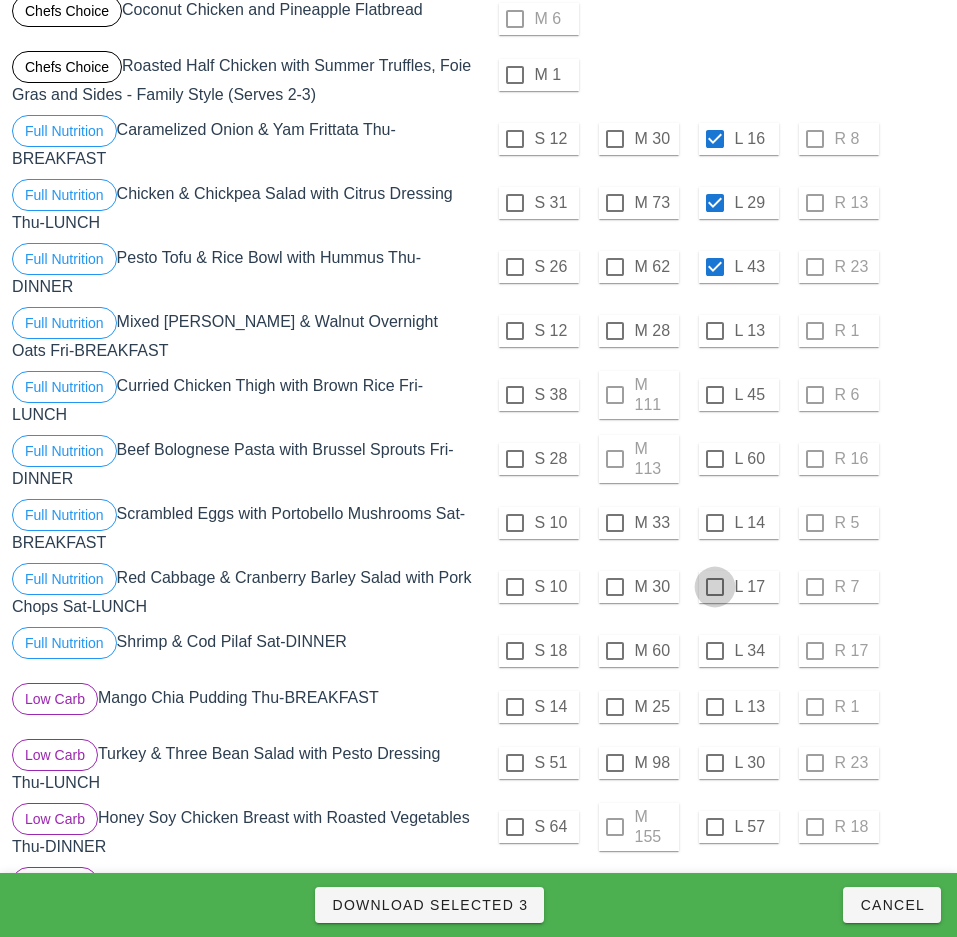 click at bounding box center (715, 331) 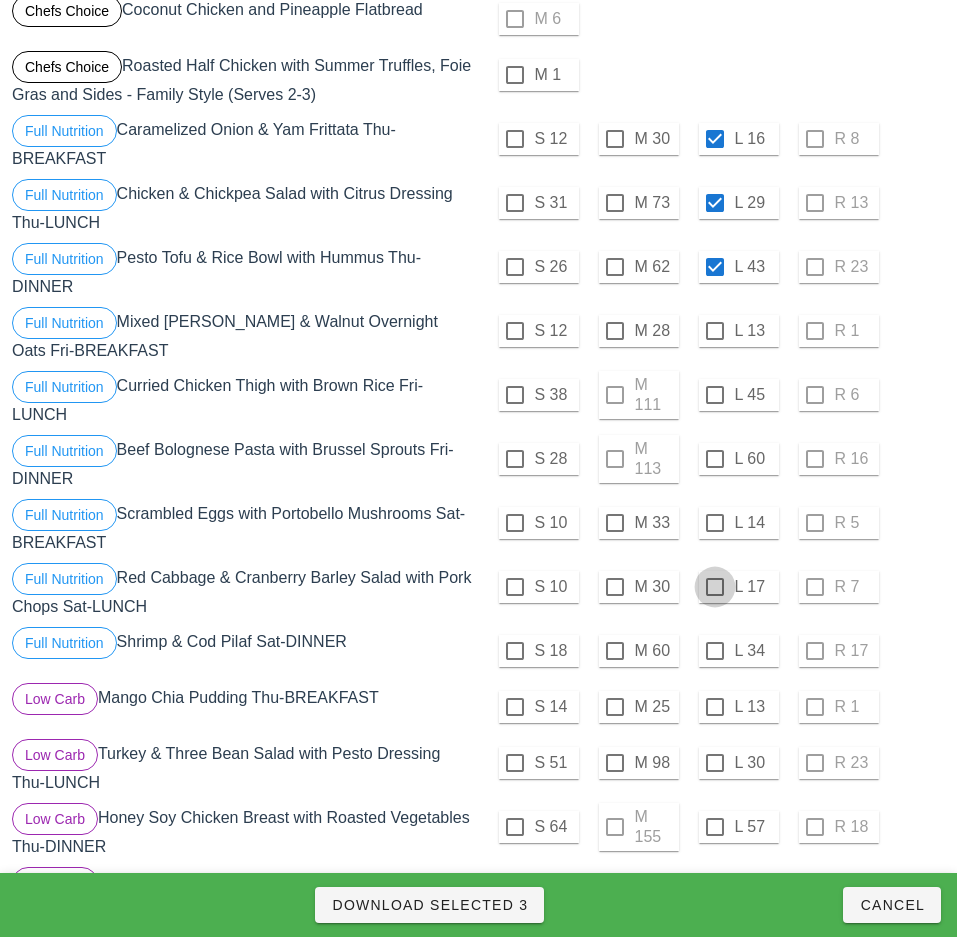 click at bounding box center [715, 395] 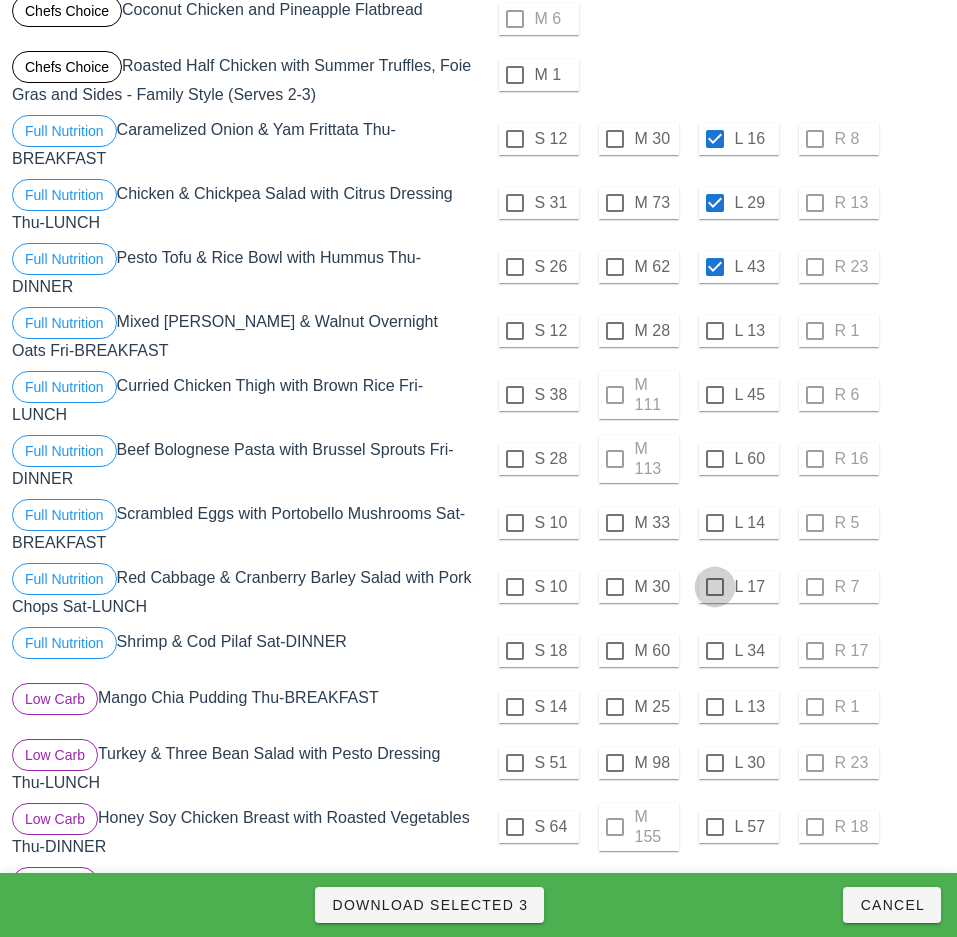 click at bounding box center (715, 587) 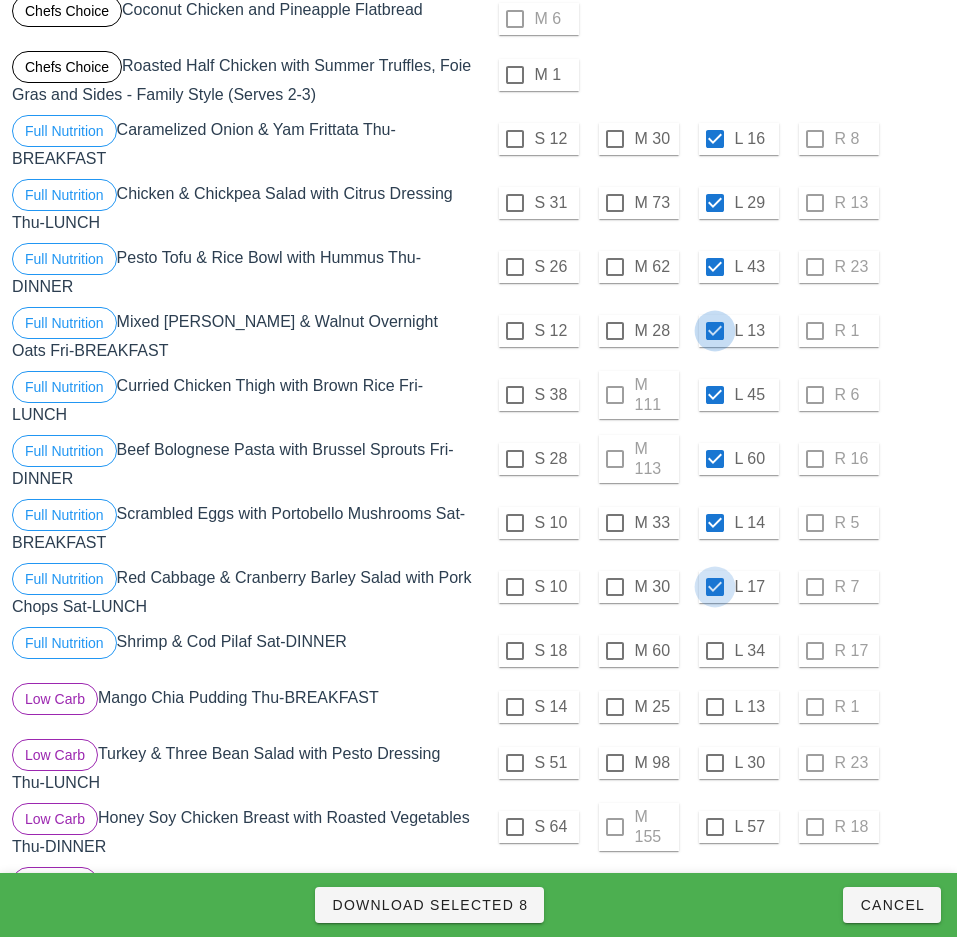 checkbox on "true" 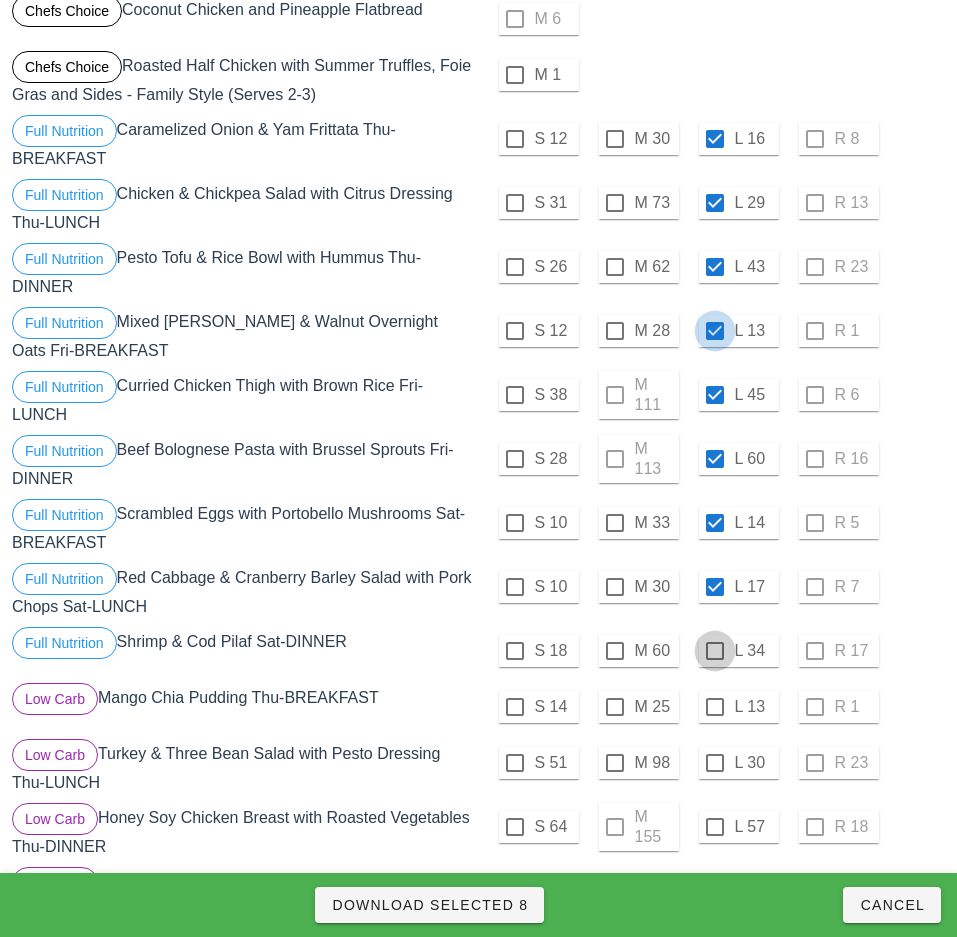 click at bounding box center [715, 651] 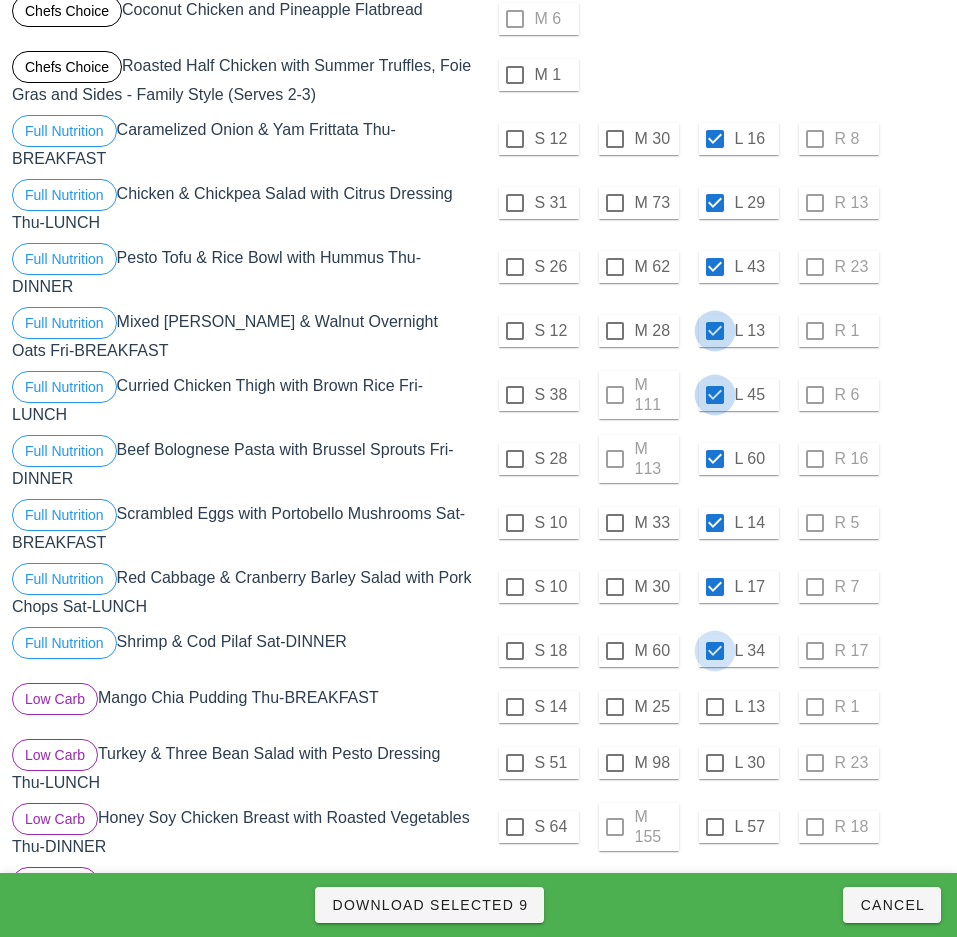 checkbox on "true" 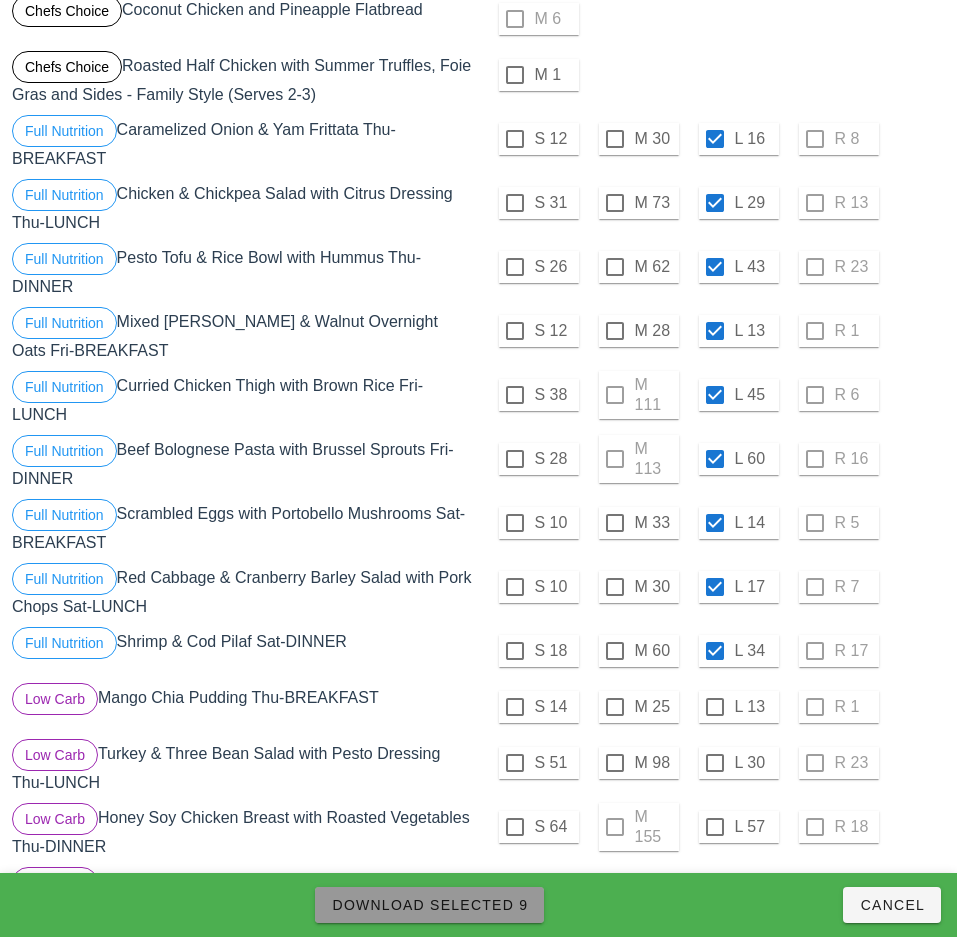 click on "Download Selected 9" at bounding box center (429, 905) 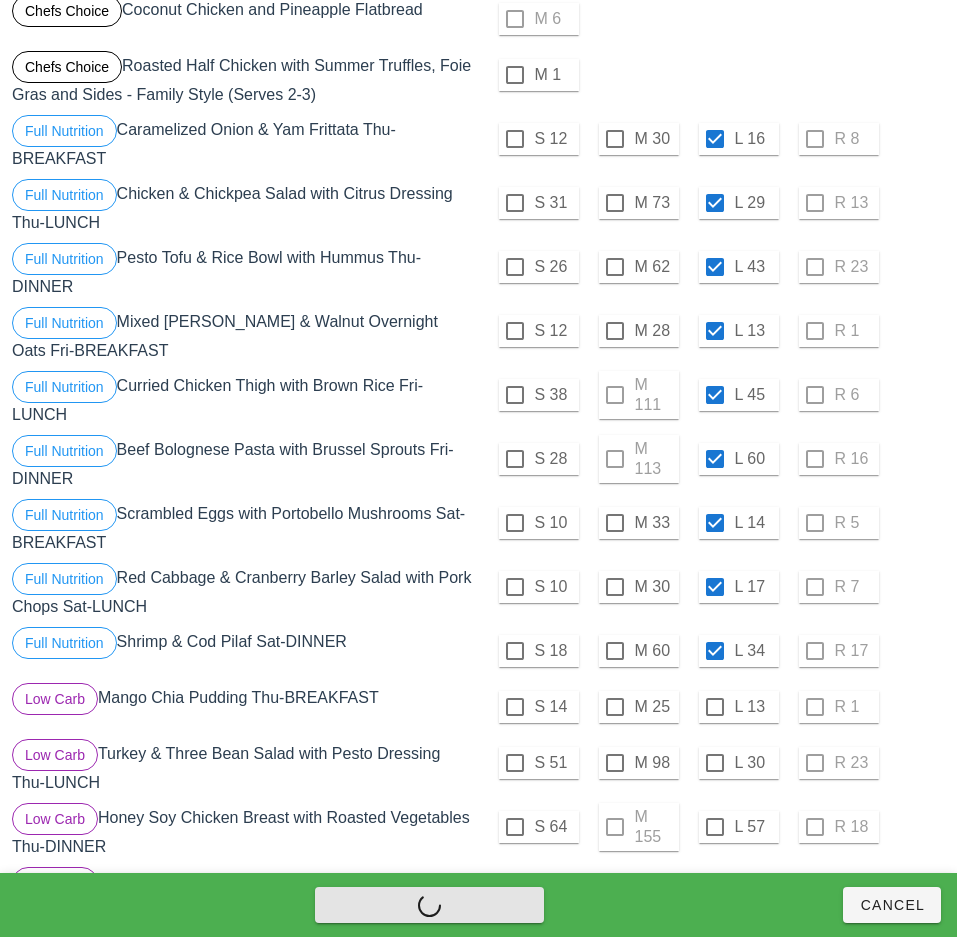 checkbox on "false" 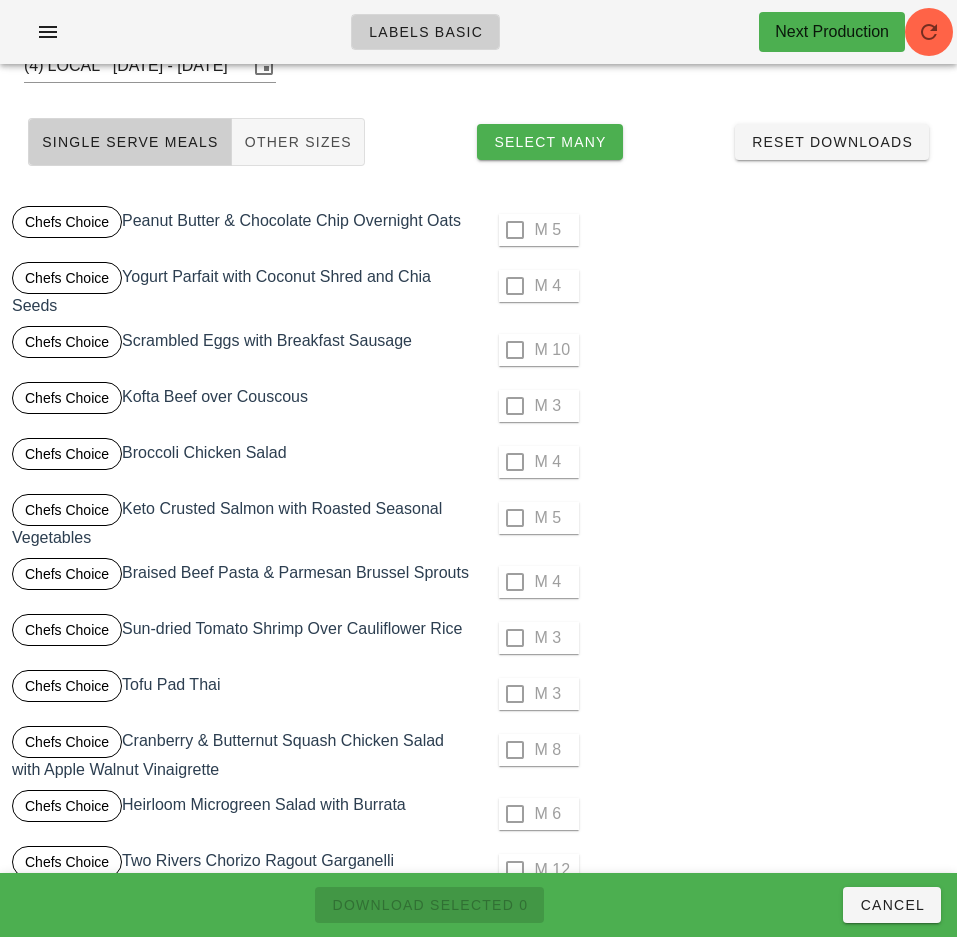 scroll, scrollTop: 0, scrollLeft: 0, axis: both 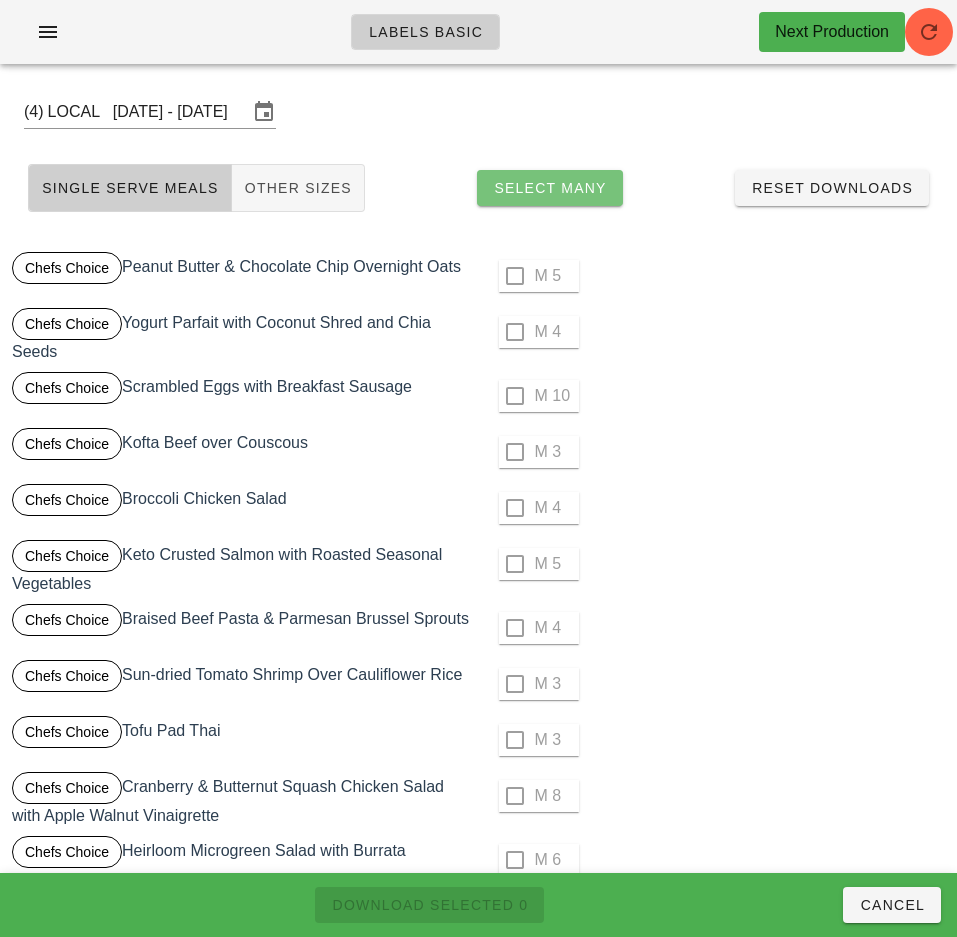 click on "Select Many" at bounding box center (550, 188) 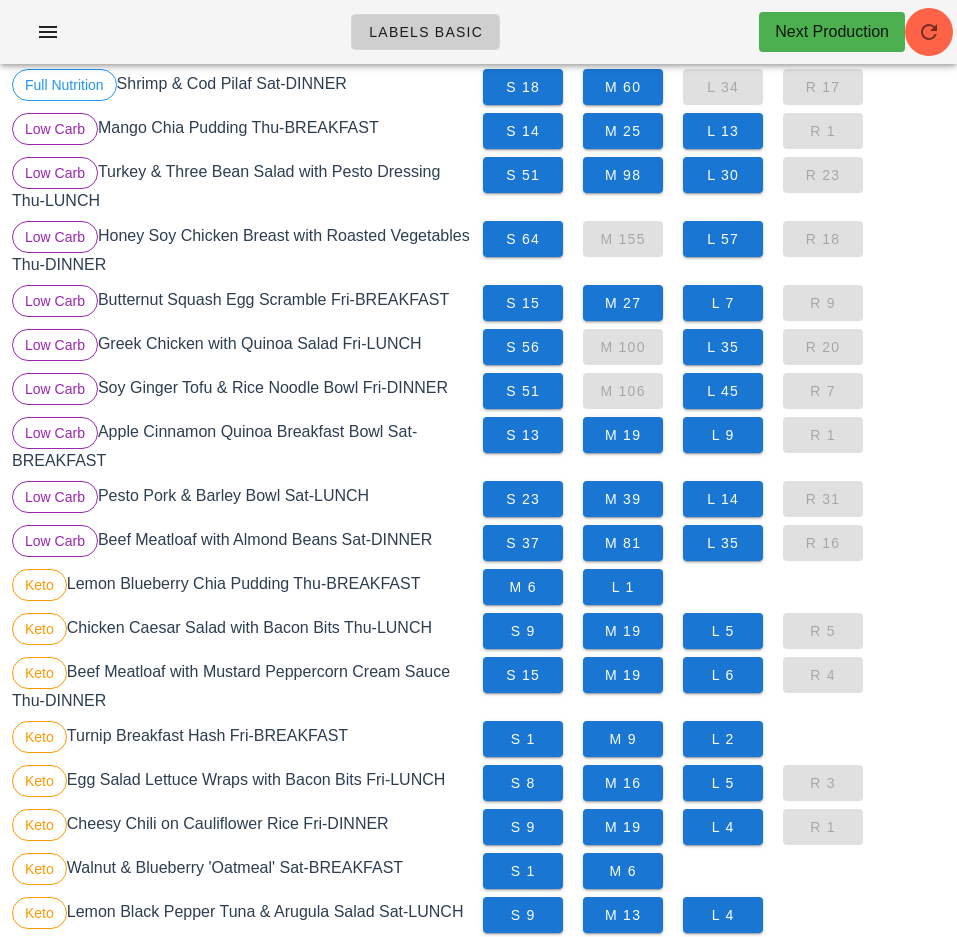 scroll, scrollTop: 1967, scrollLeft: 0, axis: vertical 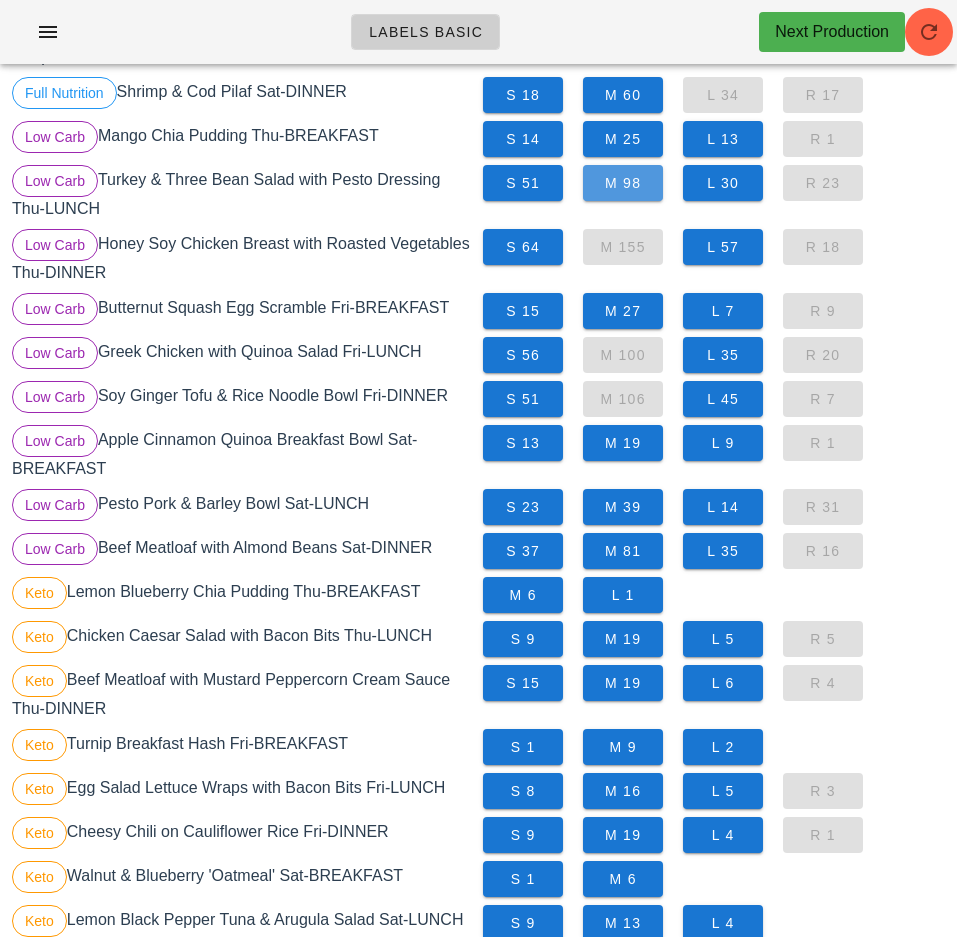 click on "M 98" at bounding box center [623, 183] 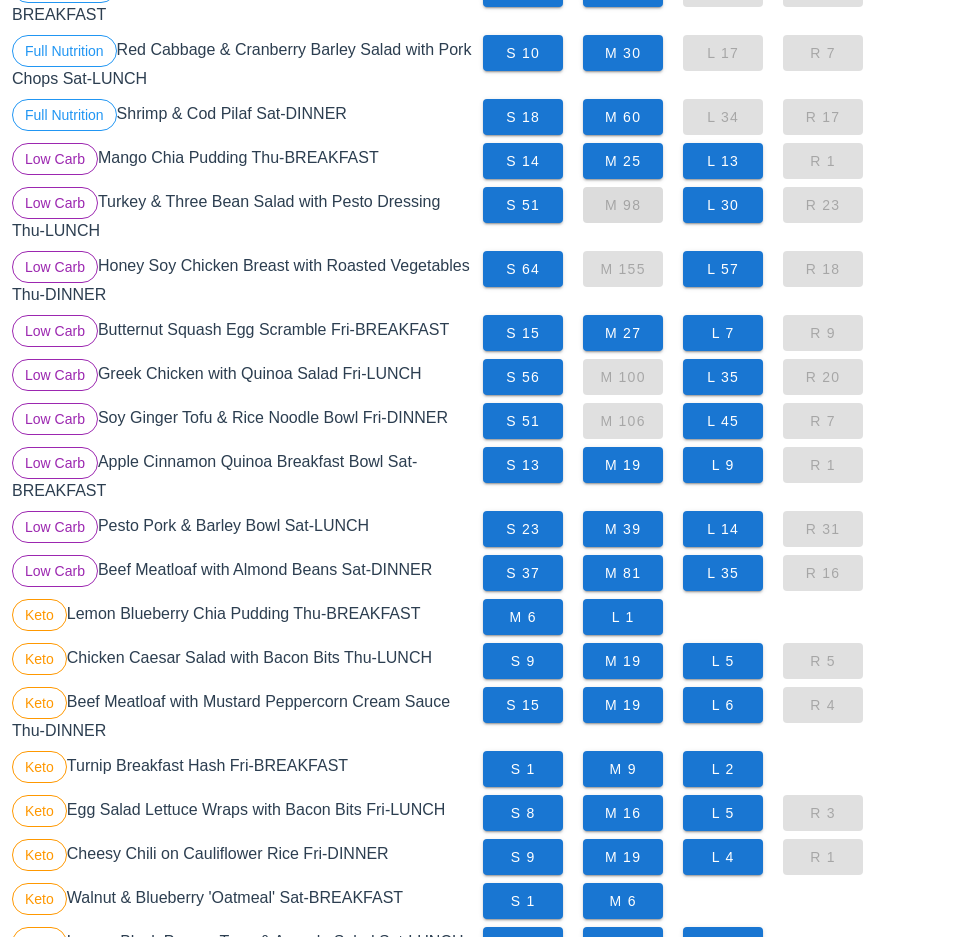 scroll, scrollTop: 1955, scrollLeft: 0, axis: vertical 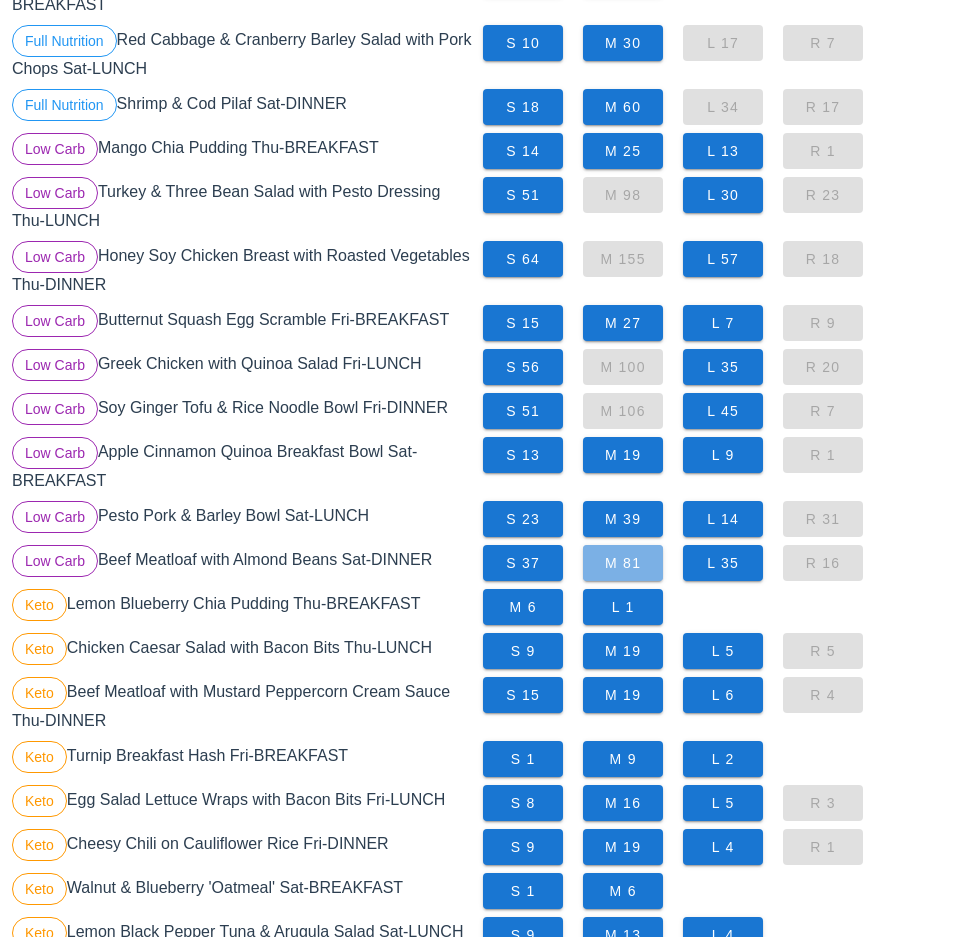 click on "M 81" at bounding box center [623, 563] 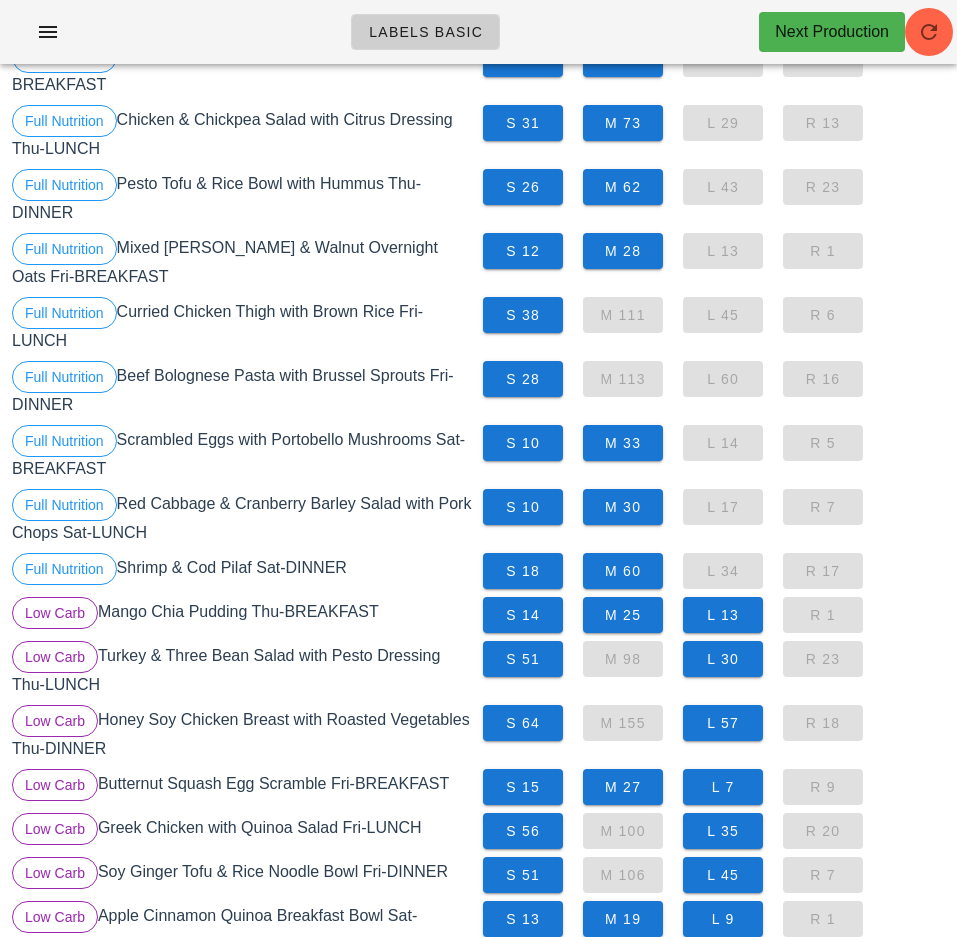 scroll, scrollTop: 1485, scrollLeft: 0, axis: vertical 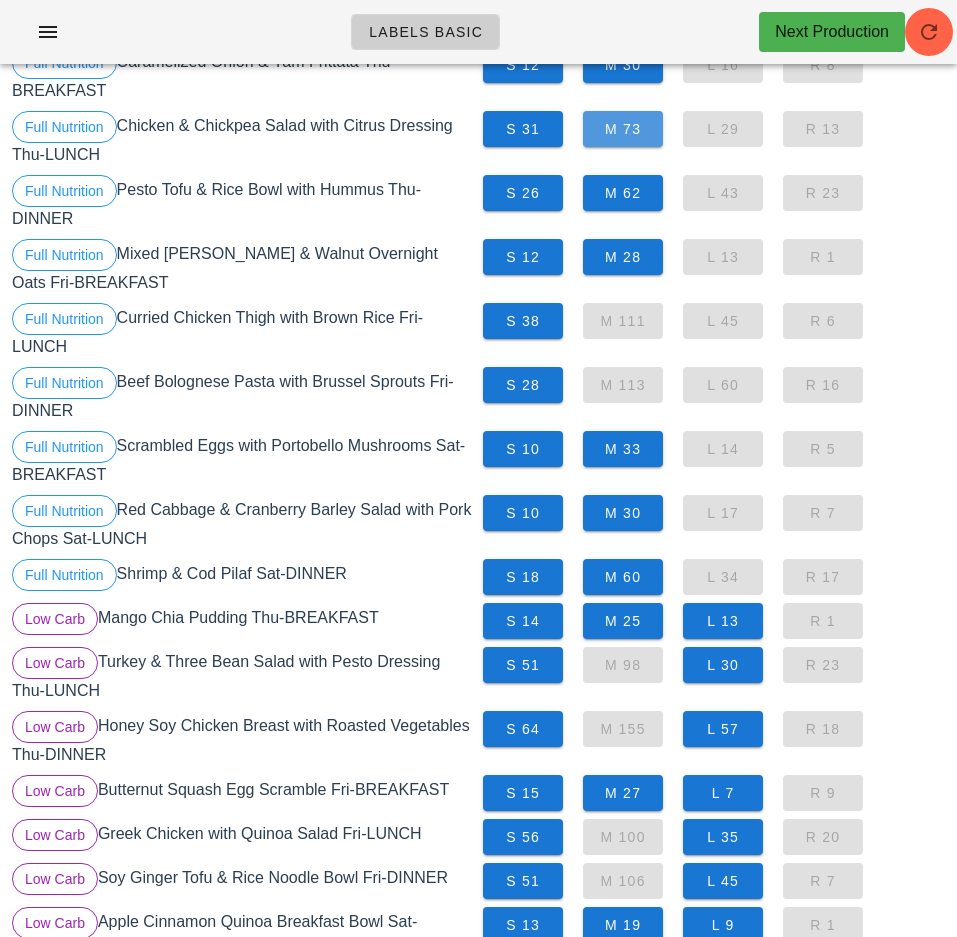 click on "M 73" at bounding box center [623, 129] 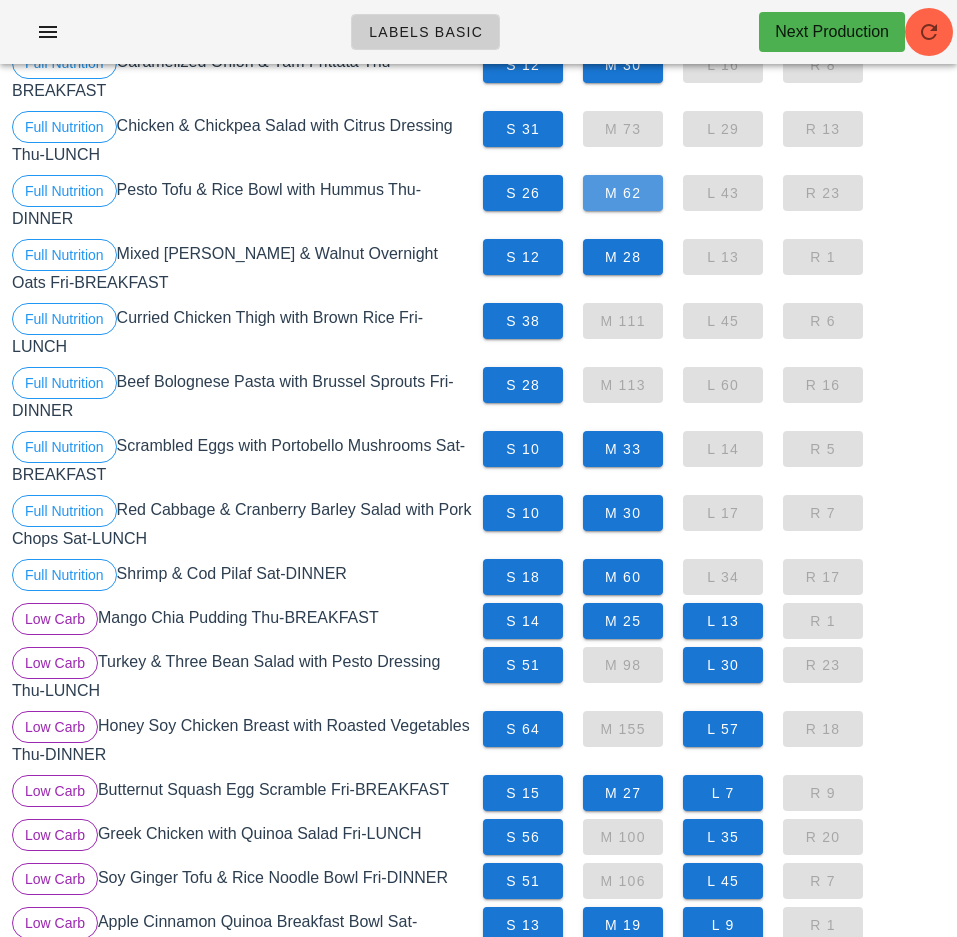 click on "M 62" at bounding box center (623, 193) 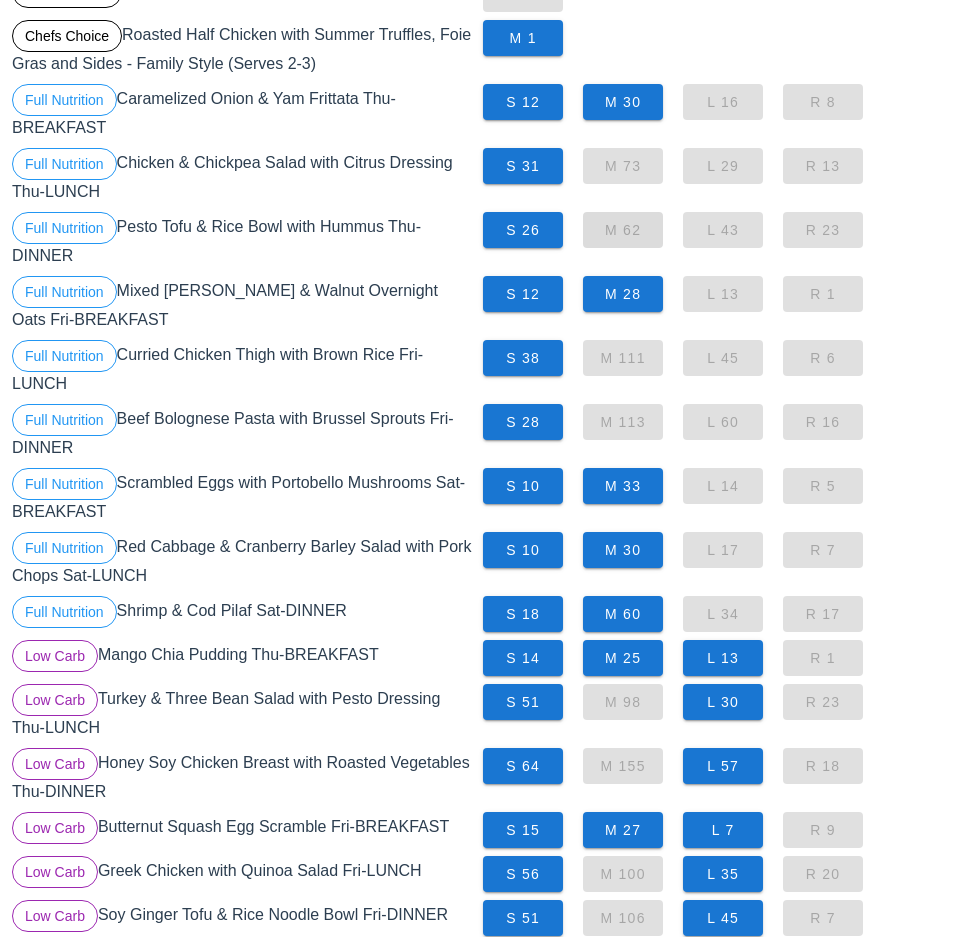 scroll, scrollTop: 1460, scrollLeft: 0, axis: vertical 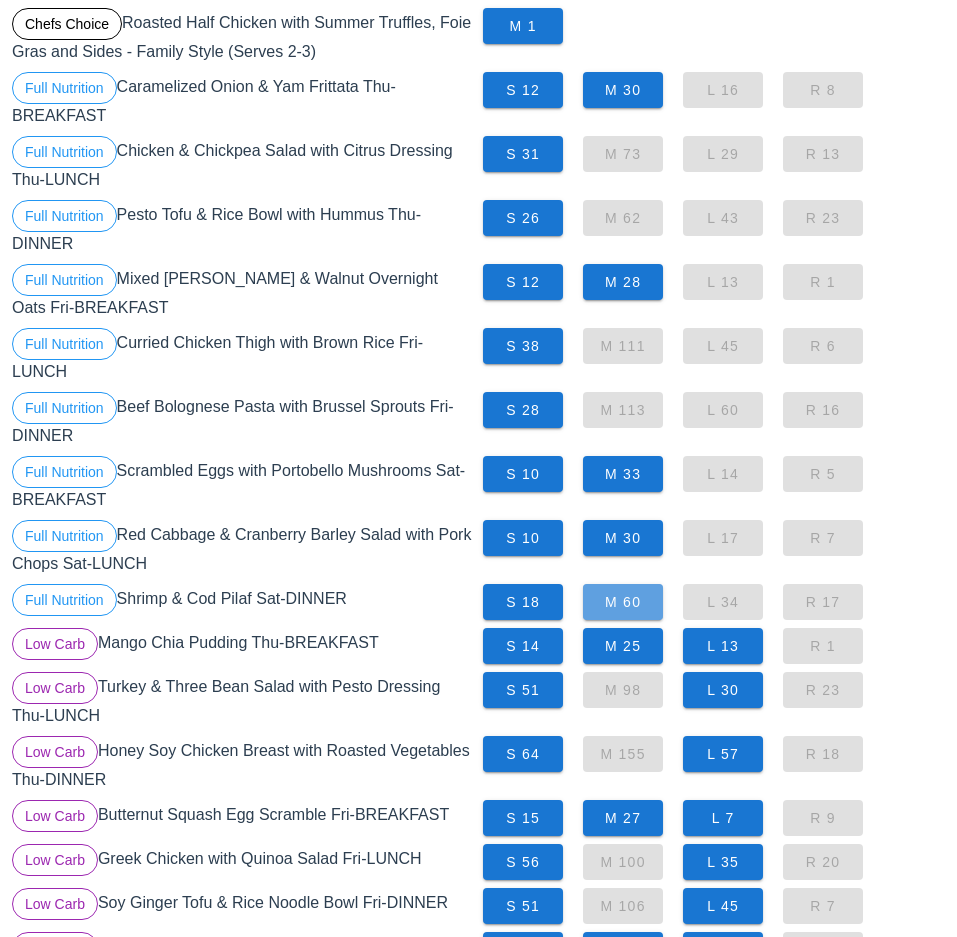 click on "M 60" at bounding box center [623, 602] 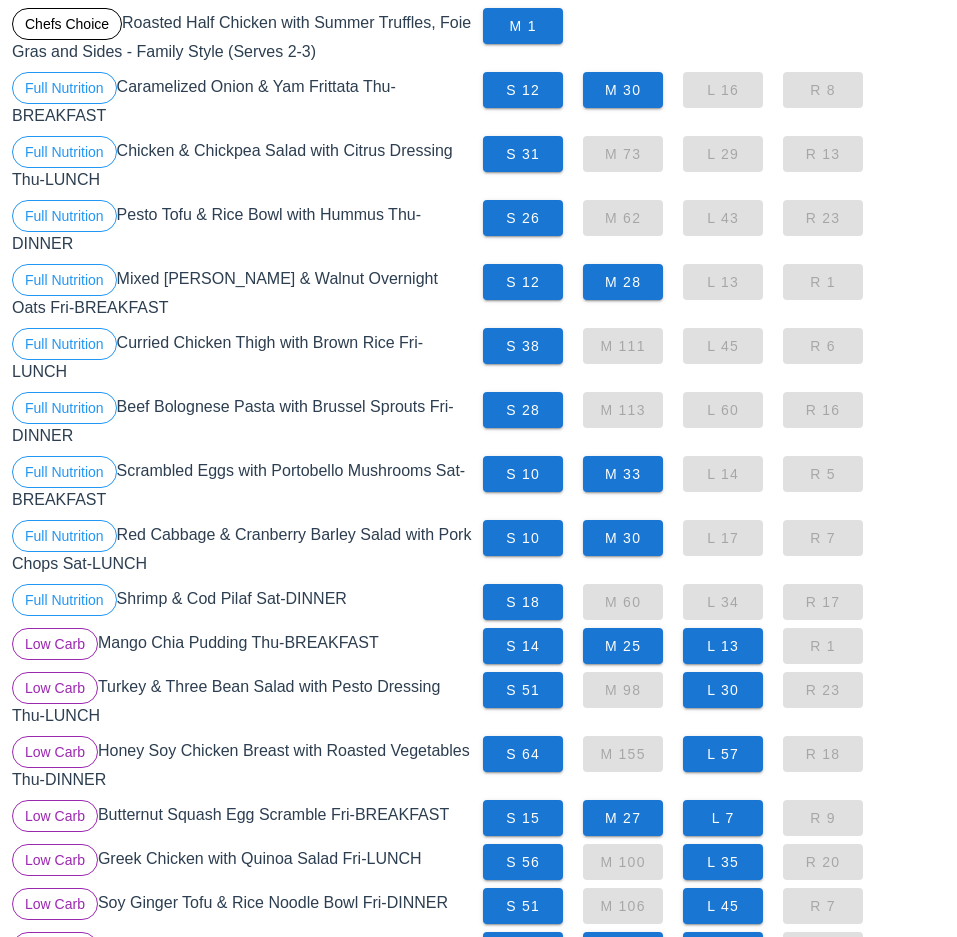 click on "S 28   M 113   L 60   R 16" at bounding box center (714, 420) 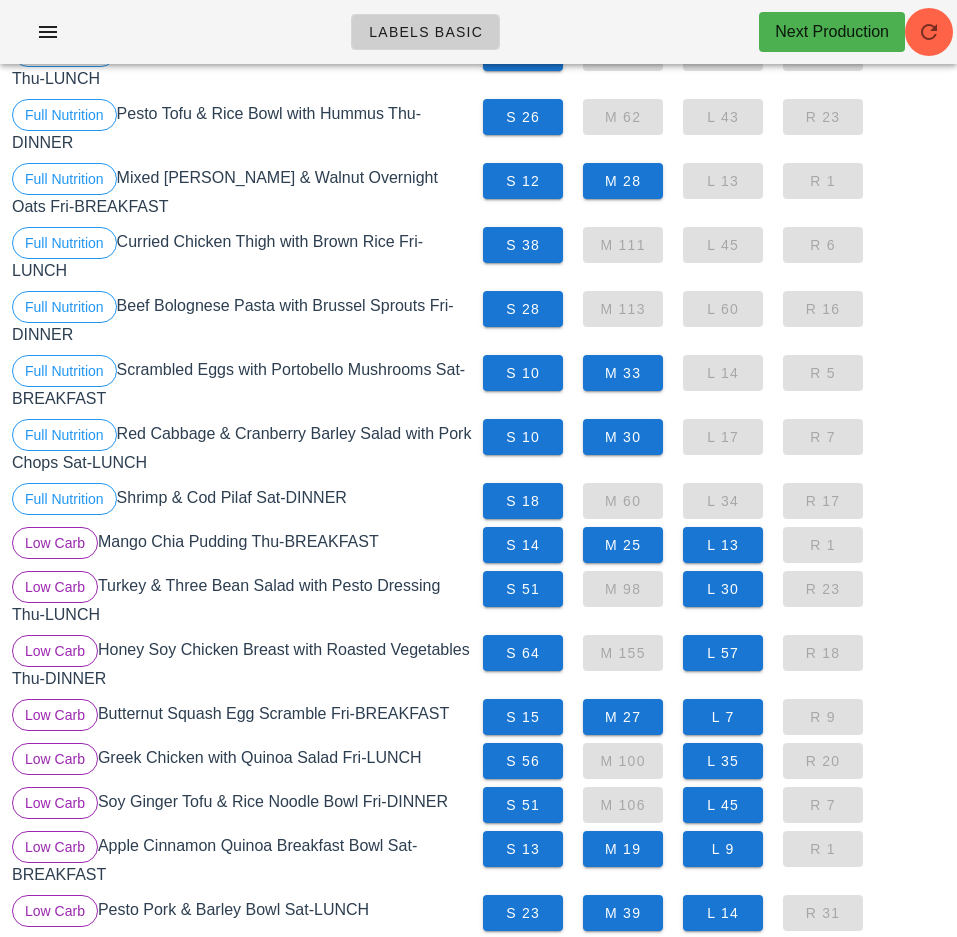 scroll, scrollTop: 1517, scrollLeft: 0, axis: vertical 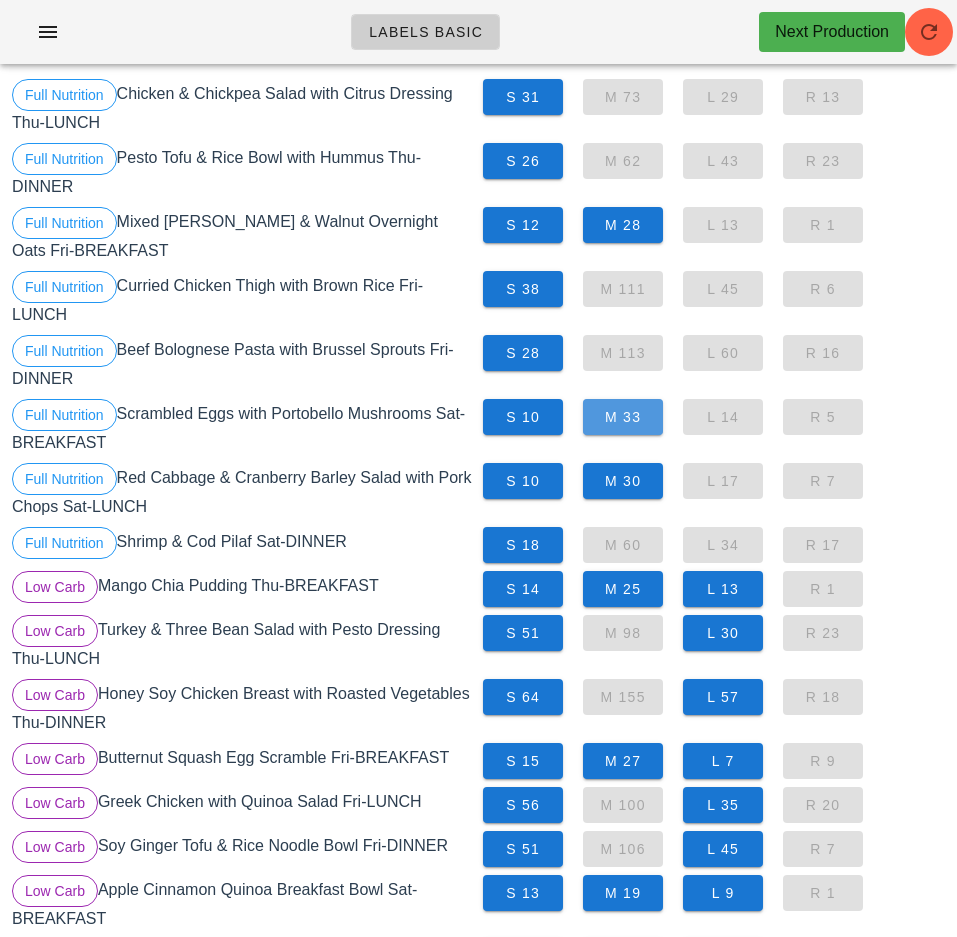 click on "M 33" at bounding box center [623, 417] 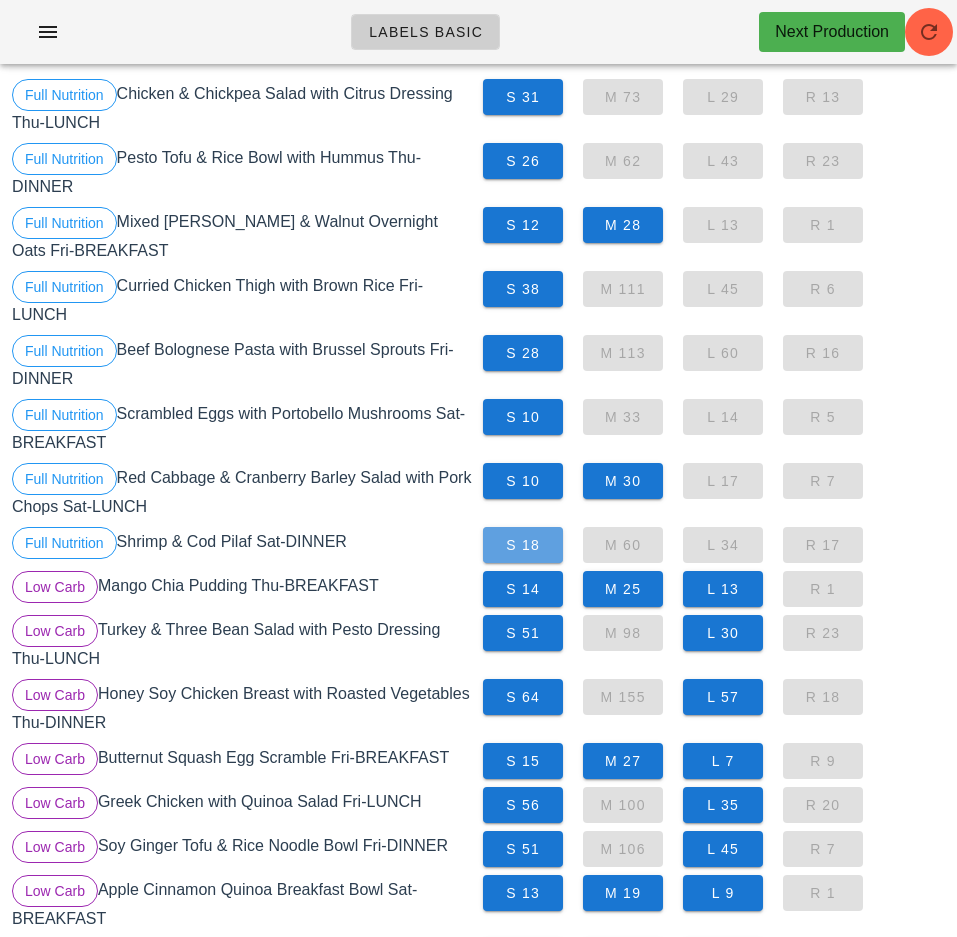 click on "S 18" at bounding box center (523, 545) 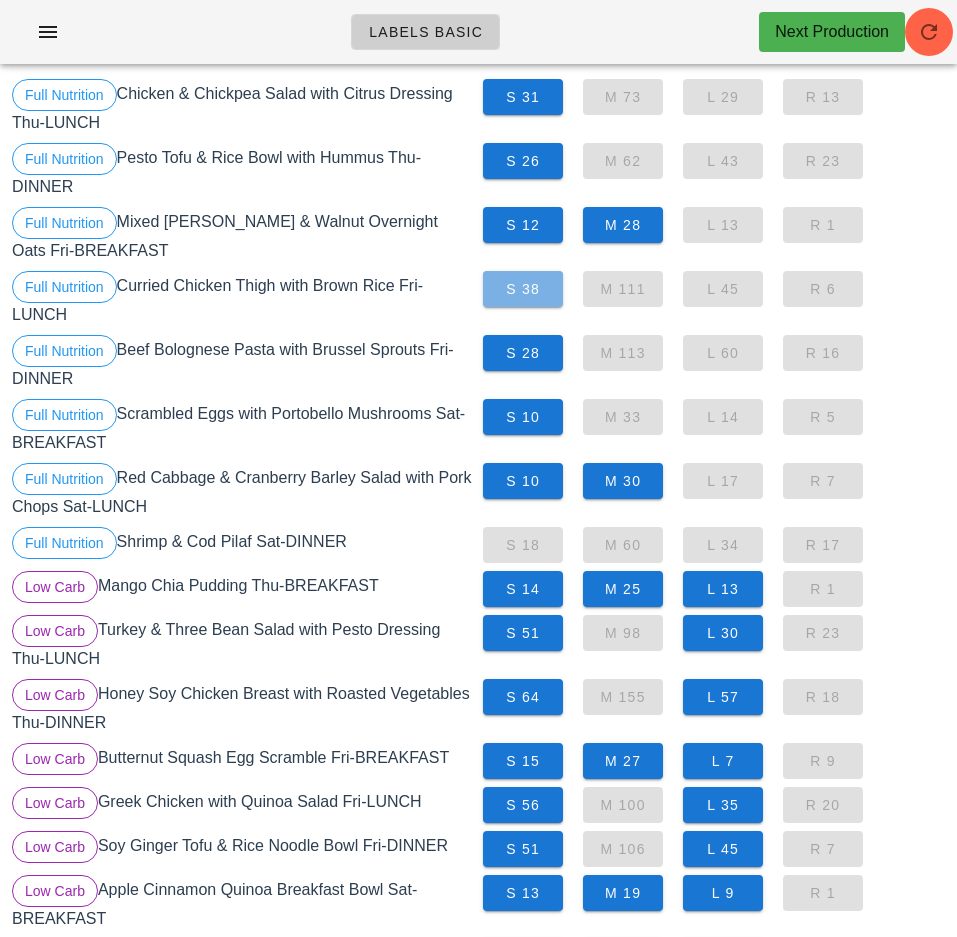 click on "S 38" at bounding box center [523, 289] 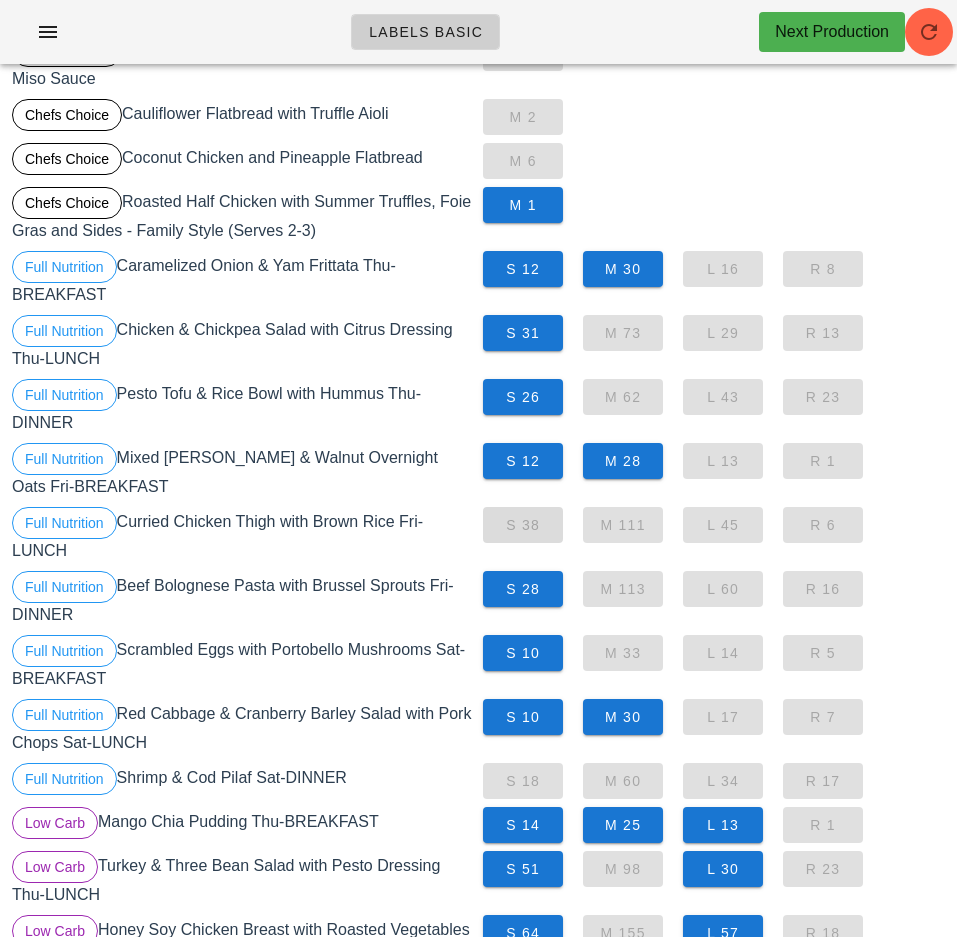 scroll, scrollTop: 1282, scrollLeft: 0, axis: vertical 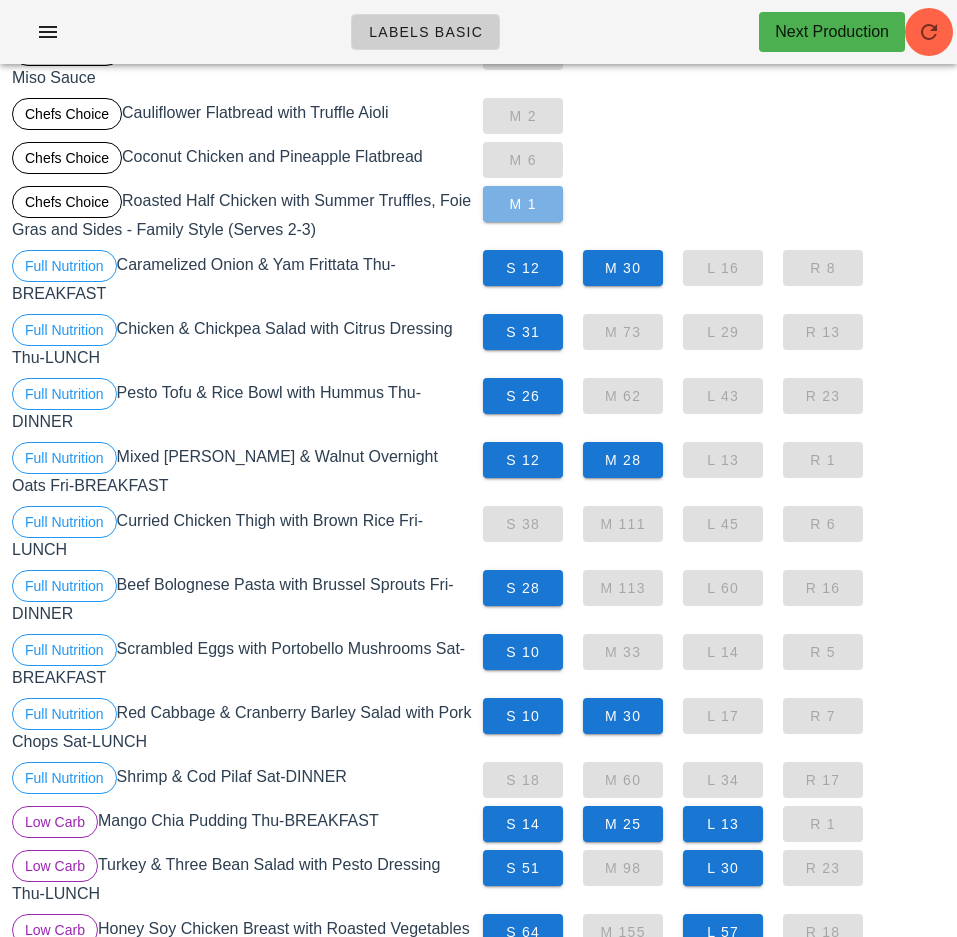 click on "M 1" at bounding box center (523, 204) 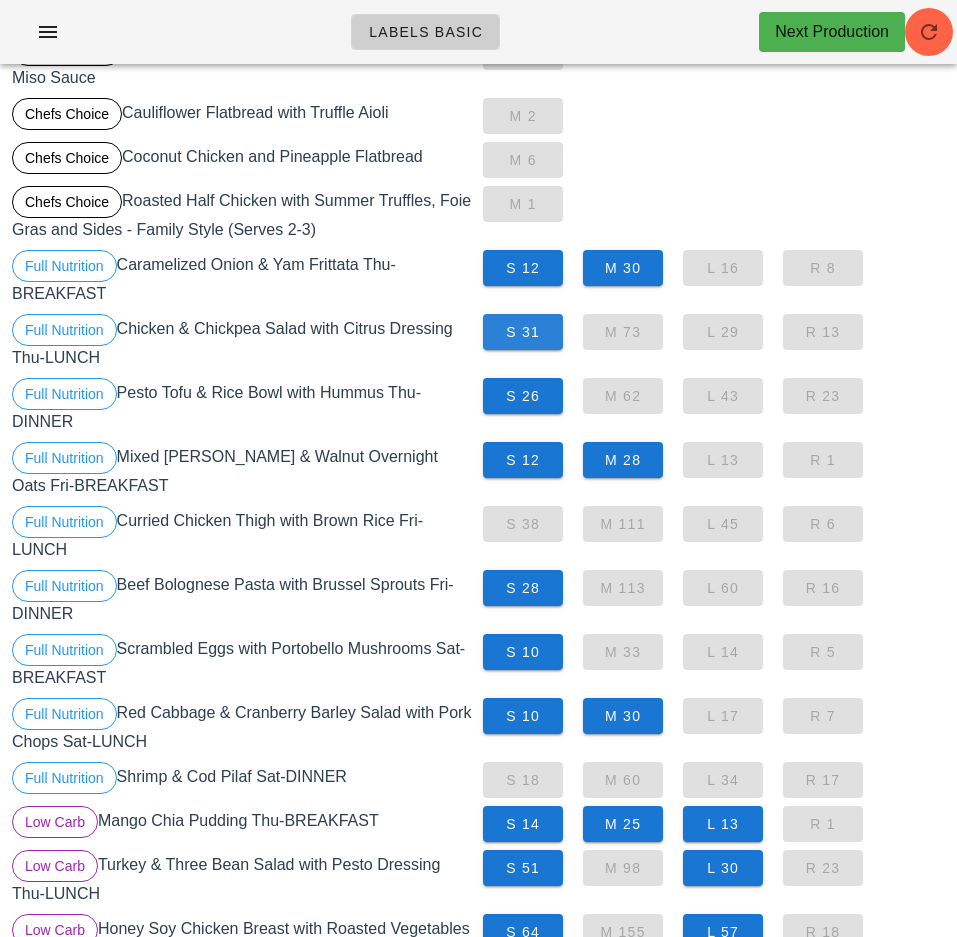 click on "S 31" at bounding box center (523, 332) 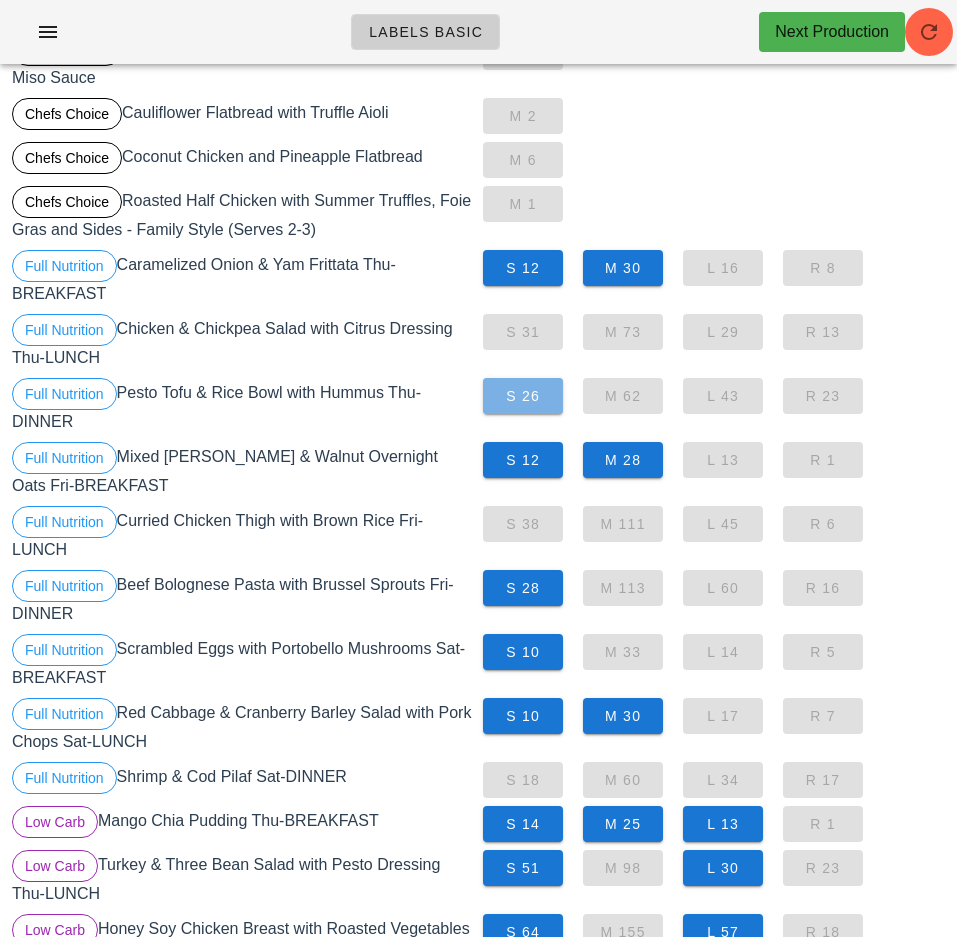 click on "S 26" at bounding box center [523, 396] 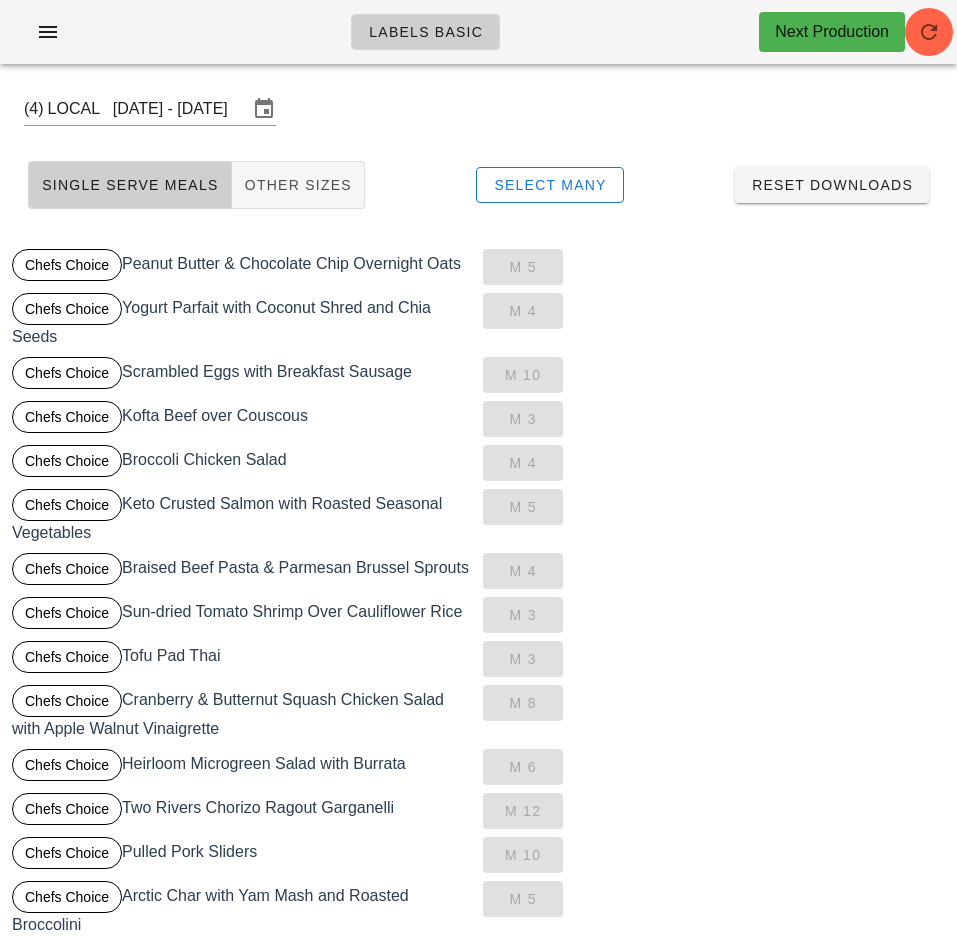 scroll, scrollTop: 0, scrollLeft: 0, axis: both 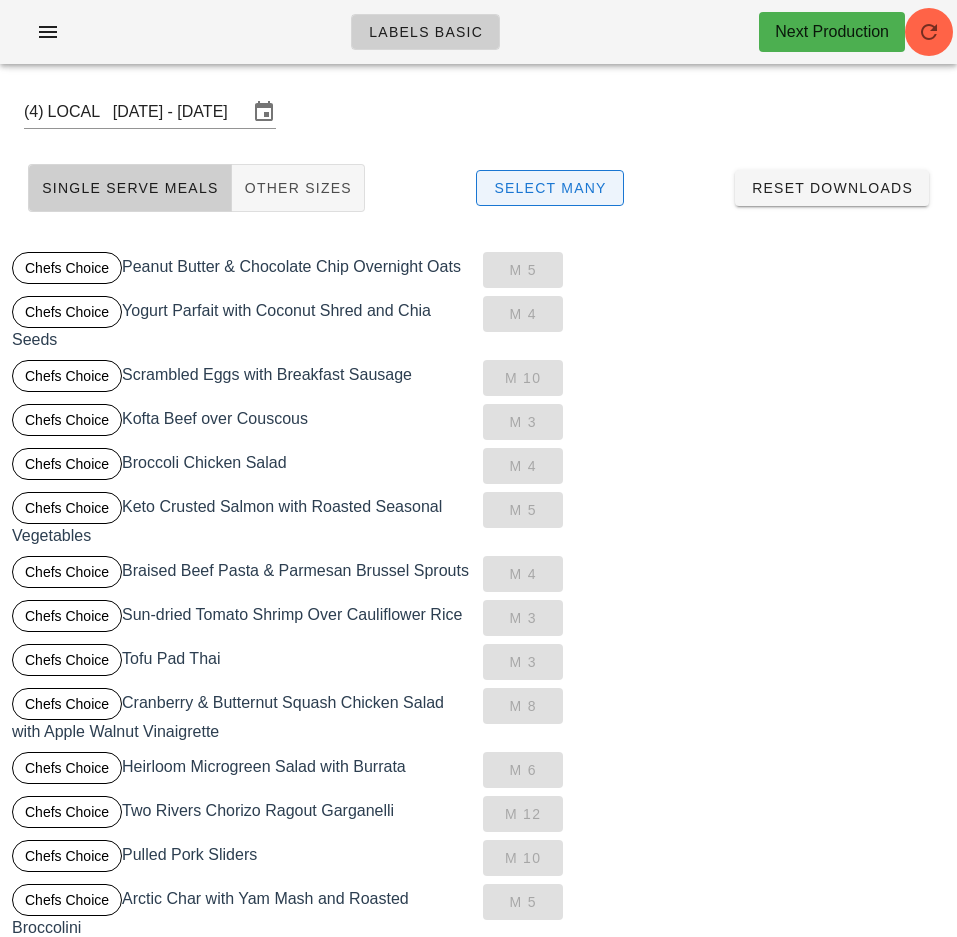 click on "Select Many" at bounding box center (550, 188) 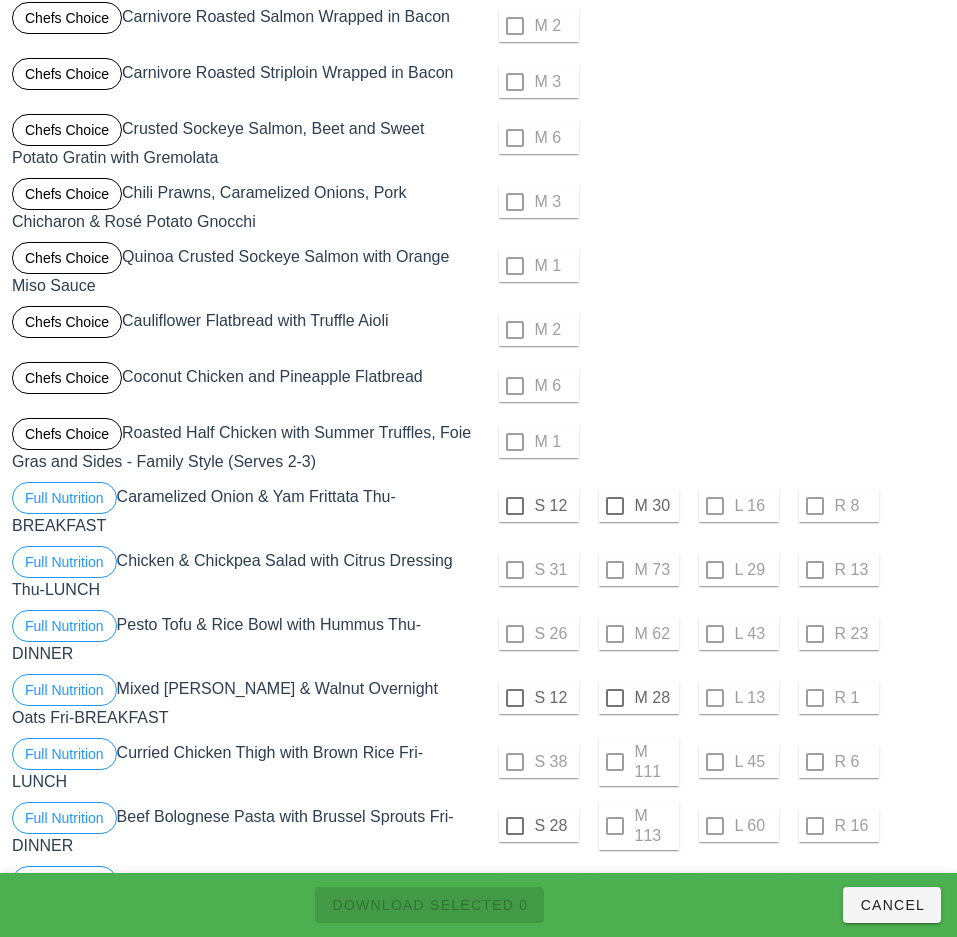scroll, scrollTop: 1250, scrollLeft: 0, axis: vertical 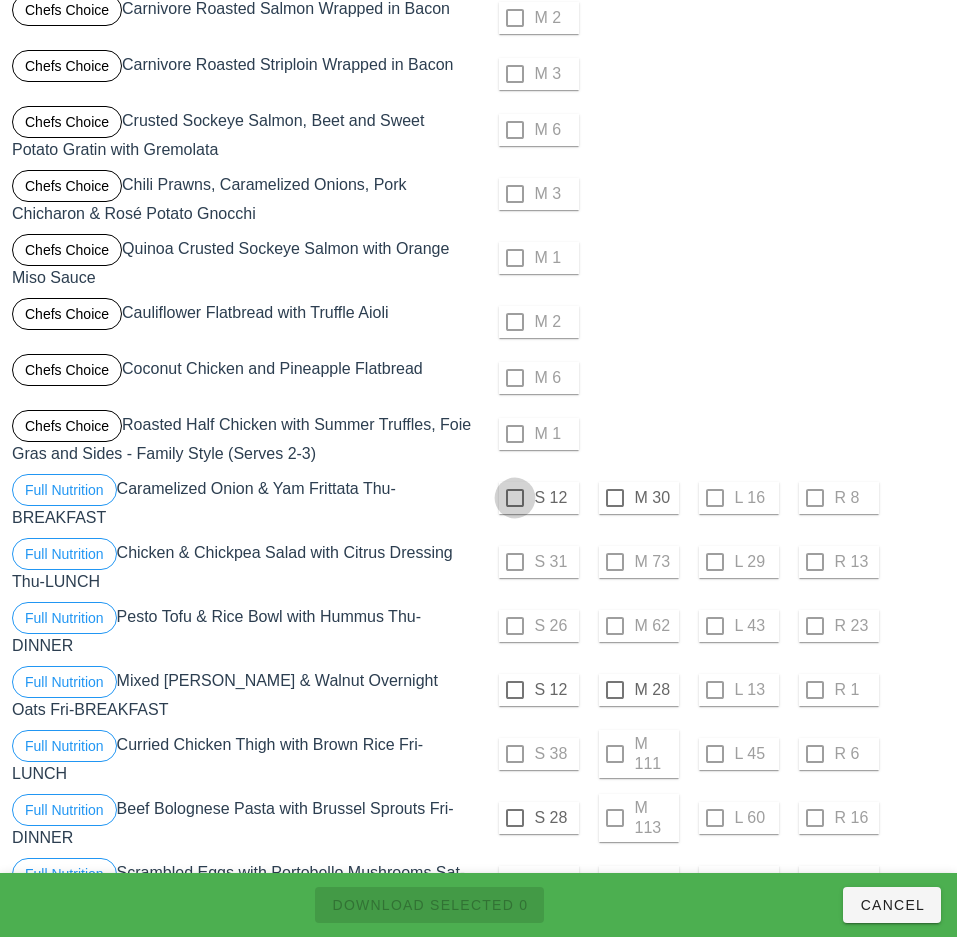 click at bounding box center (515, 498) 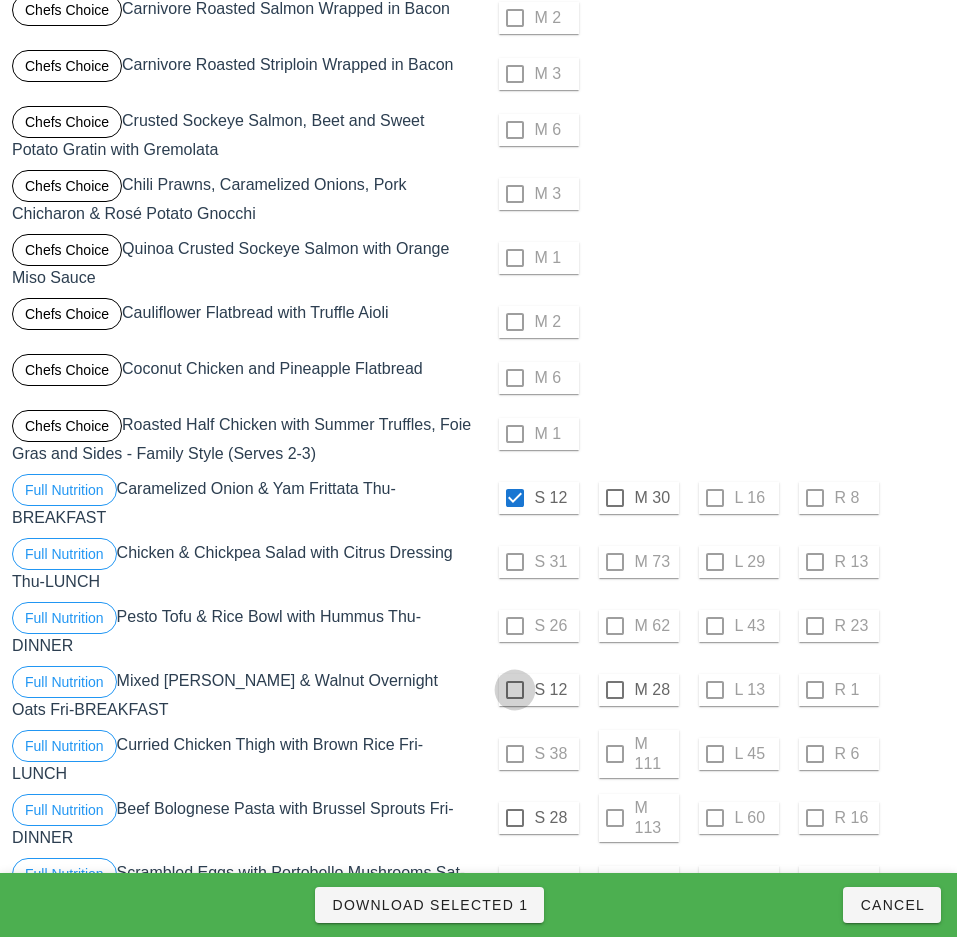 click at bounding box center (515, 690) 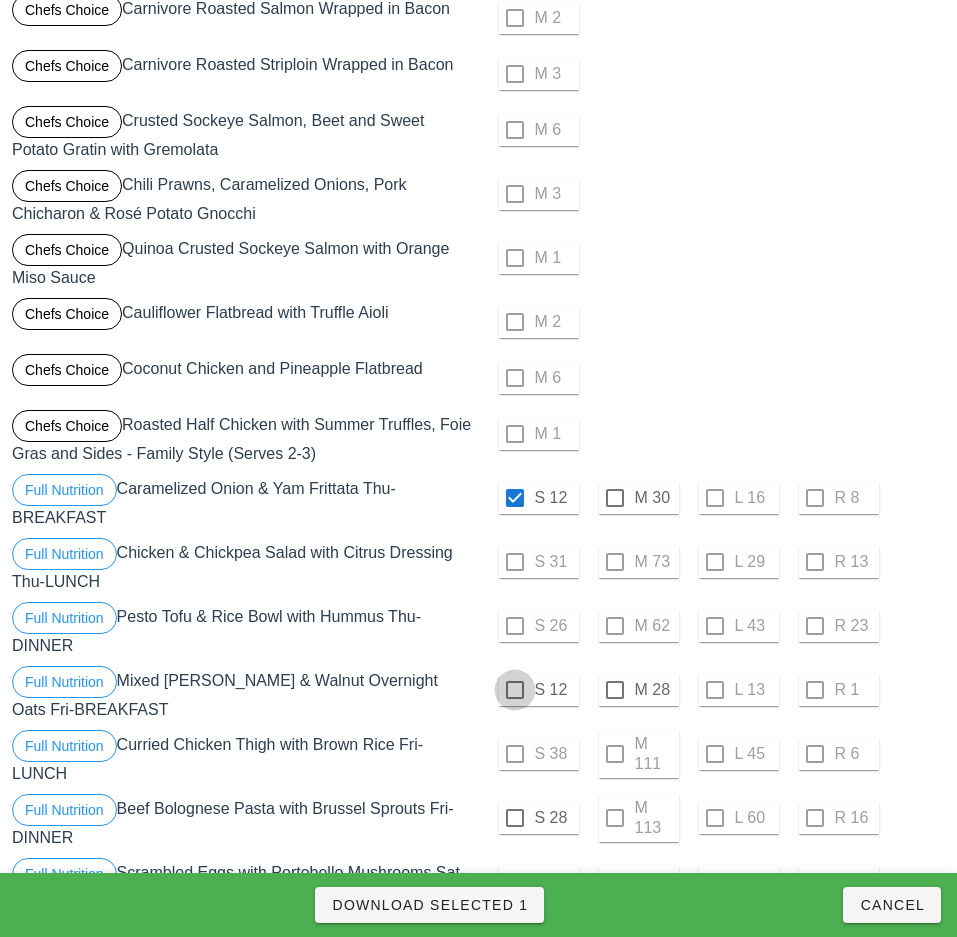 checkbox on "true" 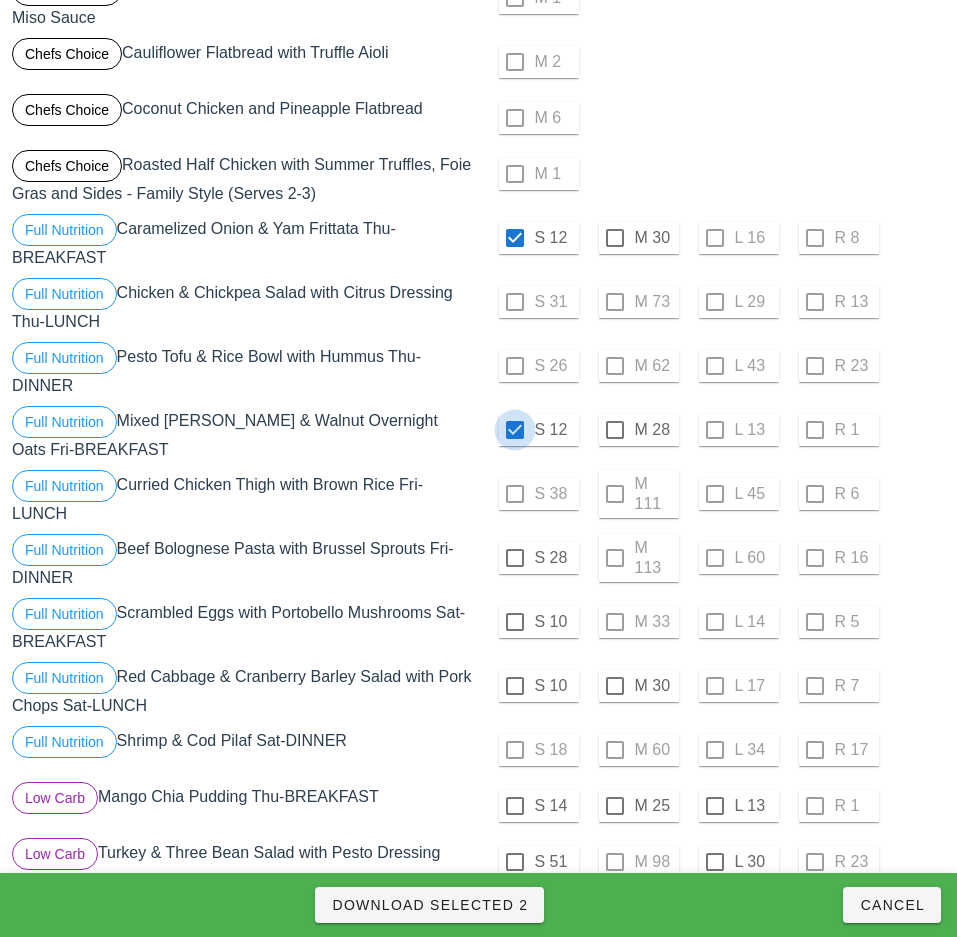 scroll, scrollTop: 1512, scrollLeft: 0, axis: vertical 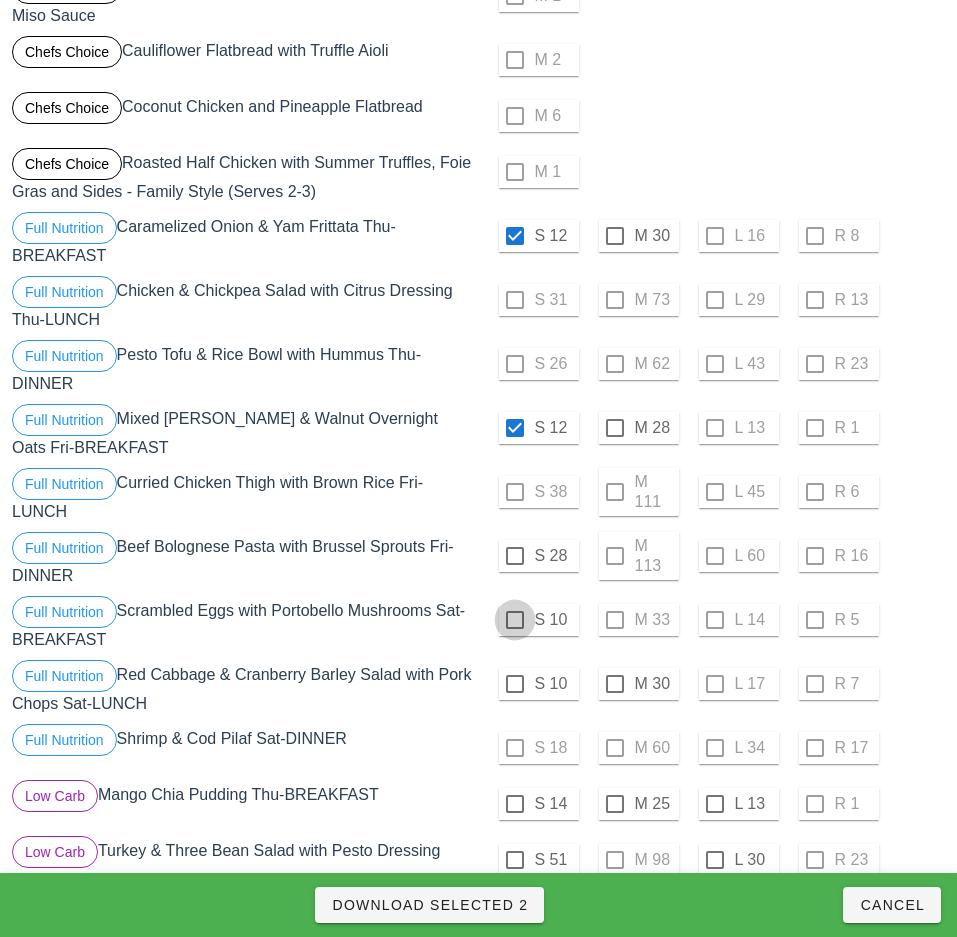 click at bounding box center (515, 620) 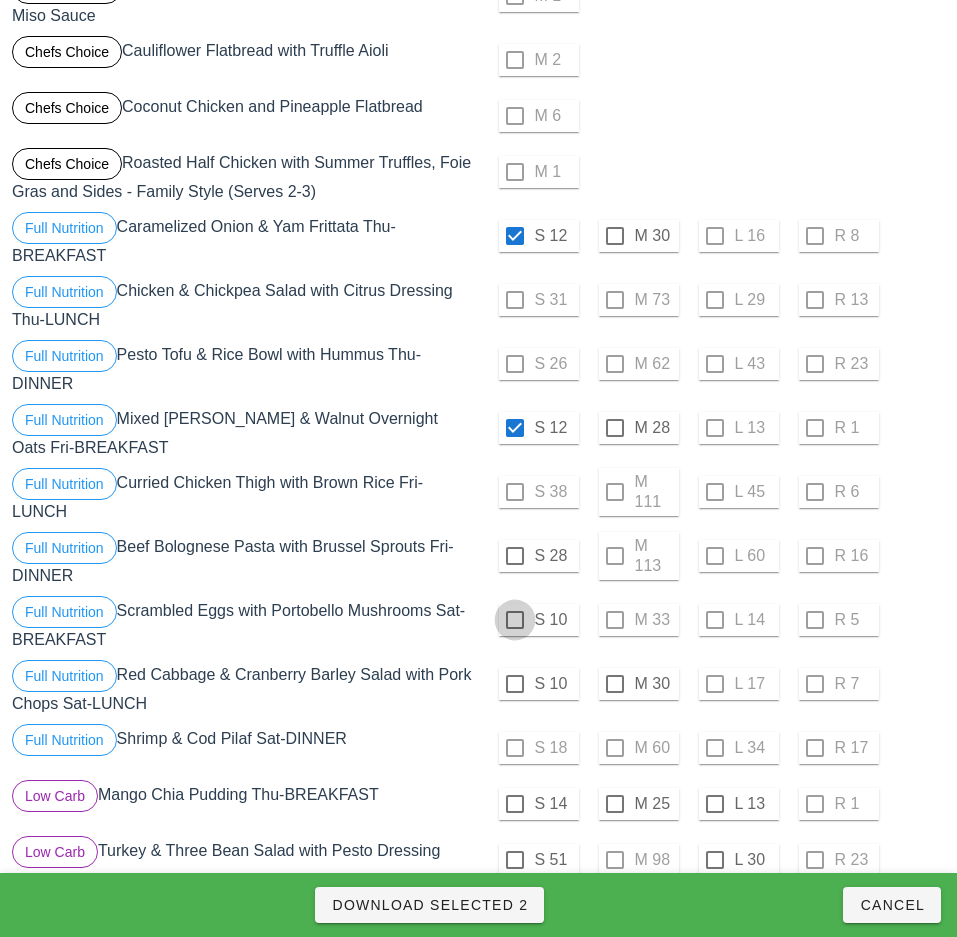 checkbox on "true" 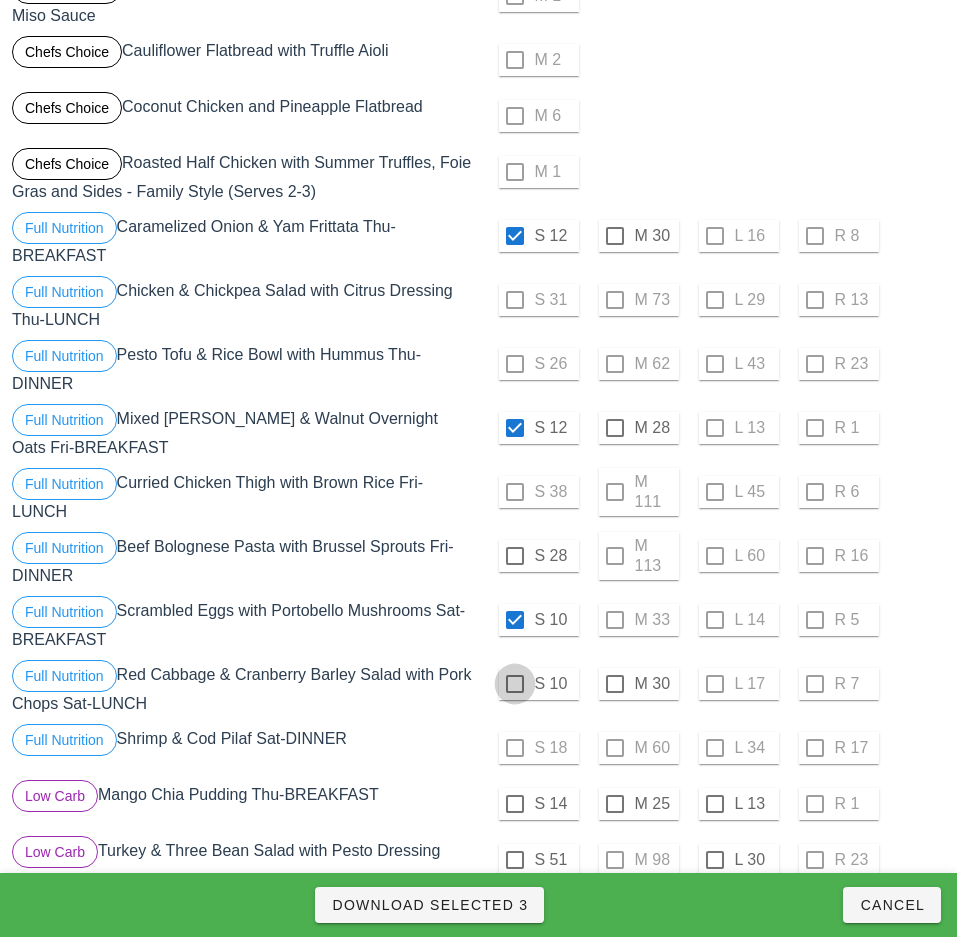 click at bounding box center [515, 684] 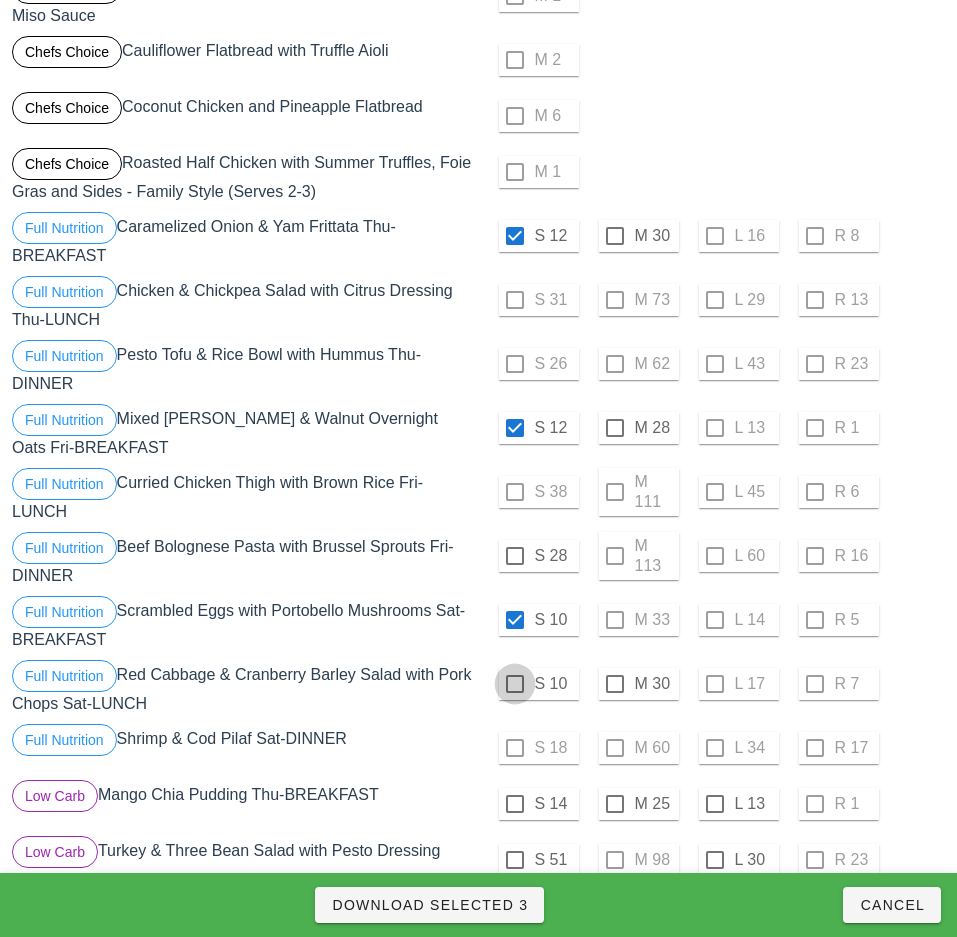checkbox on "true" 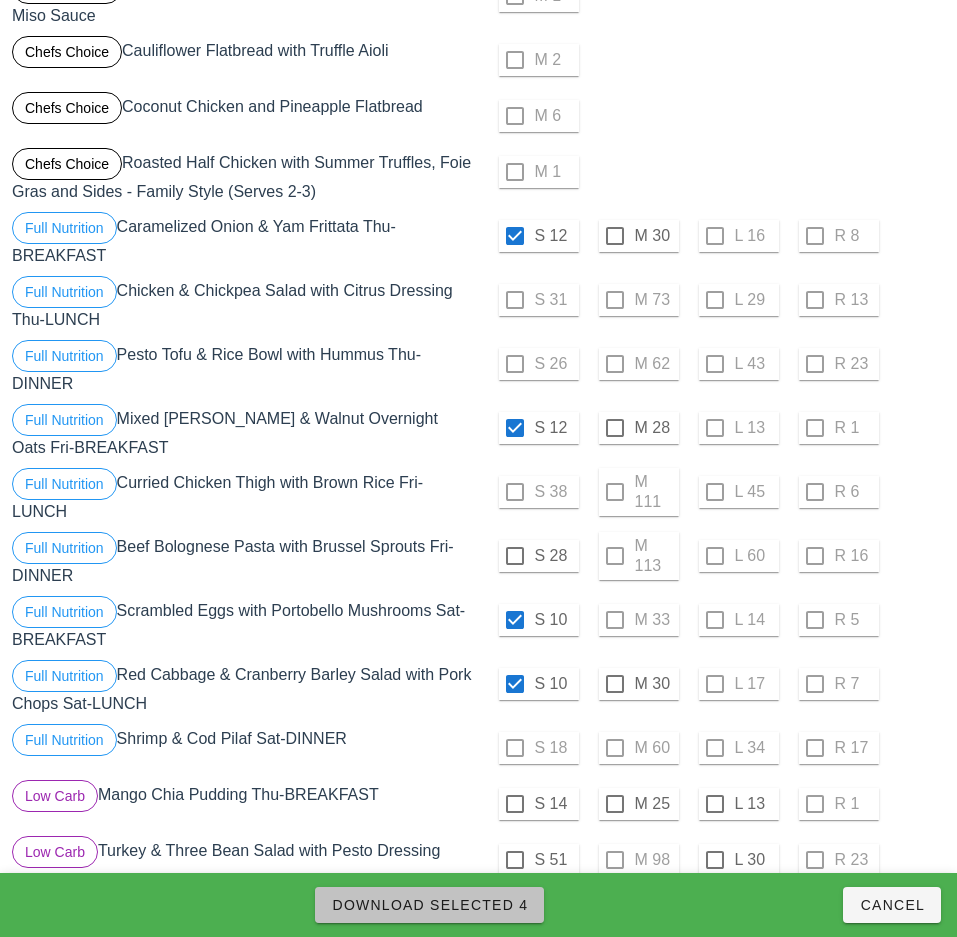 click on "Download Selected 4" at bounding box center (429, 905) 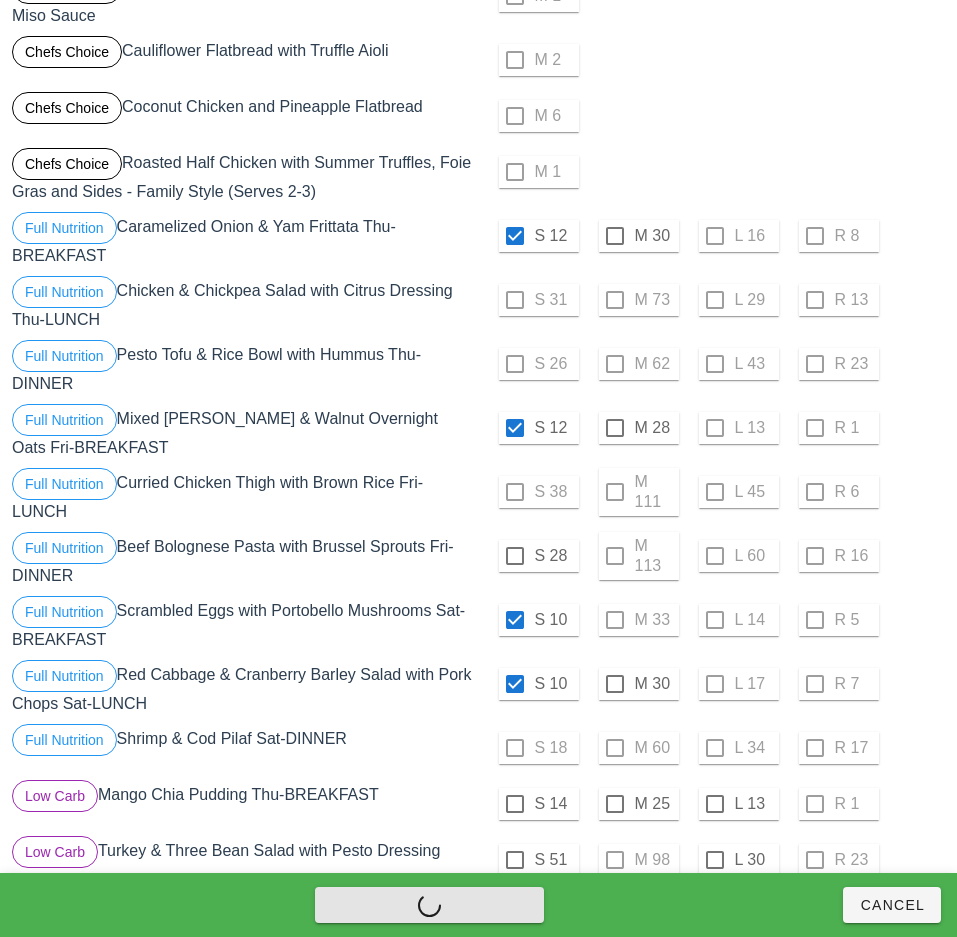 checkbox on "false" 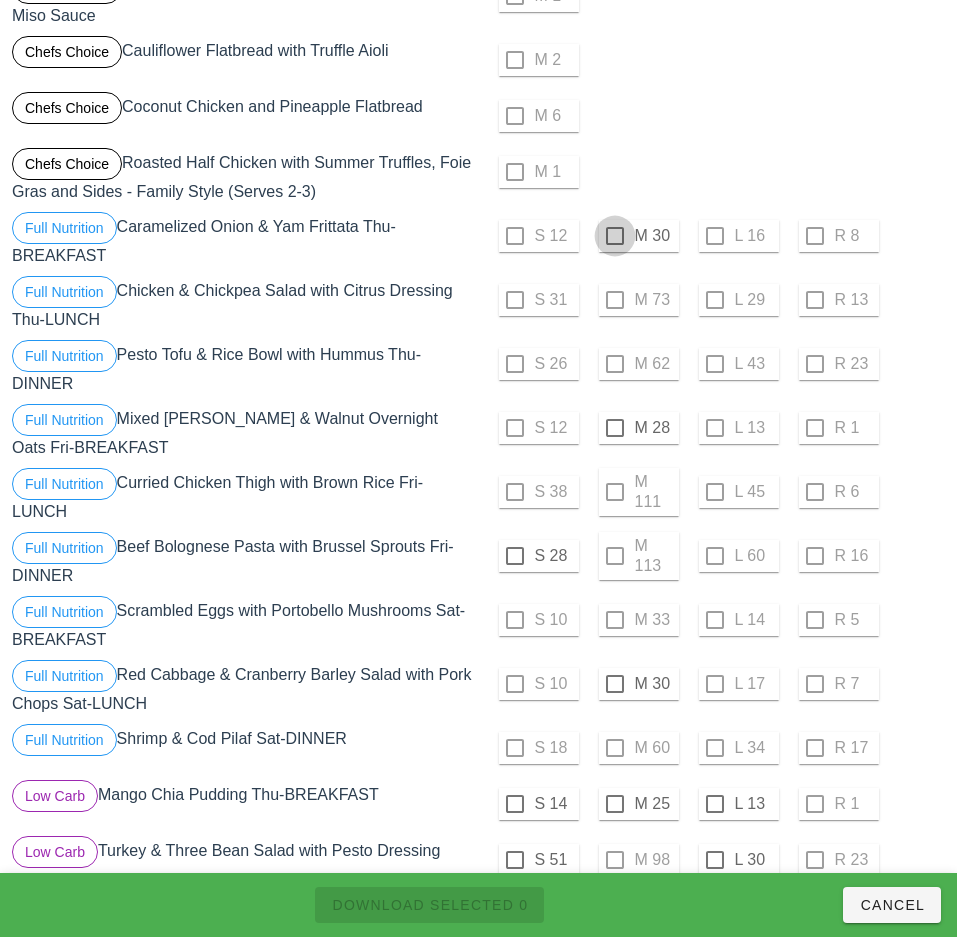 click at bounding box center [615, 236] 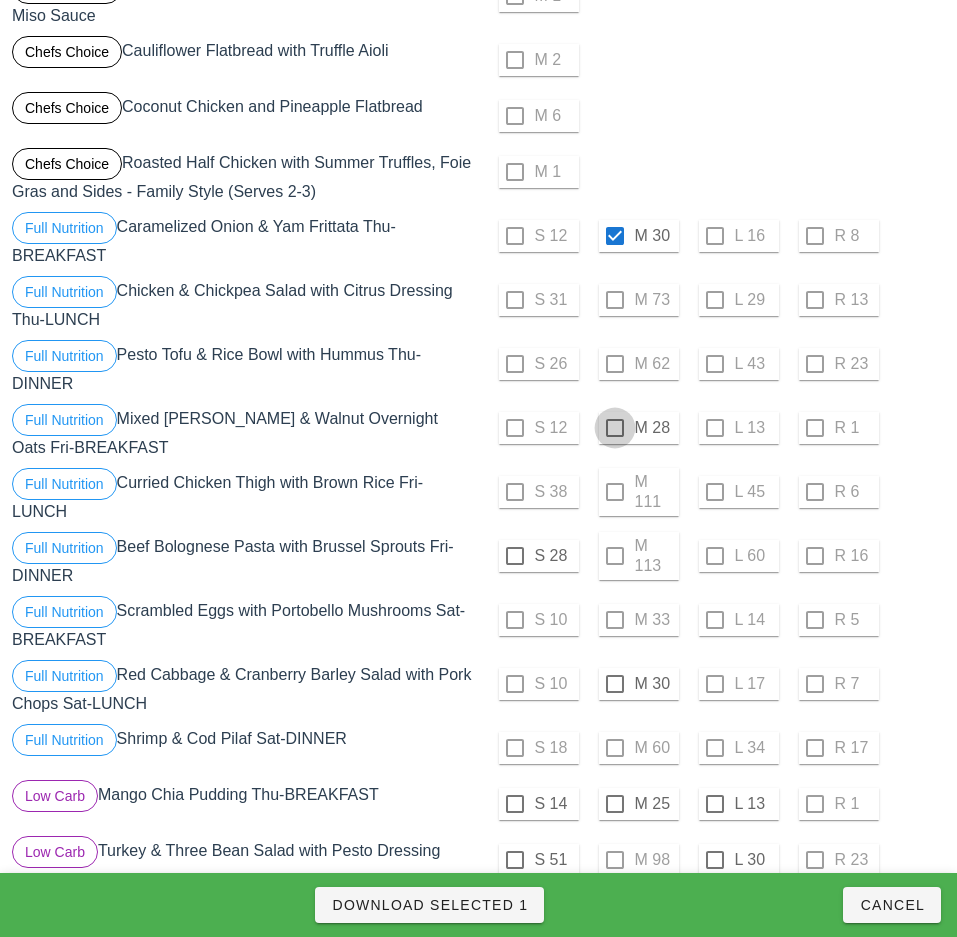 click at bounding box center [615, 428] 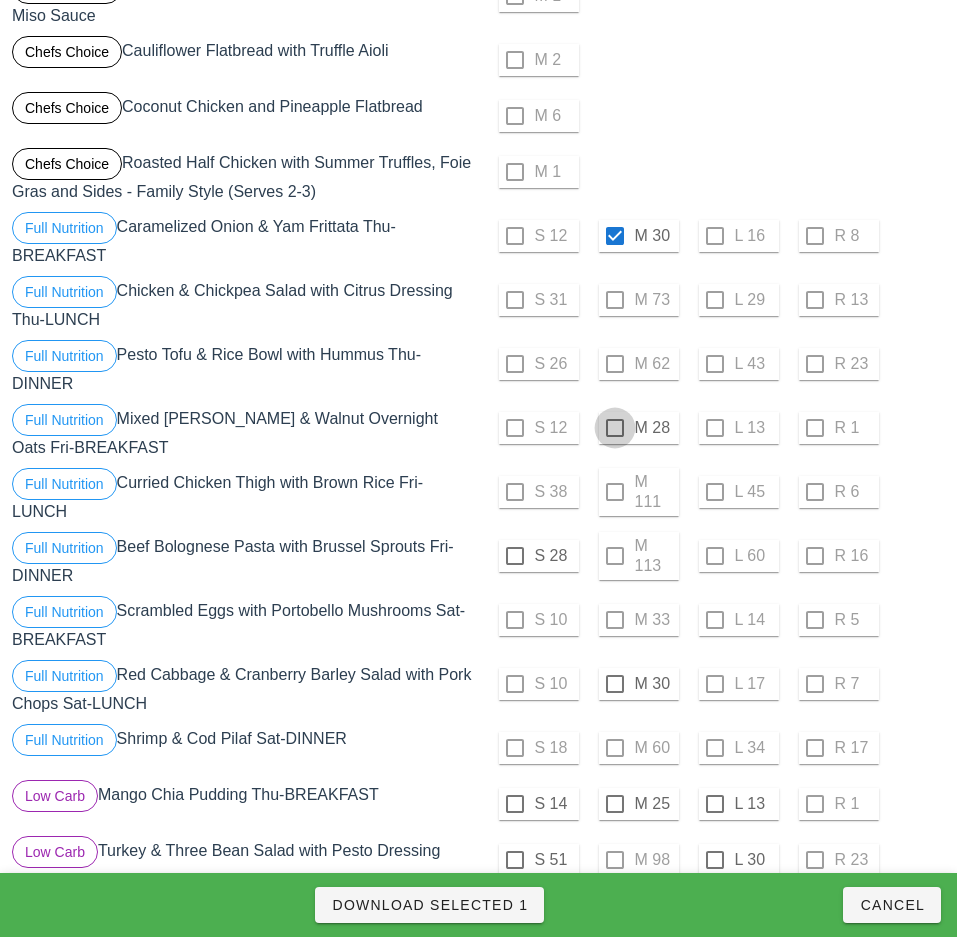 checkbox on "true" 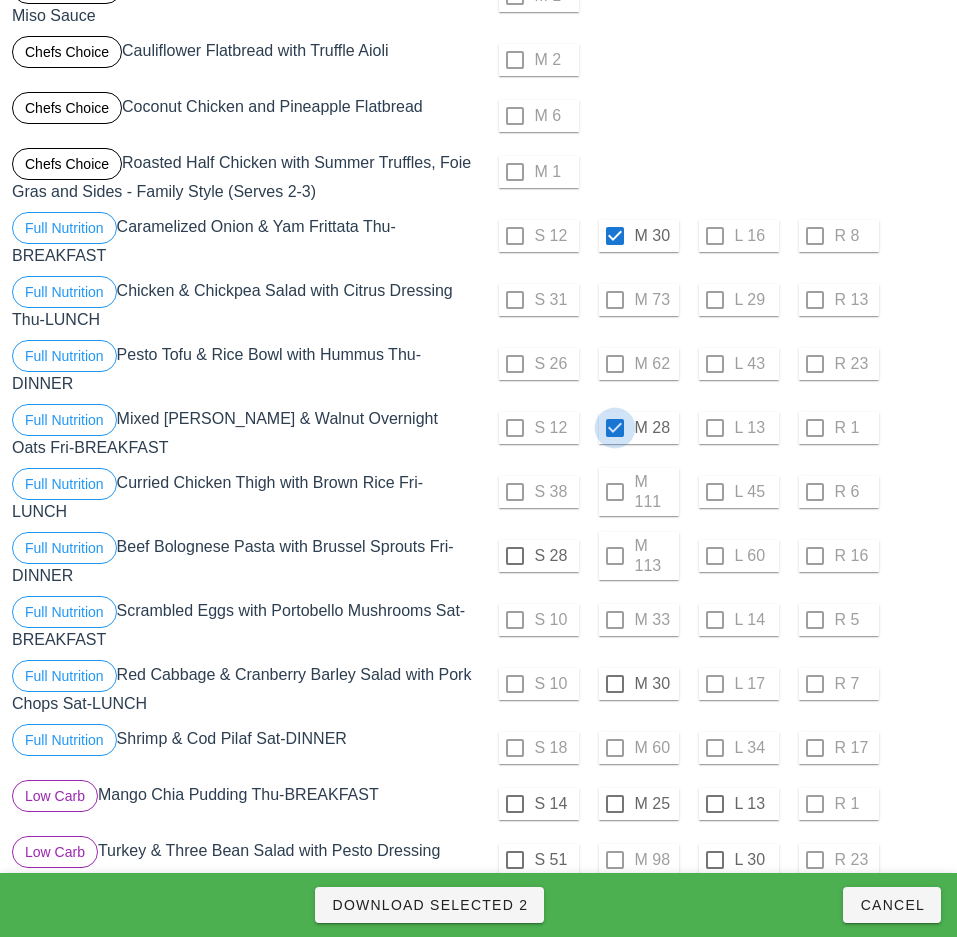 click on "Download Selected 2" at bounding box center (429, 905) 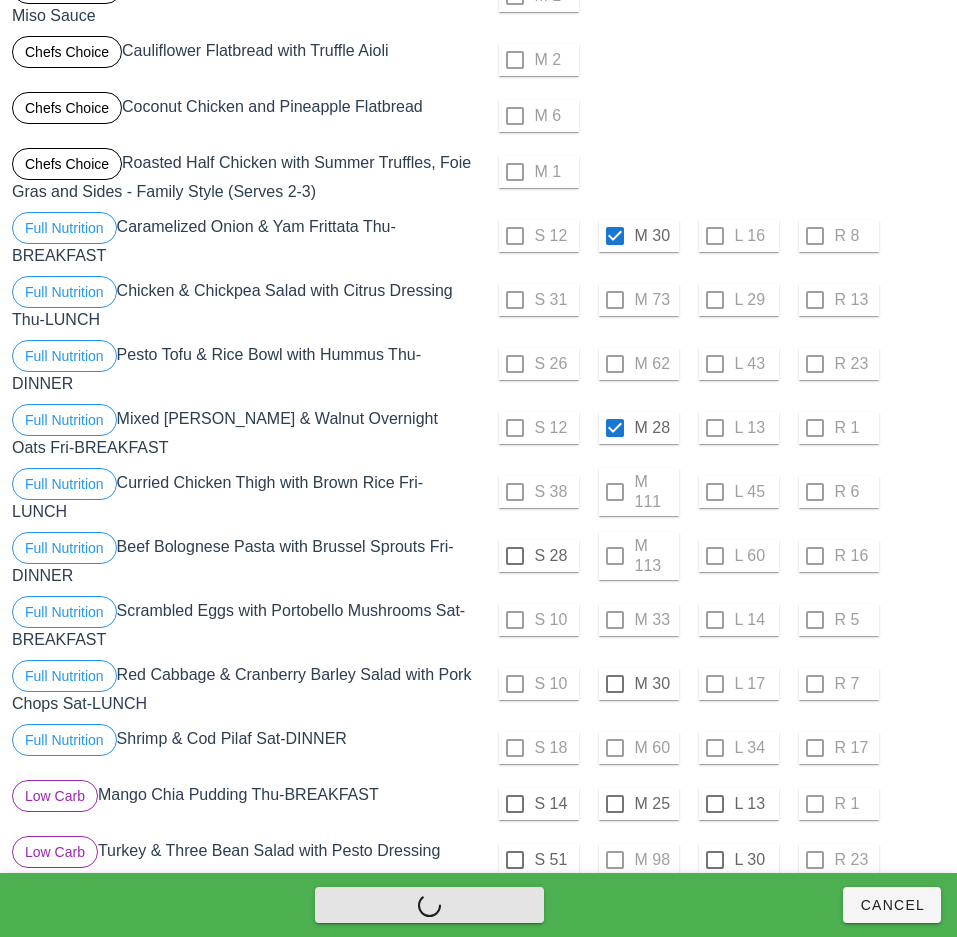 checkbox on "false" 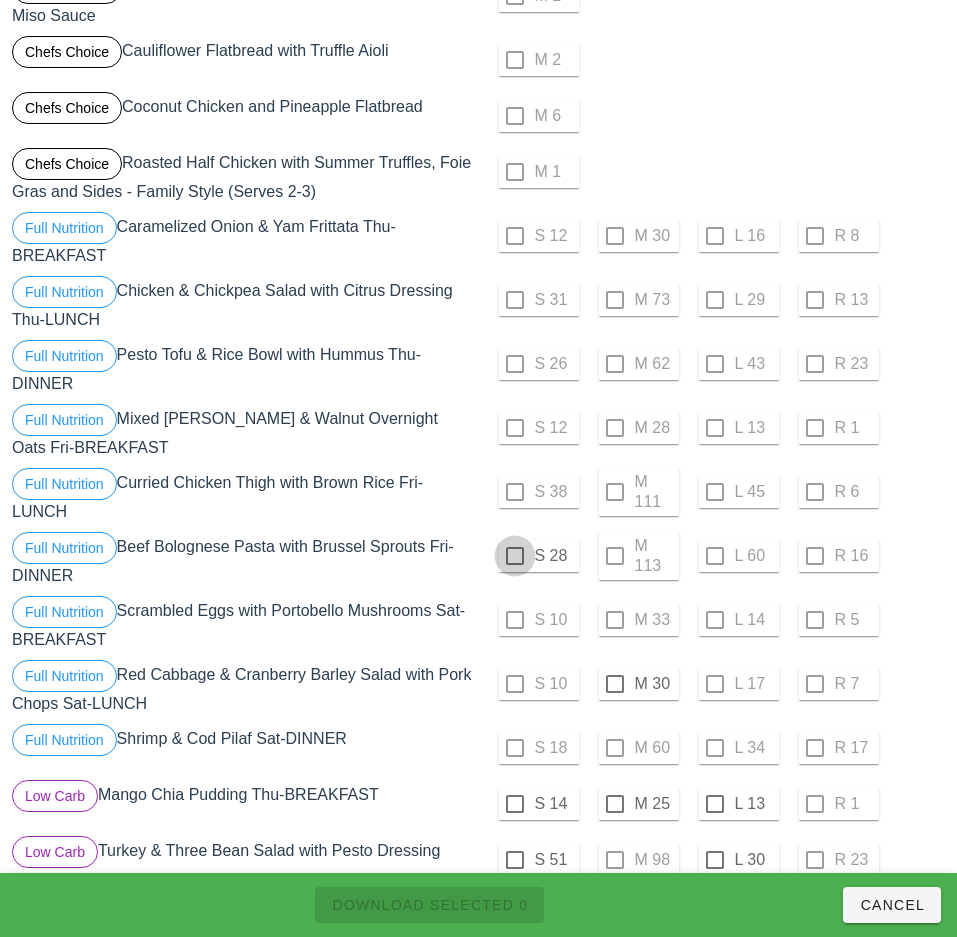 click at bounding box center [515, 556] 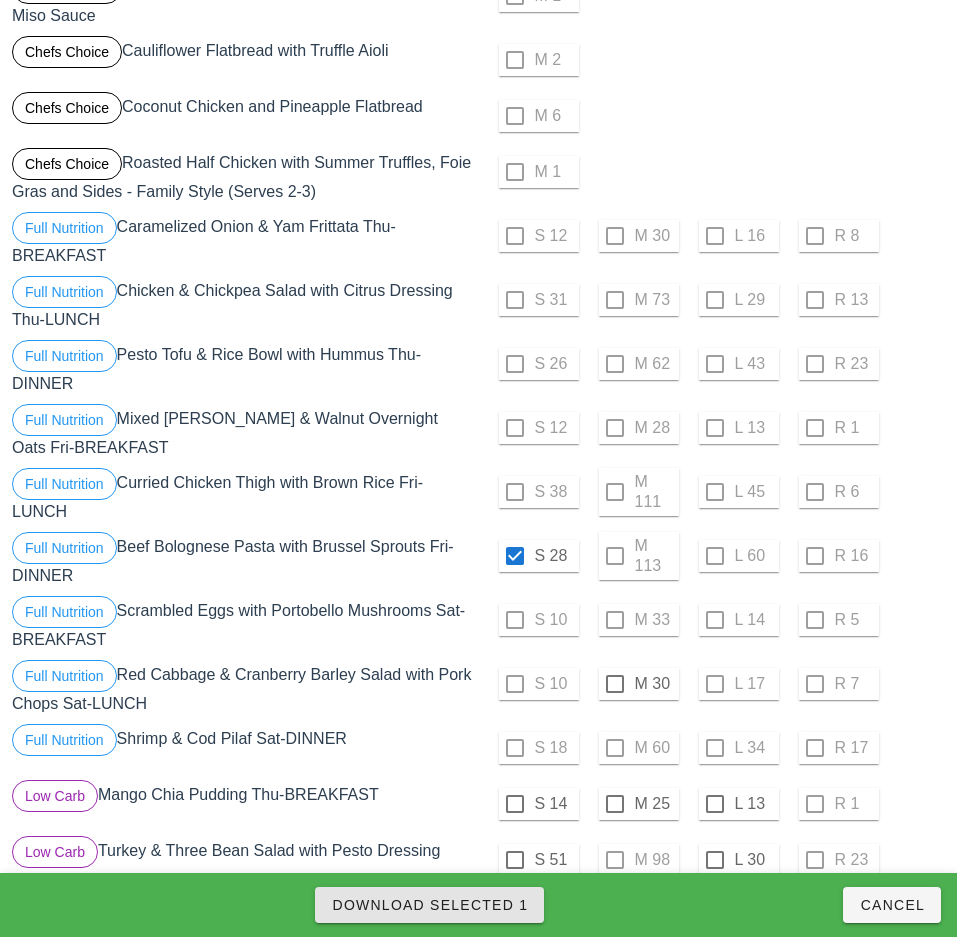 click on "Download Selected 1" at bounding box center (429, 905) 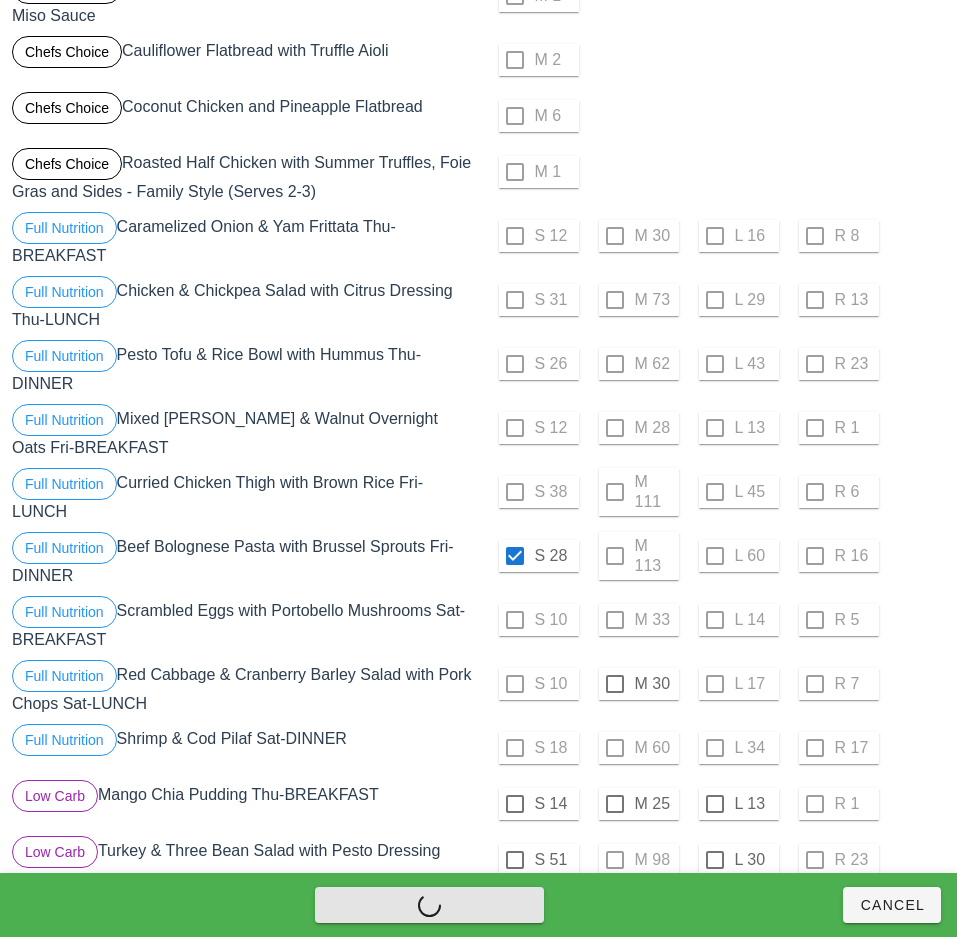 checkbox on "false" 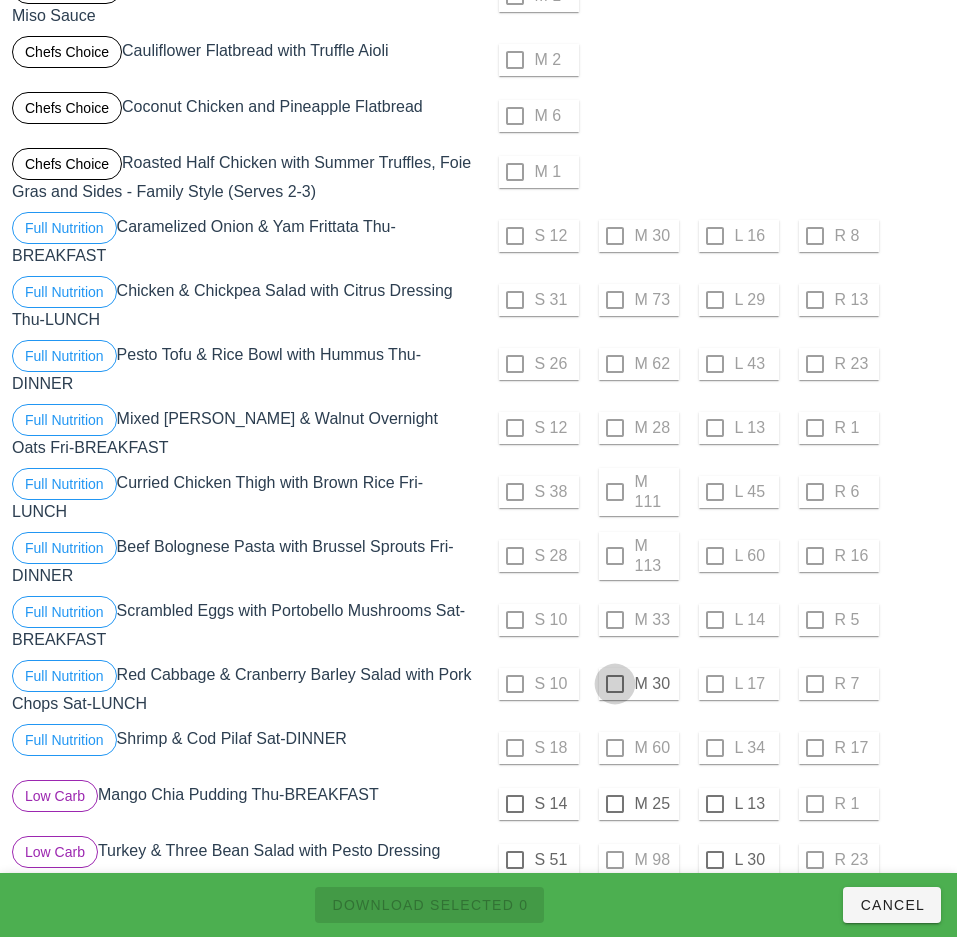 click at bounding box center (615, 684) 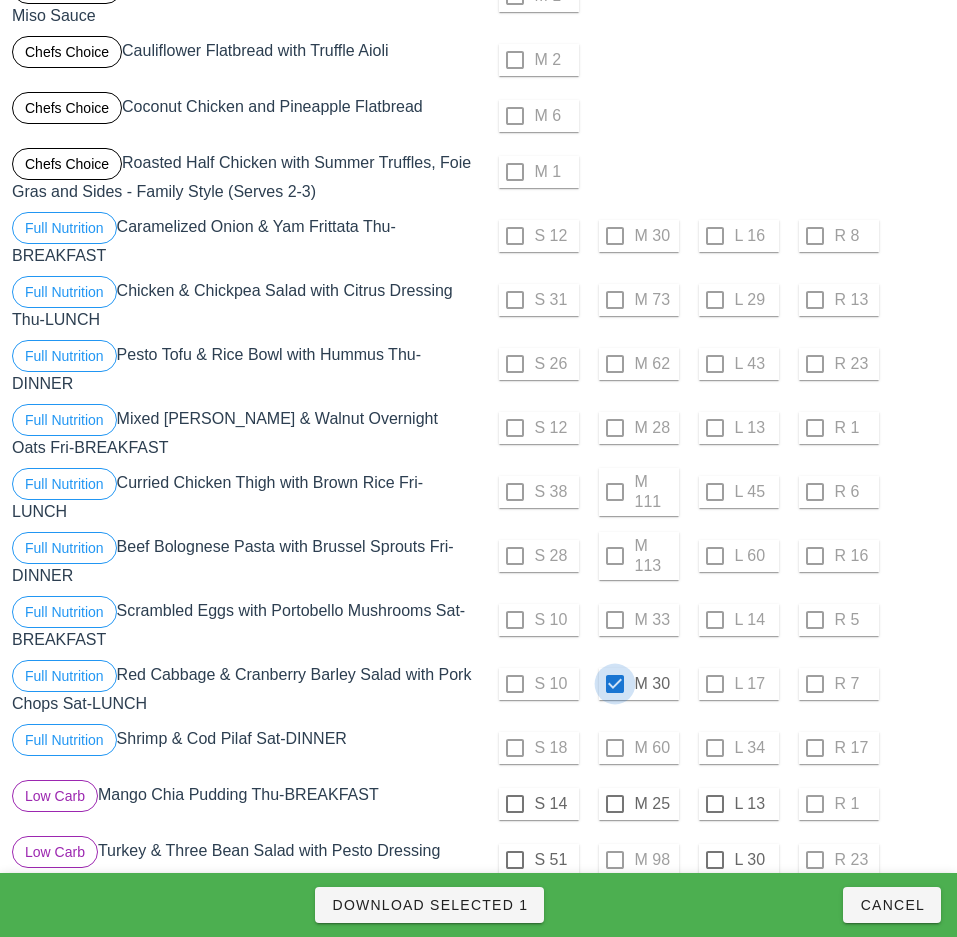 click on "Download Selected 1" at bounding box center [429, 905] 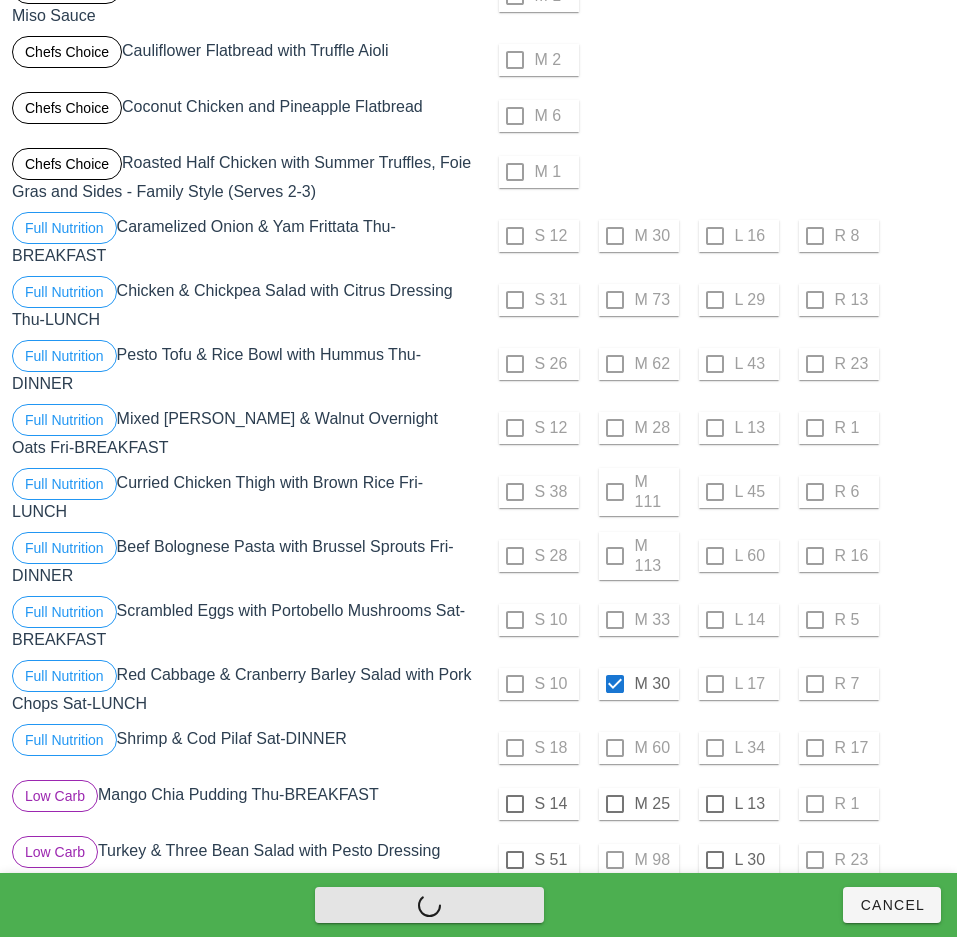 checkbox on "false" 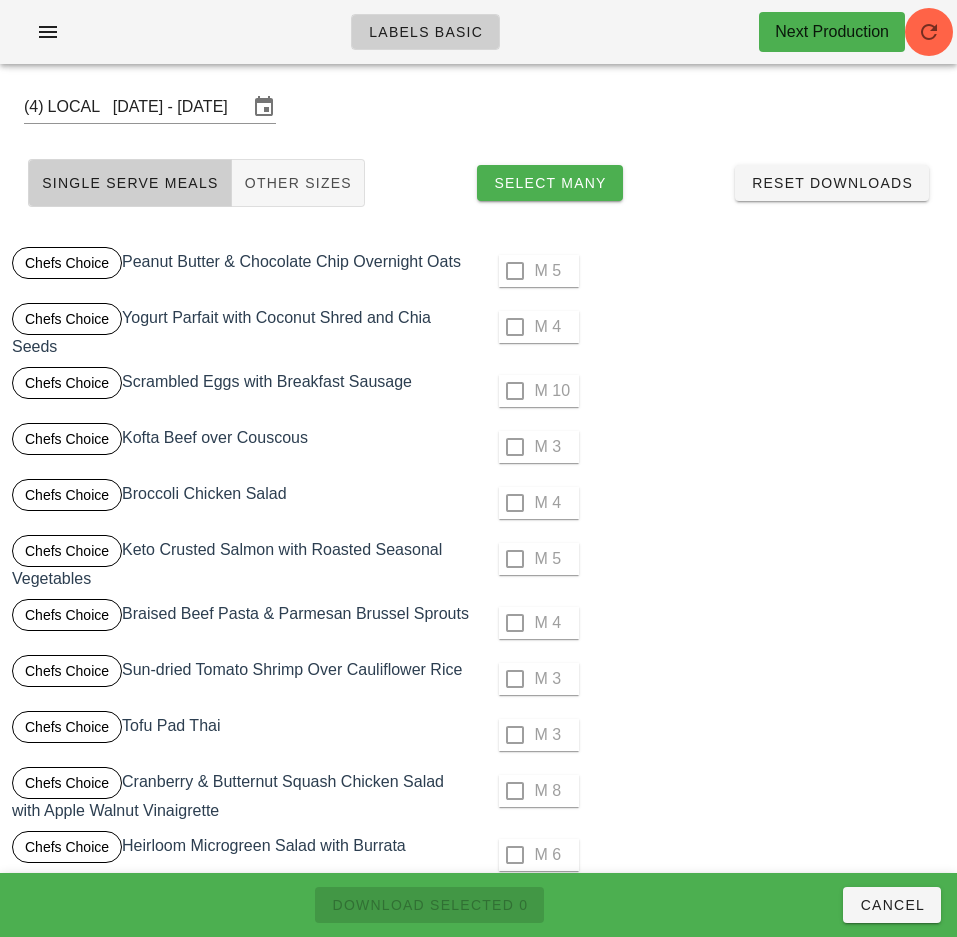 scroll, scrollTop: 0, scrollLeft: 0, axis: both 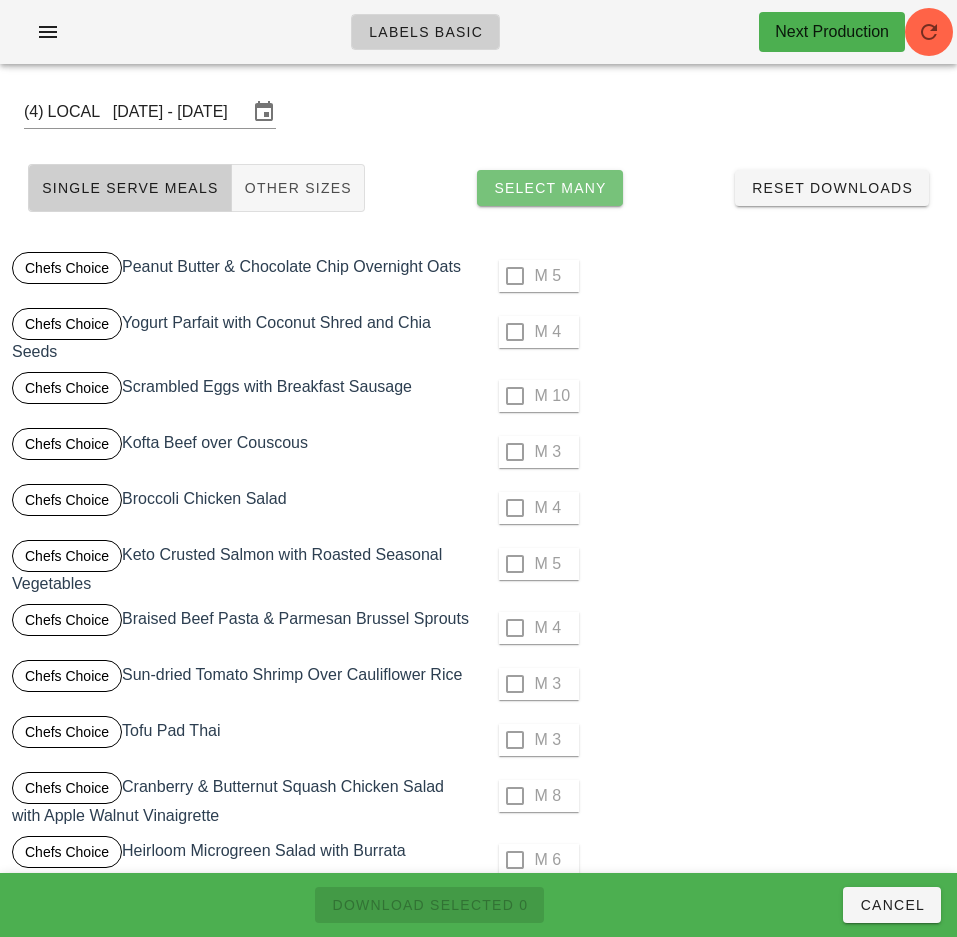 click on "Select Many" at bounding box center [550, 188] 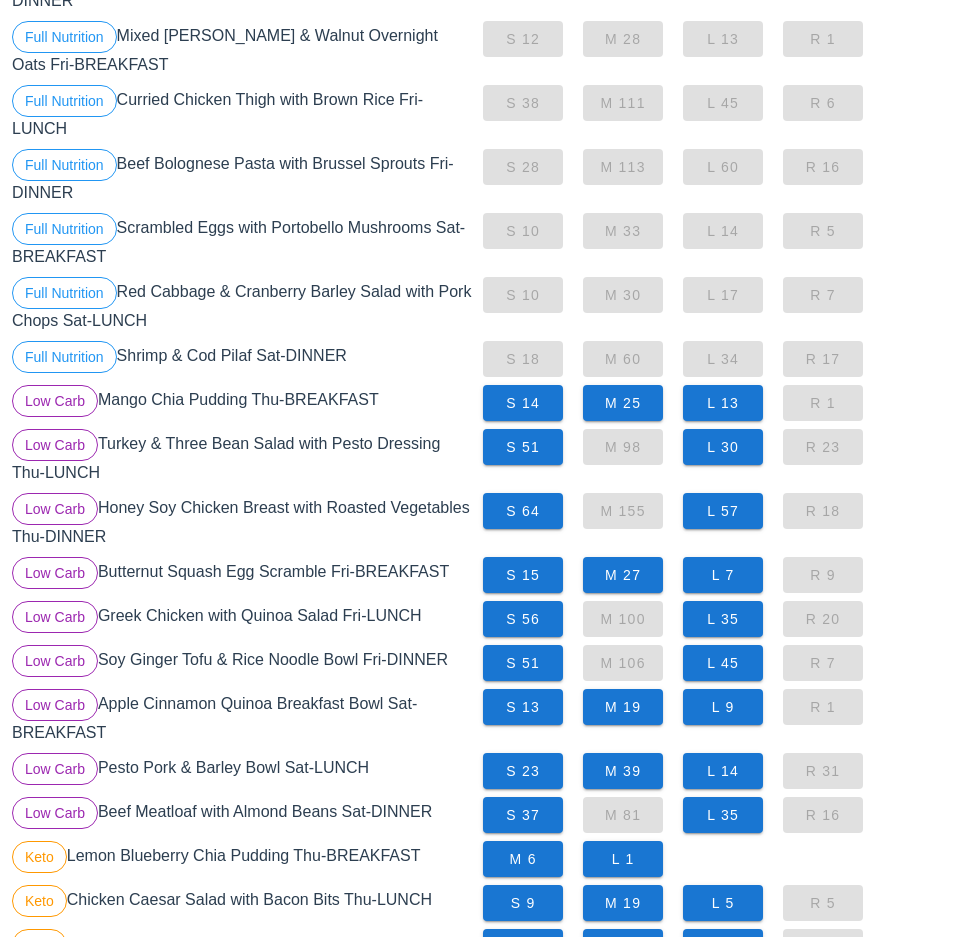 scroll, scrollTop: 1706, scrollLeft: 0, axis: vertical 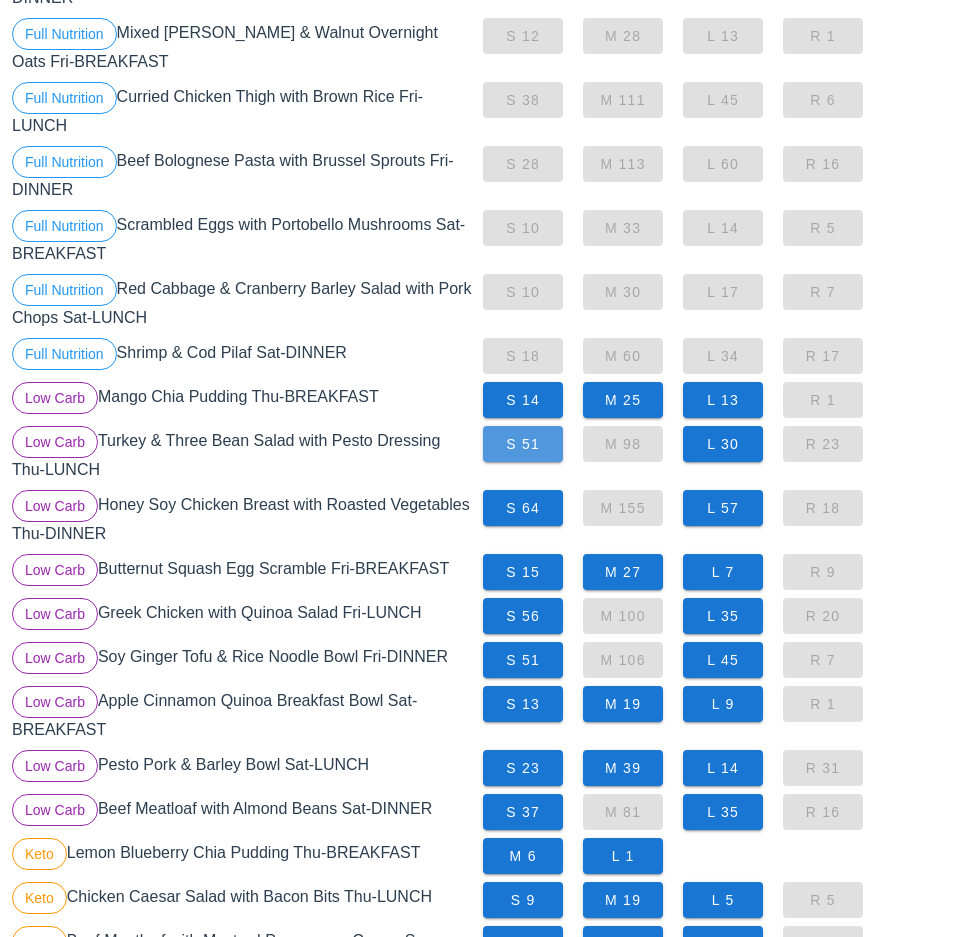click on "S 51" at bounding box center (523, 444) 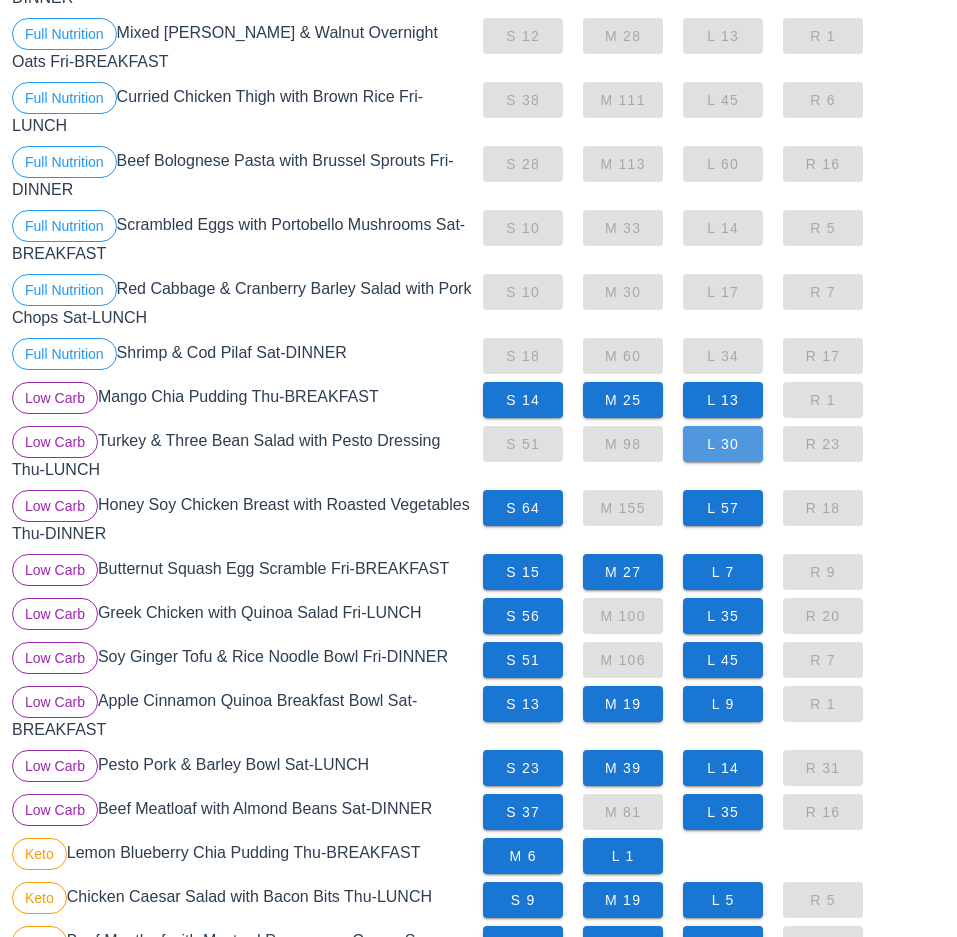 click on "L 30" at bounding box center [723, 444] 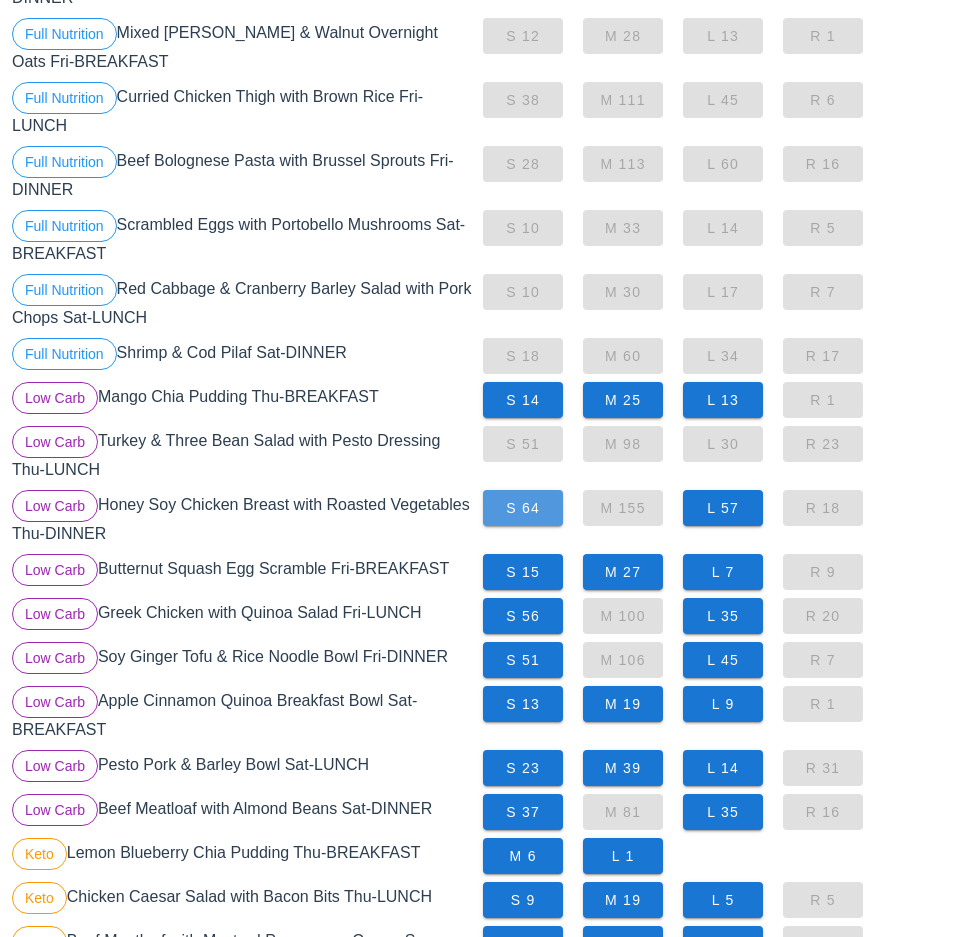 click on "S 64" at bounding box center (523, 508) 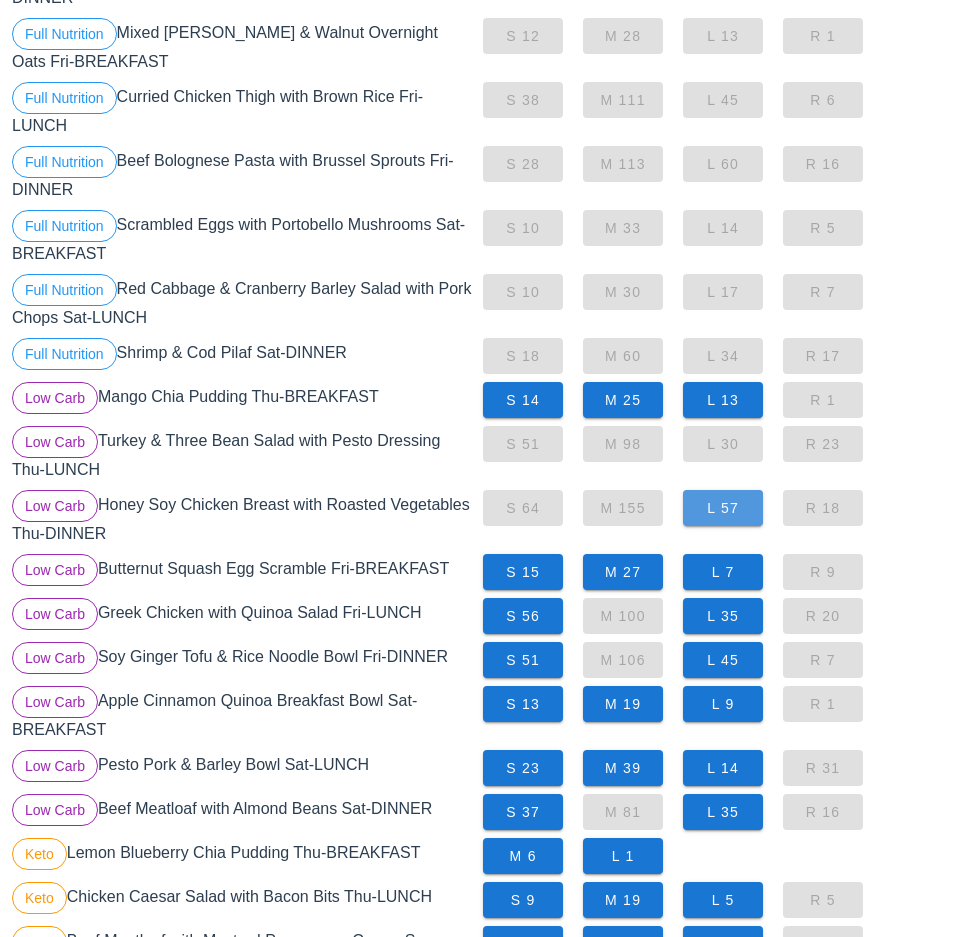 click on "L 57" at bounding box center (723, 508) 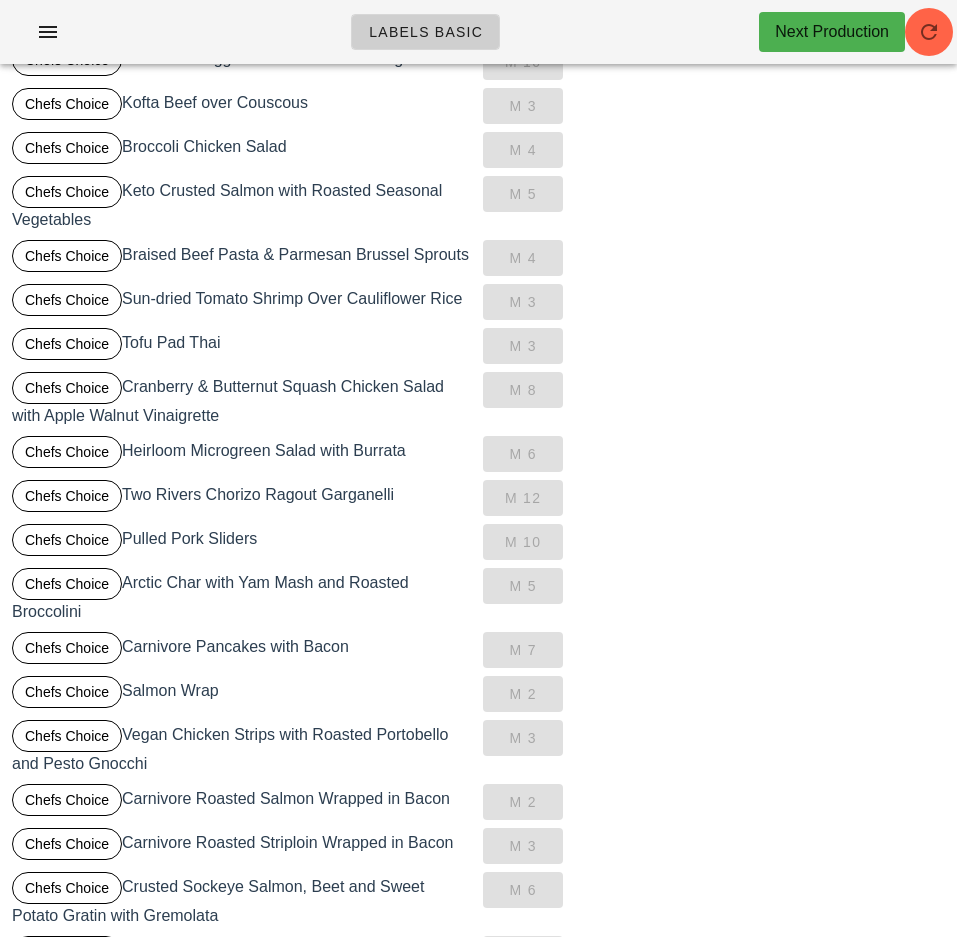 scroll, scrollTop: 0, scrollLeft: 0, axis: both 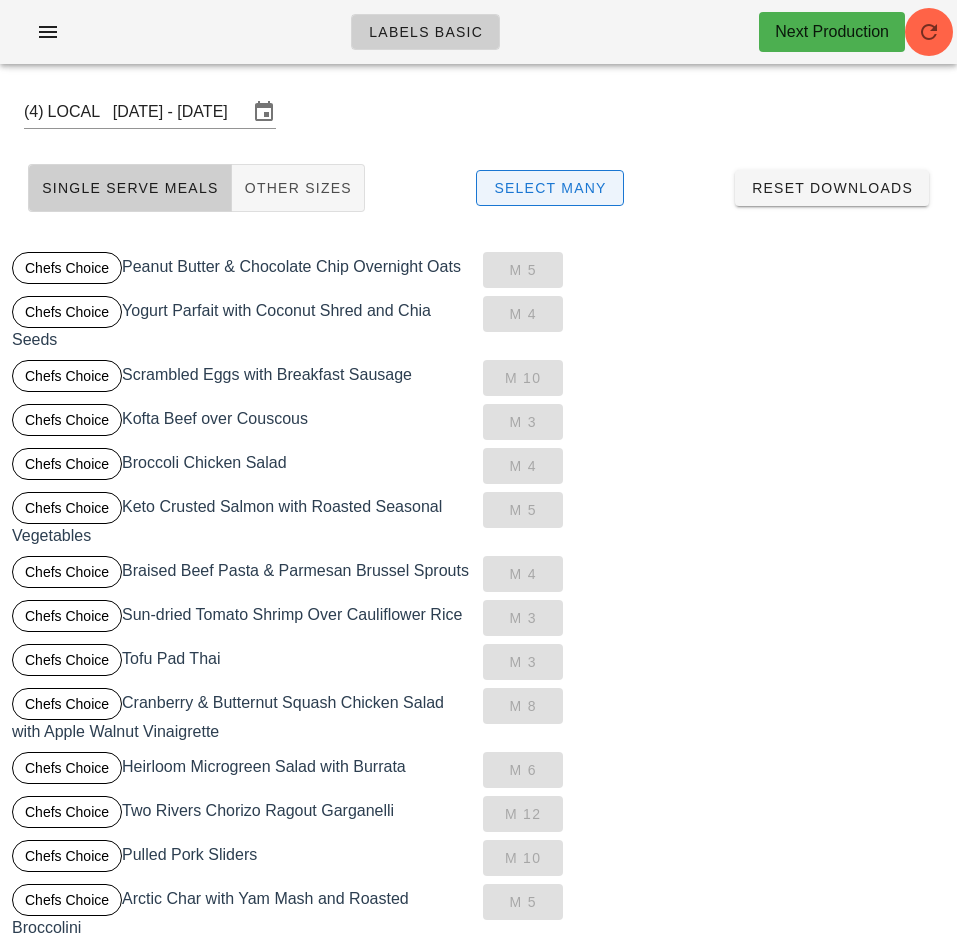 click on "Select Many" at bounding box center [550, 188] 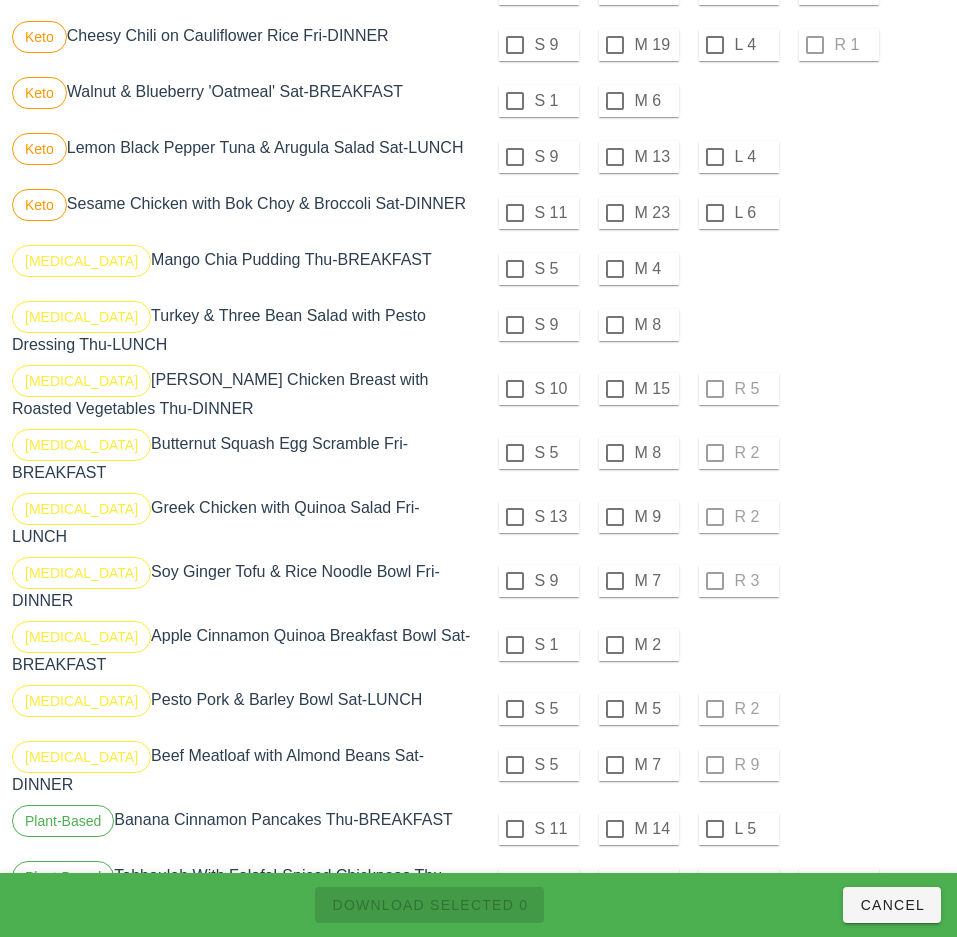 scroll, scrollTop: 3089, scrollLeft: 0, axis: vertical 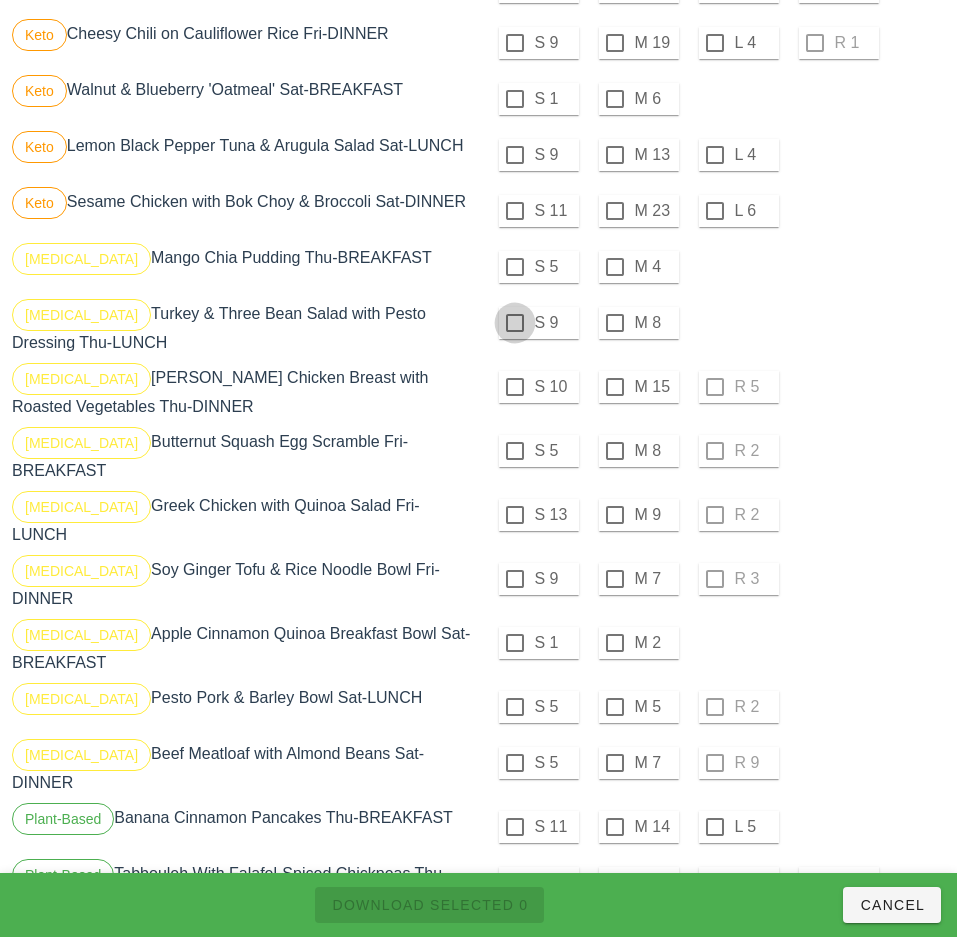click at bounding box center (515, 323) 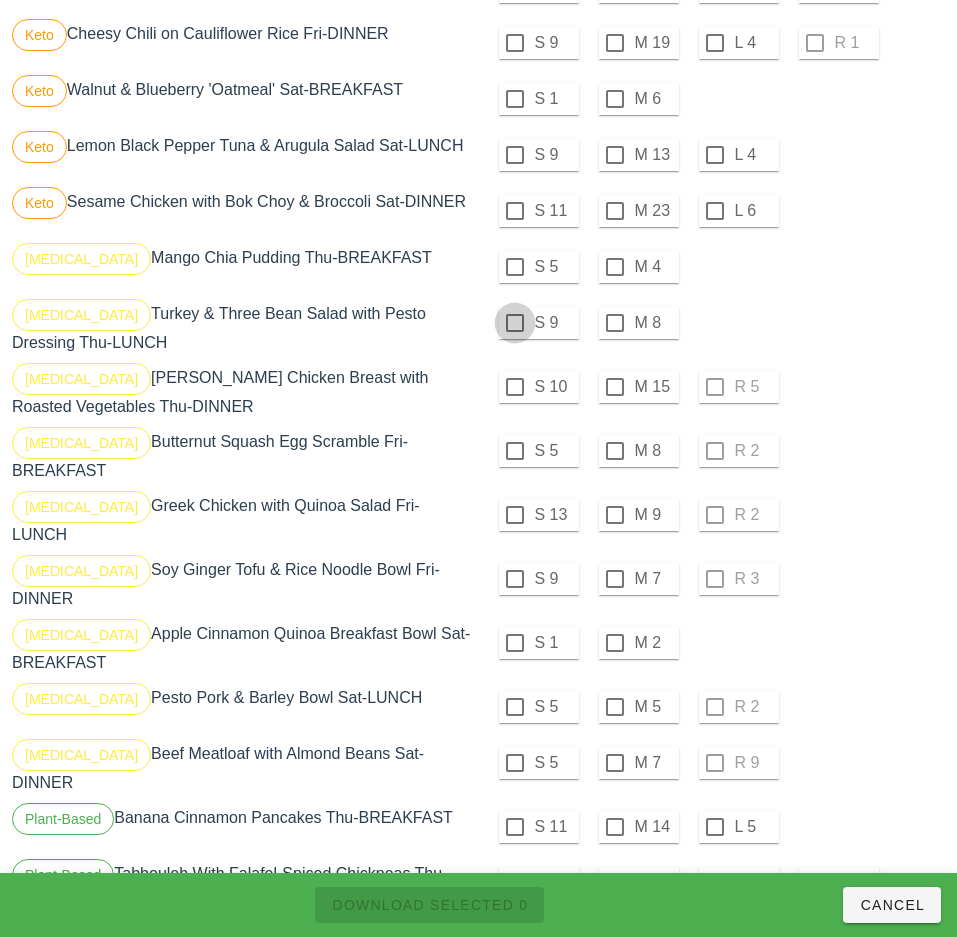 checkbox on "true" 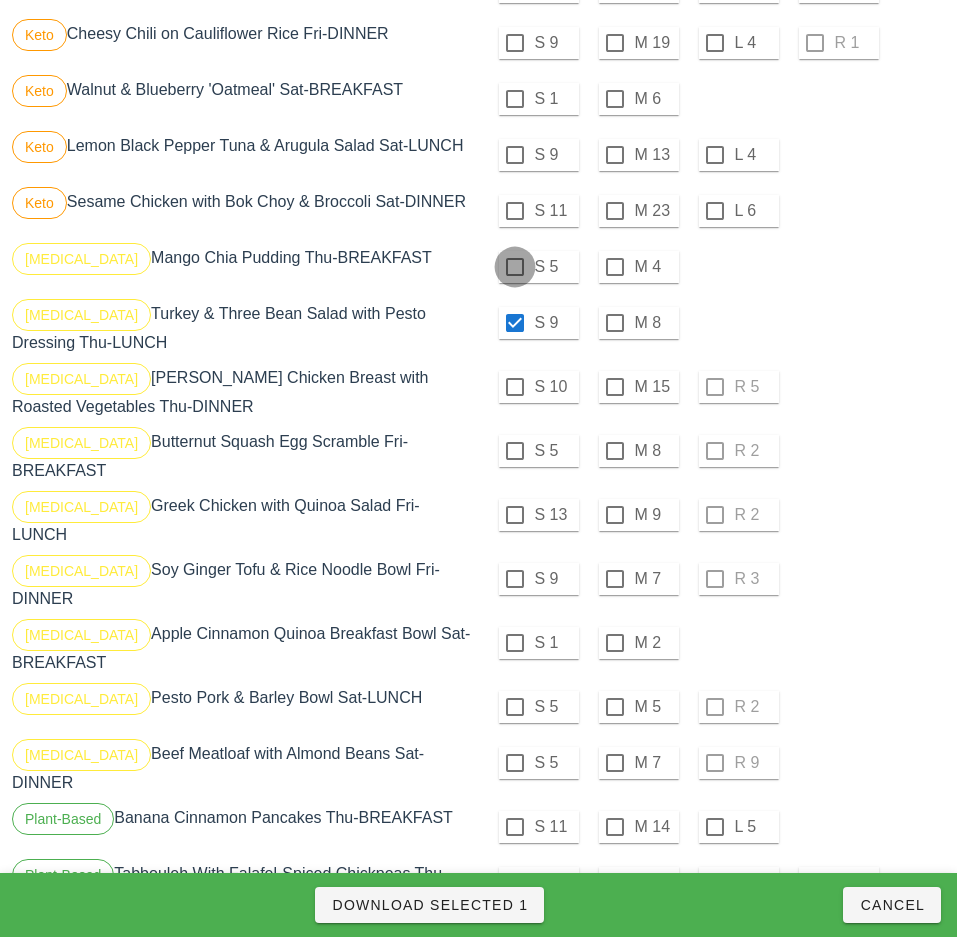 click at bounding box center (515, 267) 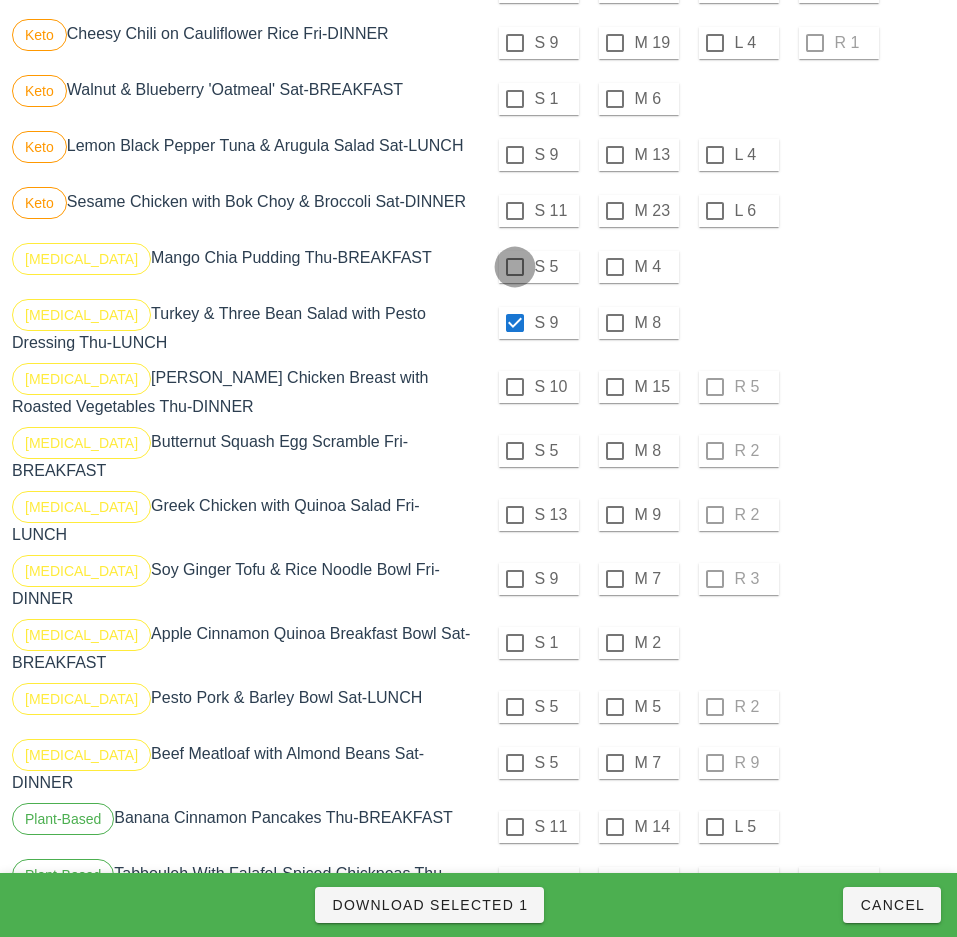 checkbox on "true" 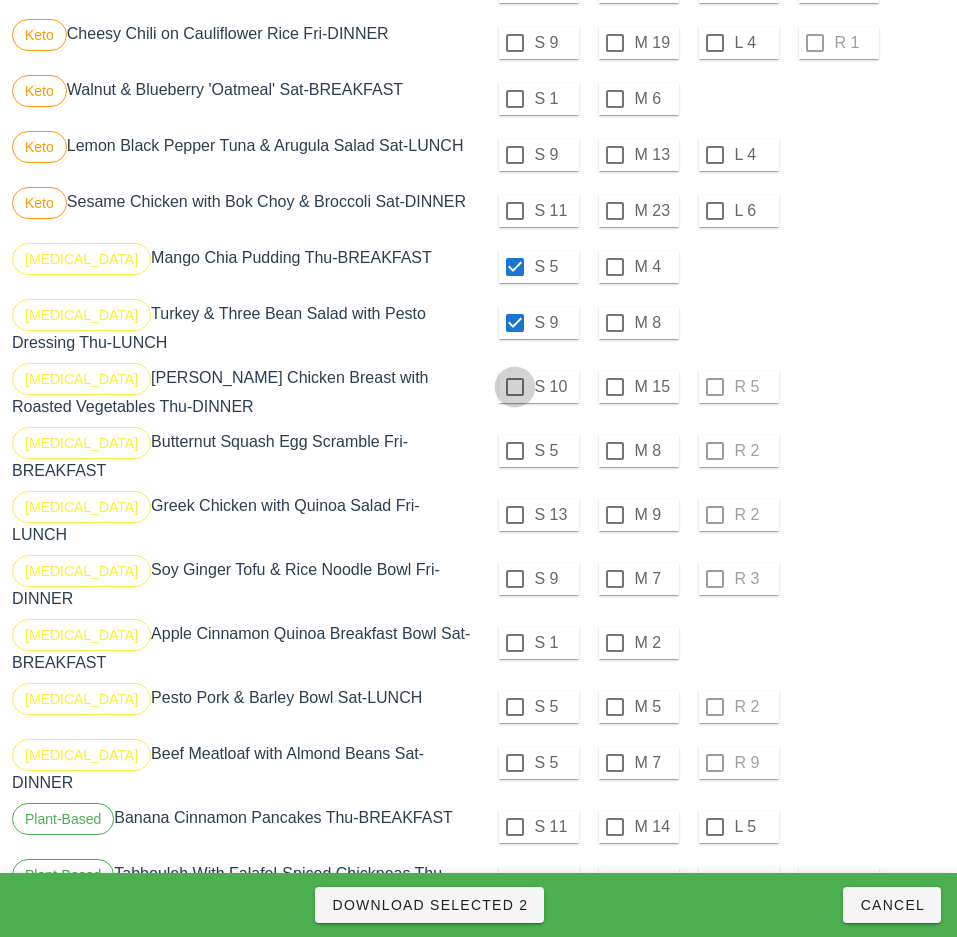 click at bounding box center [515, 387] 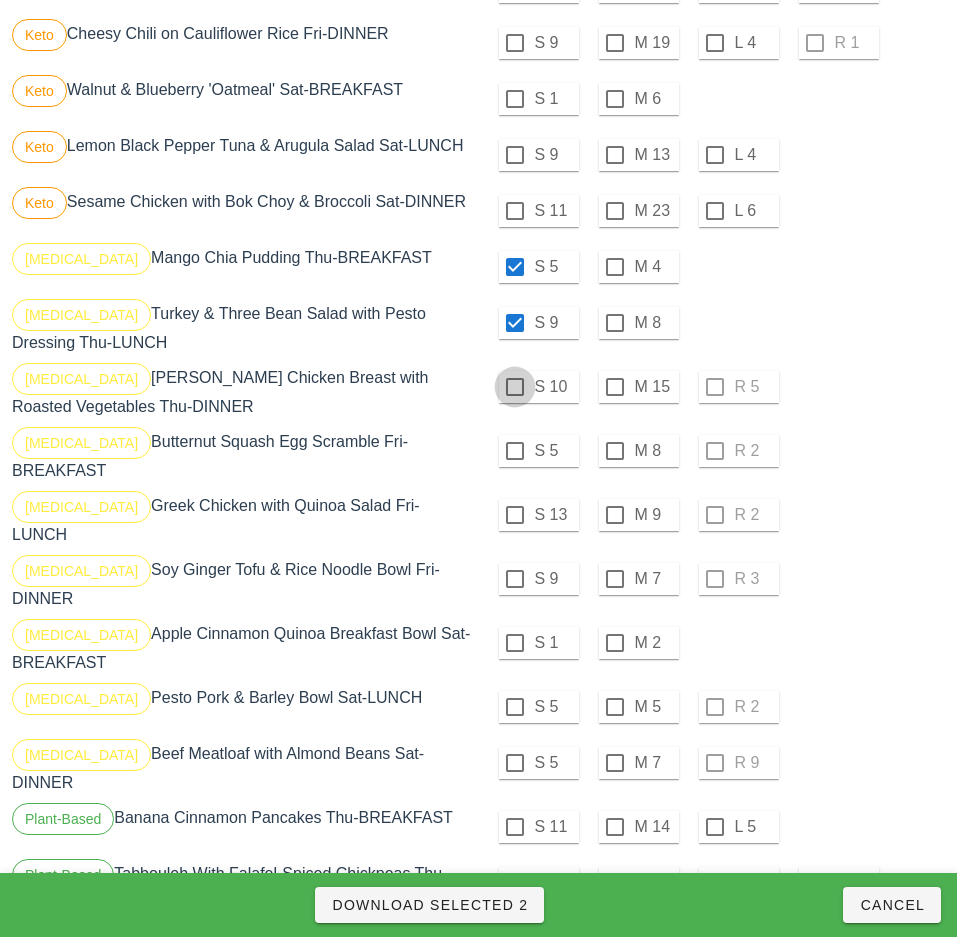 checkbox on "true" 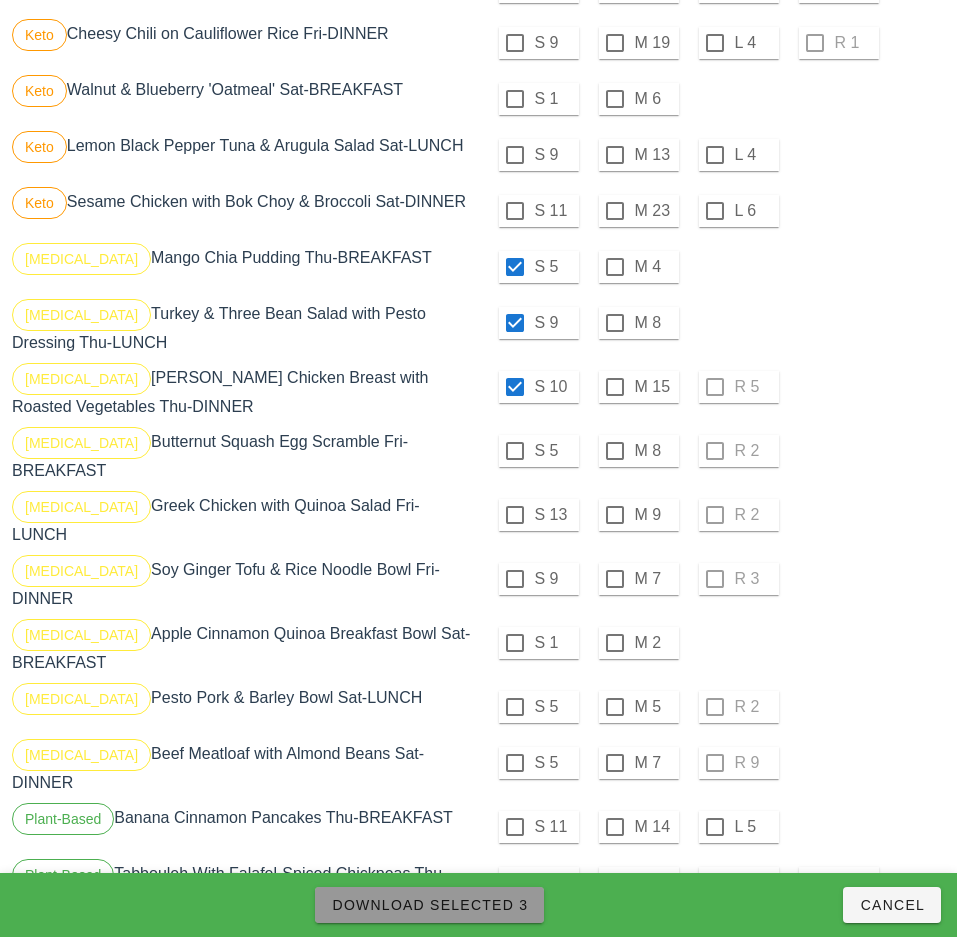 click on "Download Selected 3" at bounding box center [429, 905] 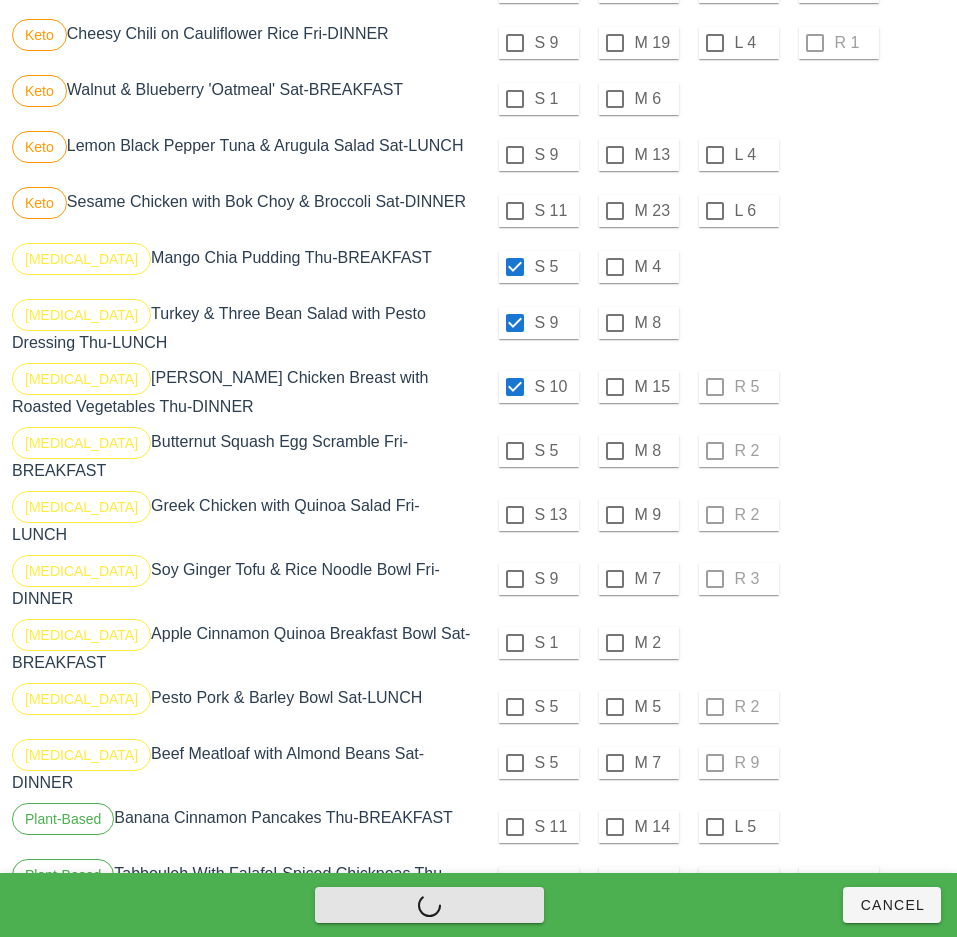 checkbox on "false" 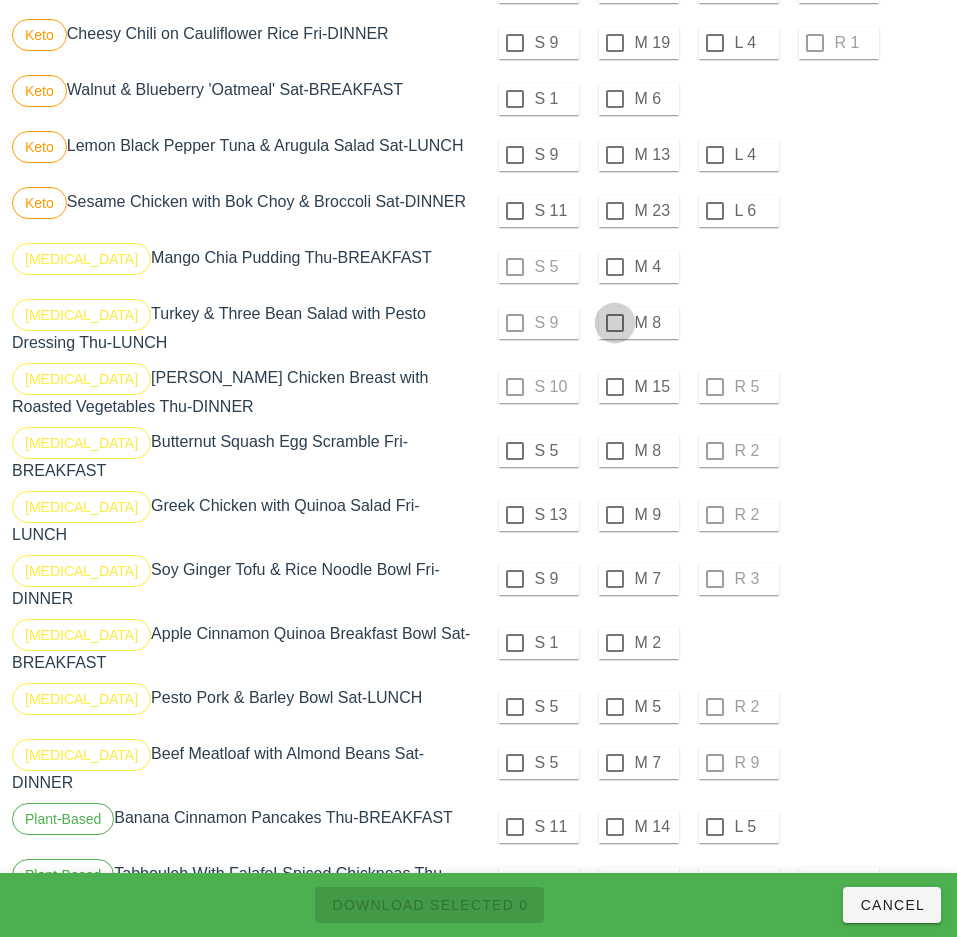 click at bounding box center [615, 267] 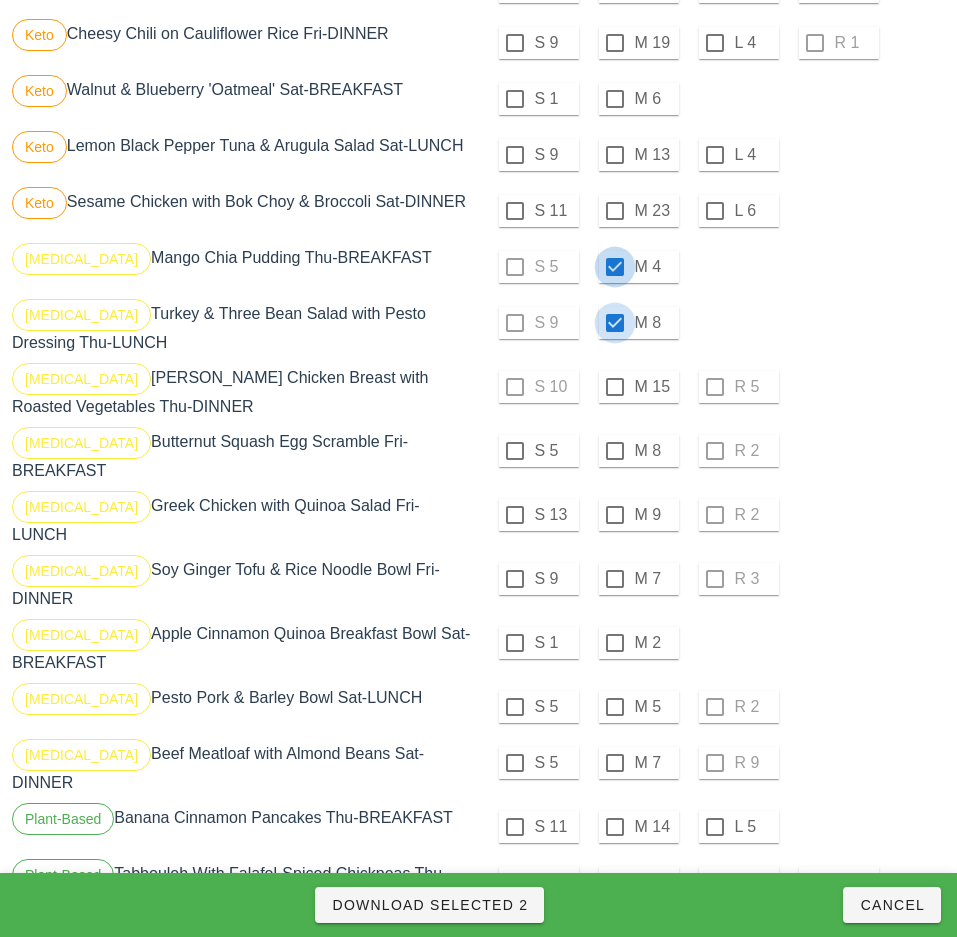 checkbox on "true" 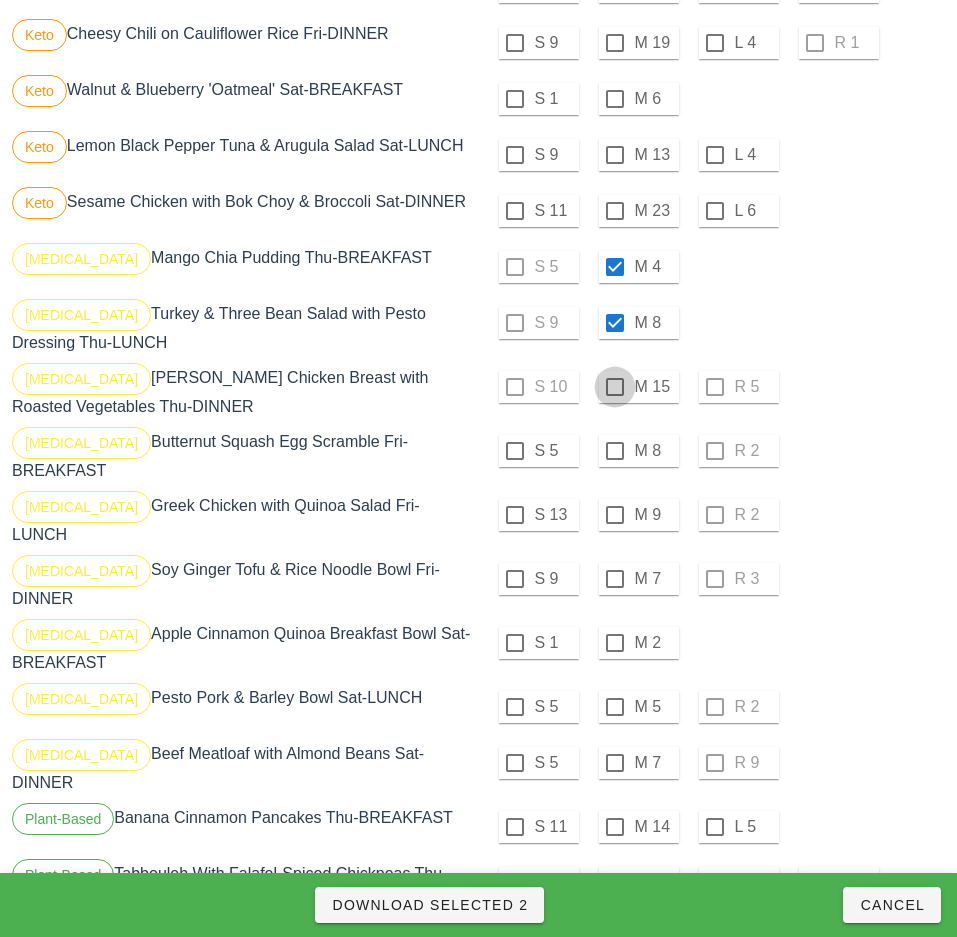click at bounding box center [615, 387] 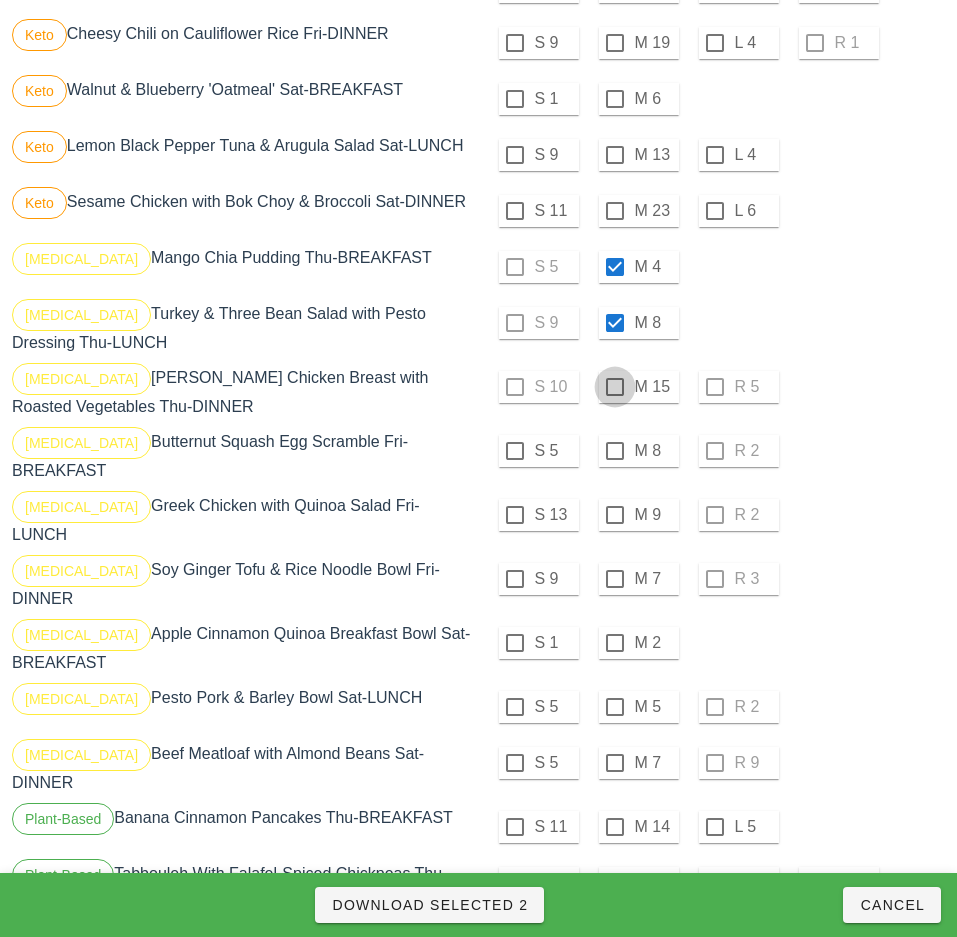 checkbox on "true" 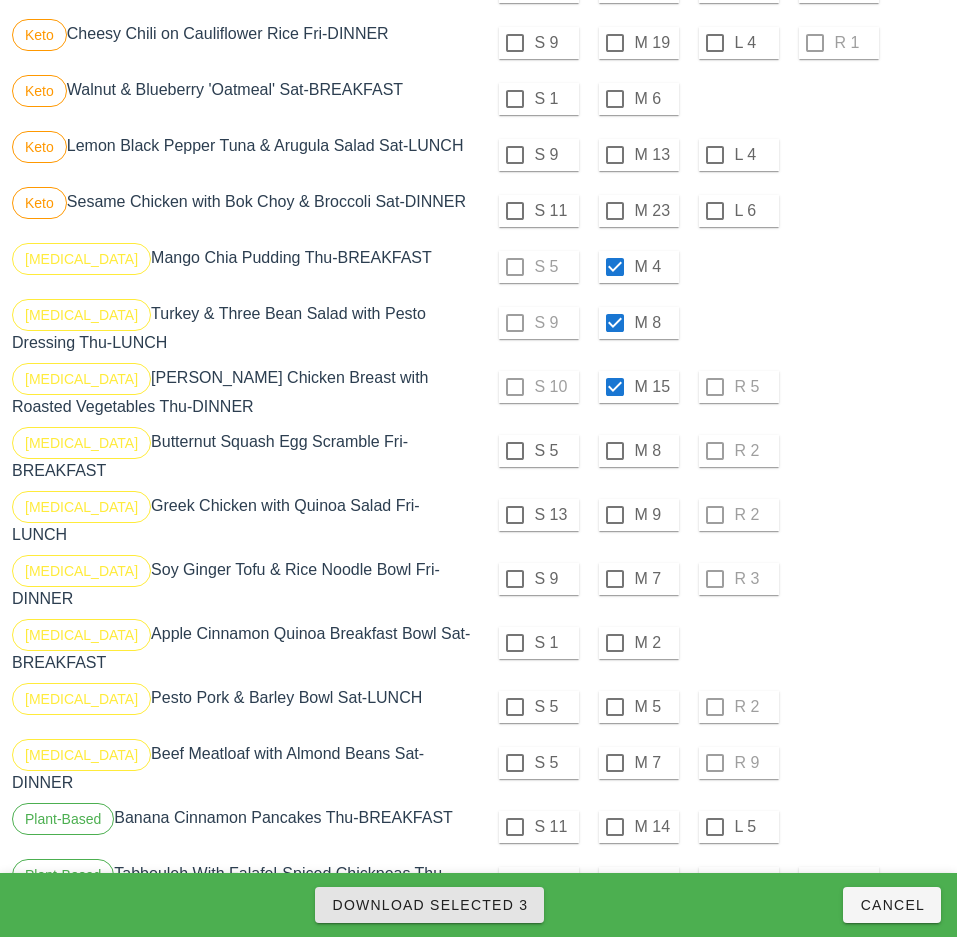 click on "Download Selected 3" at bounding box center [429, 905] 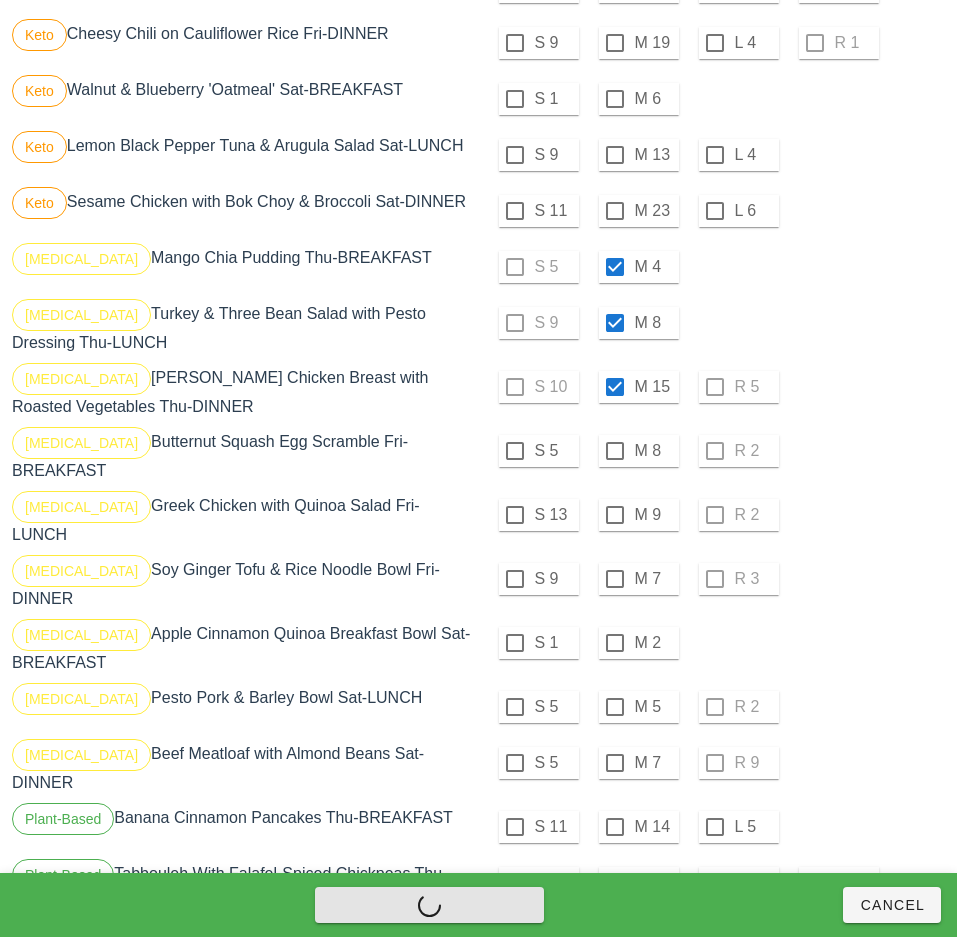 checkbox on "false" 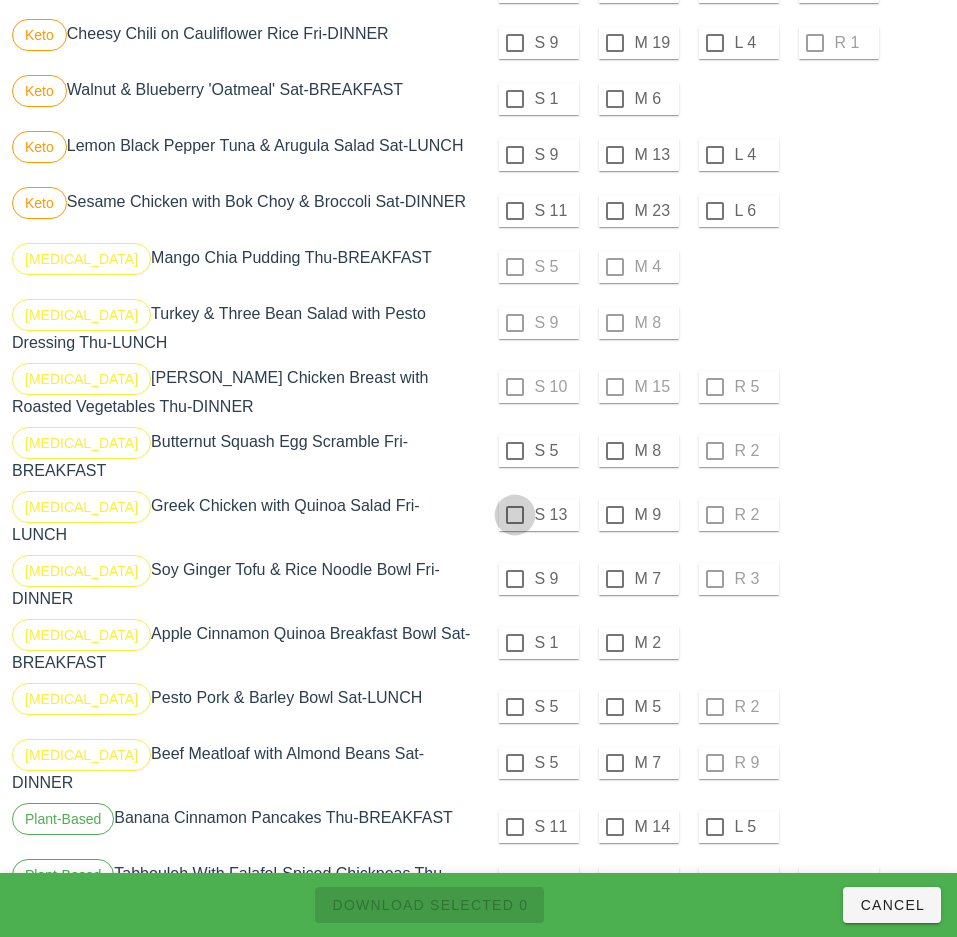 click at bounding box center (515, 451) 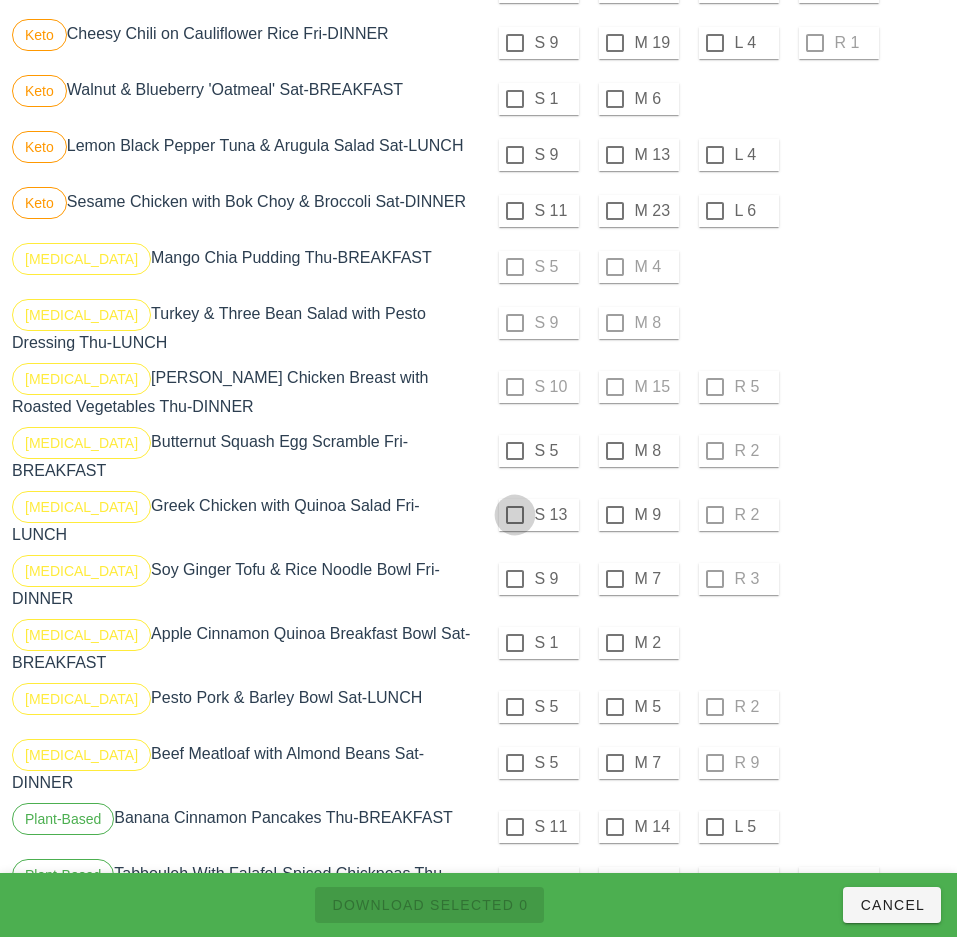 click at bounding box center [515, 515] 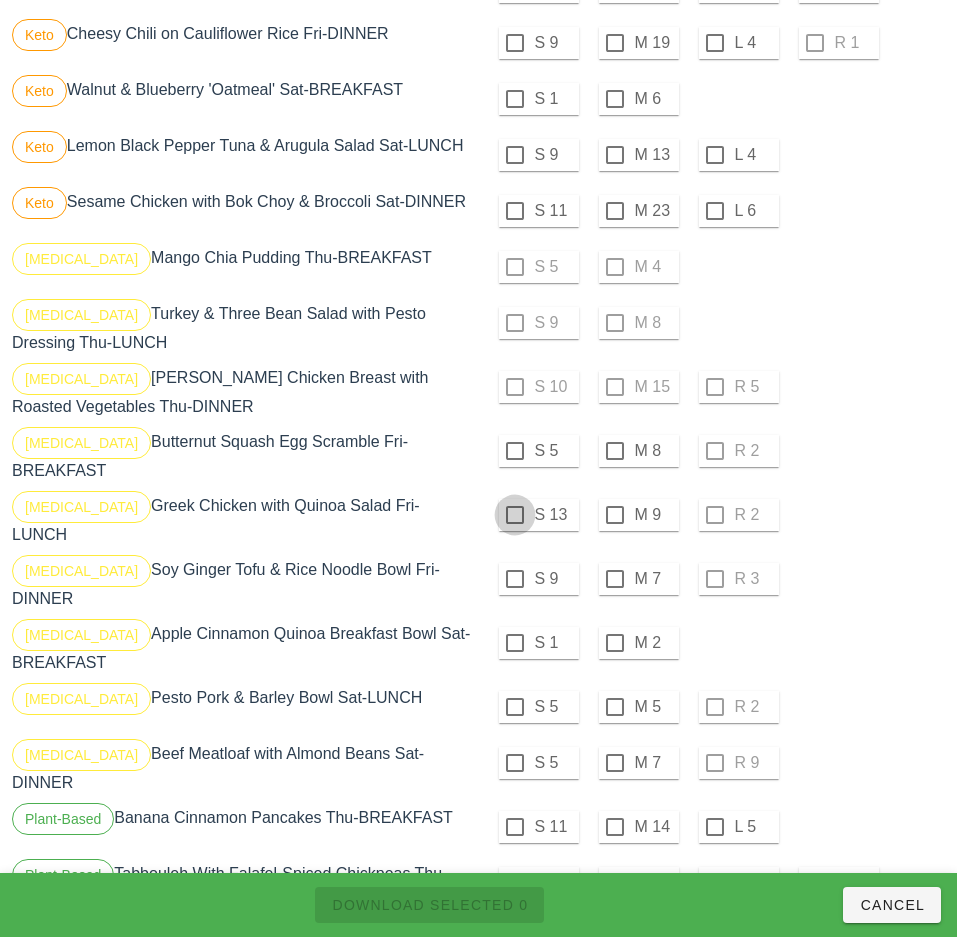 checkbox on "true" 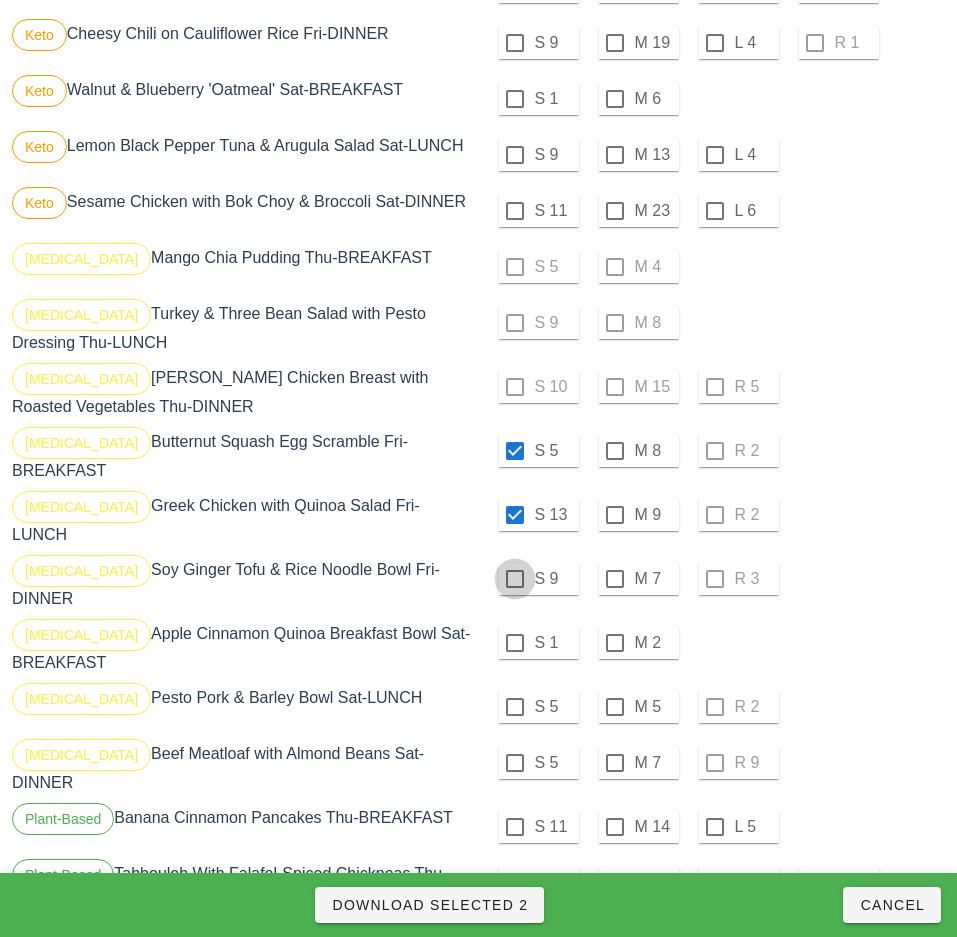 click at bounding box center (515, 579) 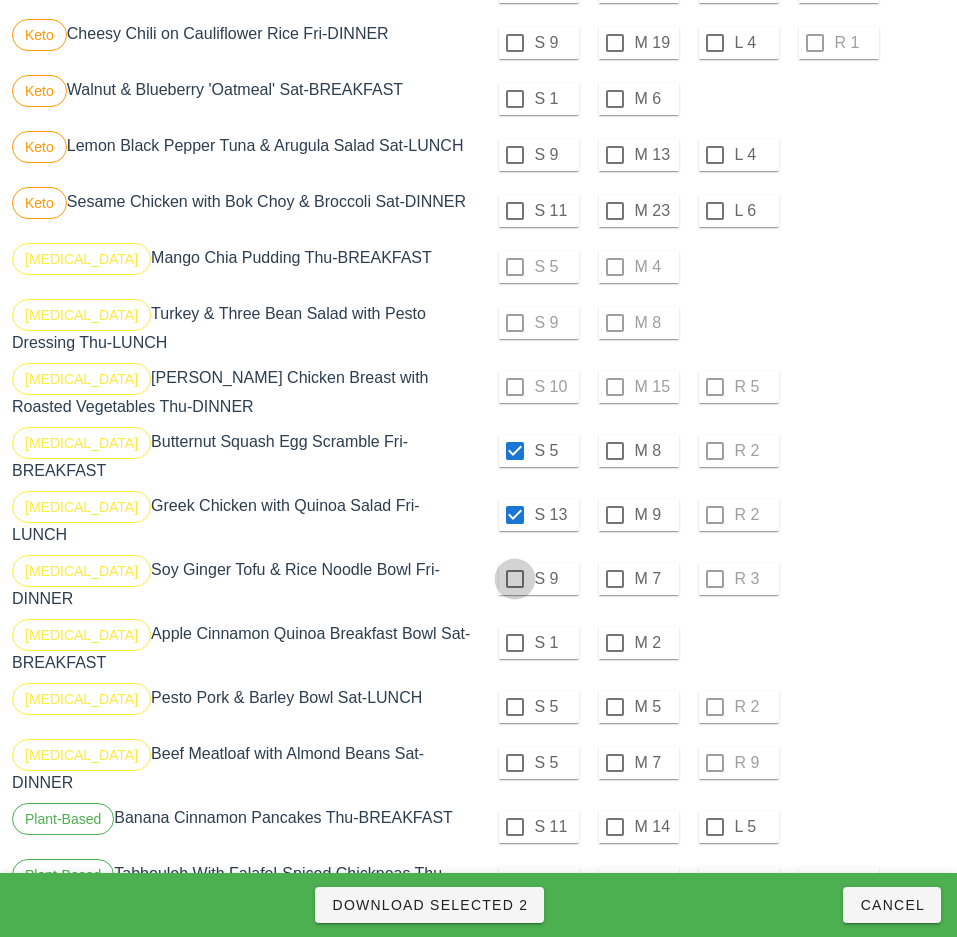 checkbox on "true" 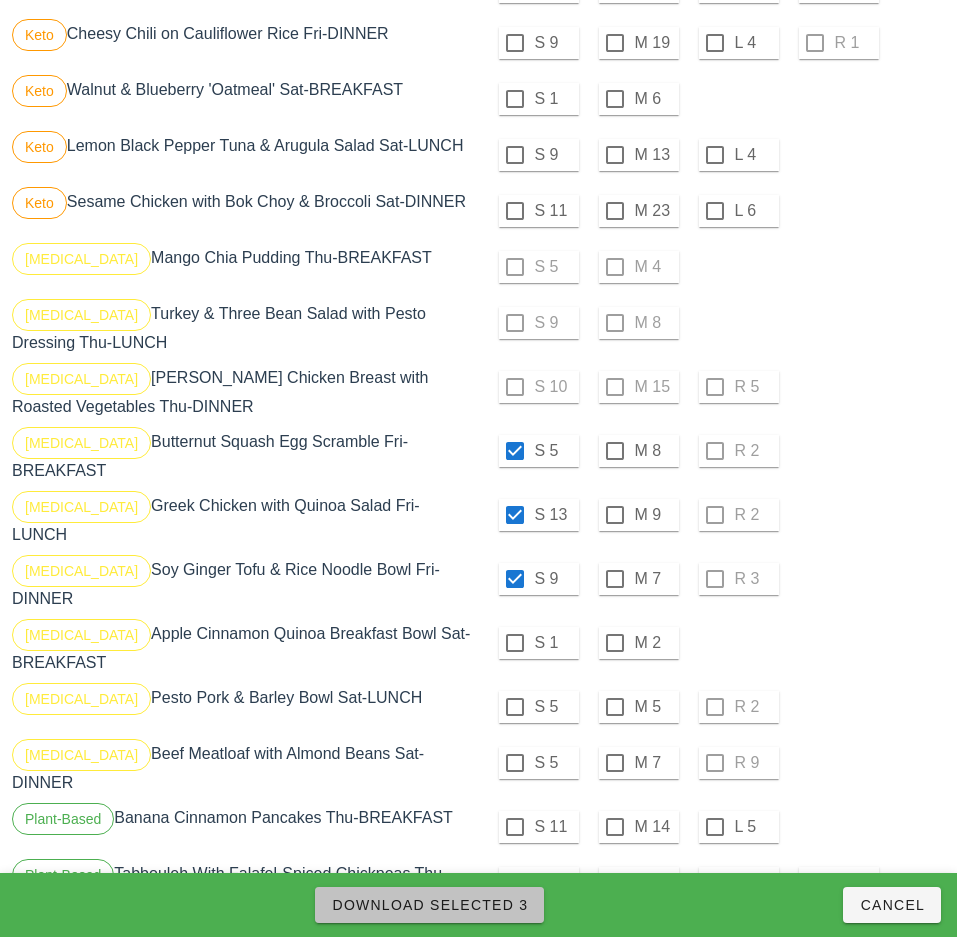 click on "Download Selected 3" at bounding box center (429, 905) 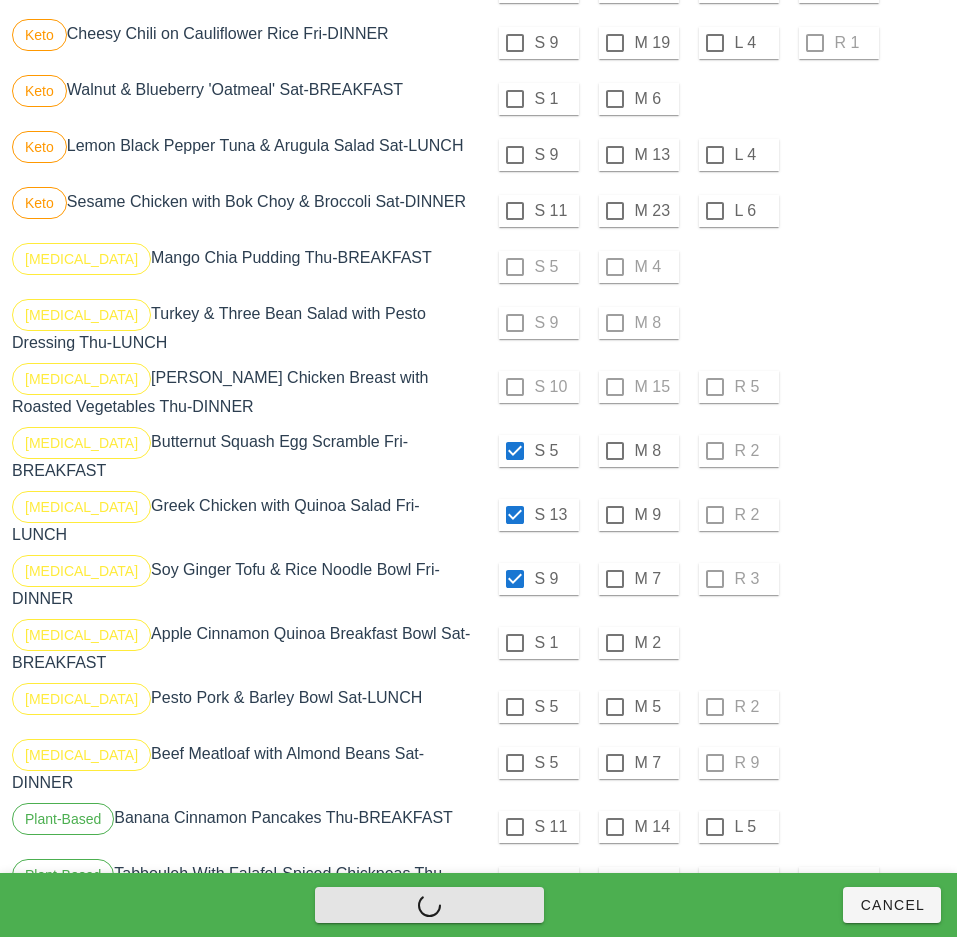 checkbox on "false" 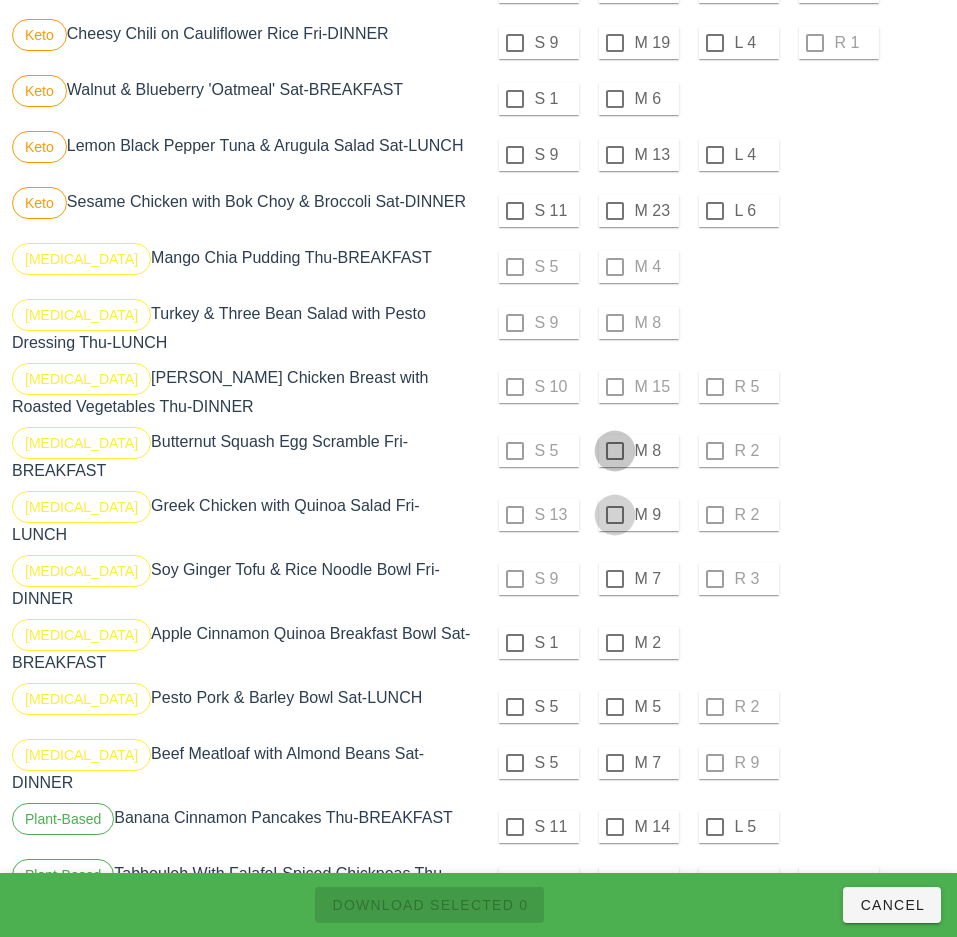 click at bounding box center (615, 451) 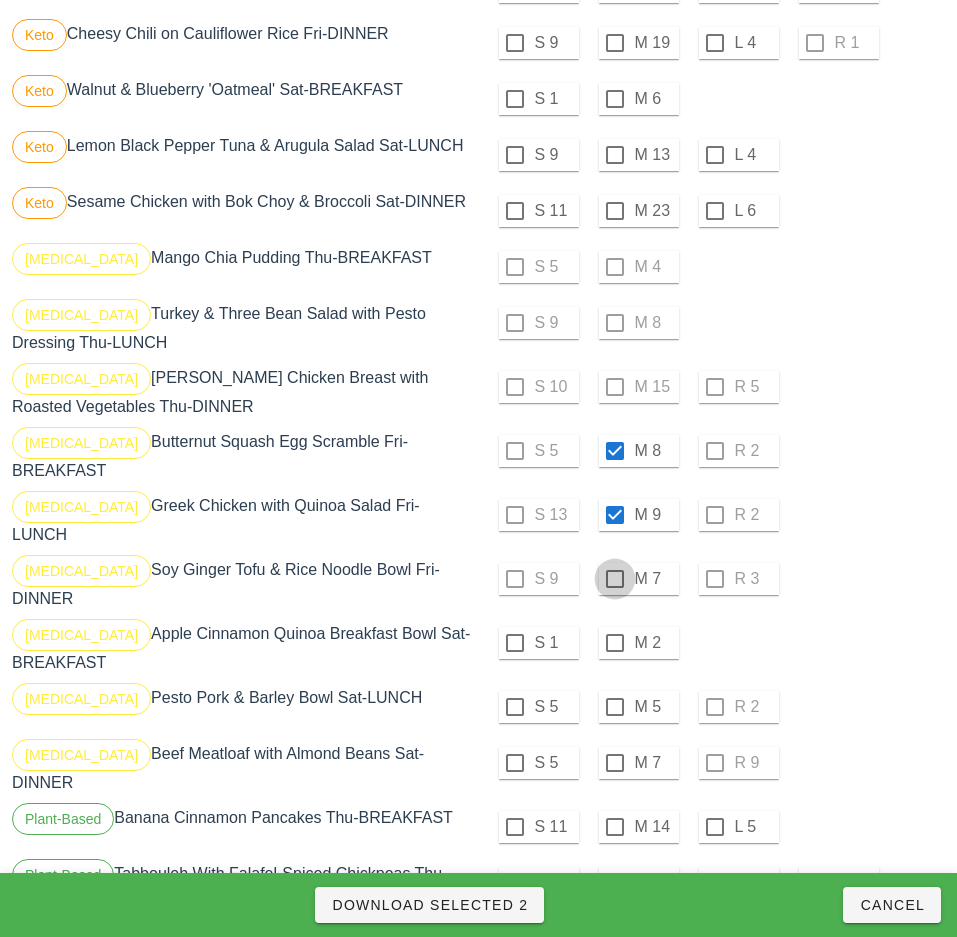 click at bounding box center (615, 579) 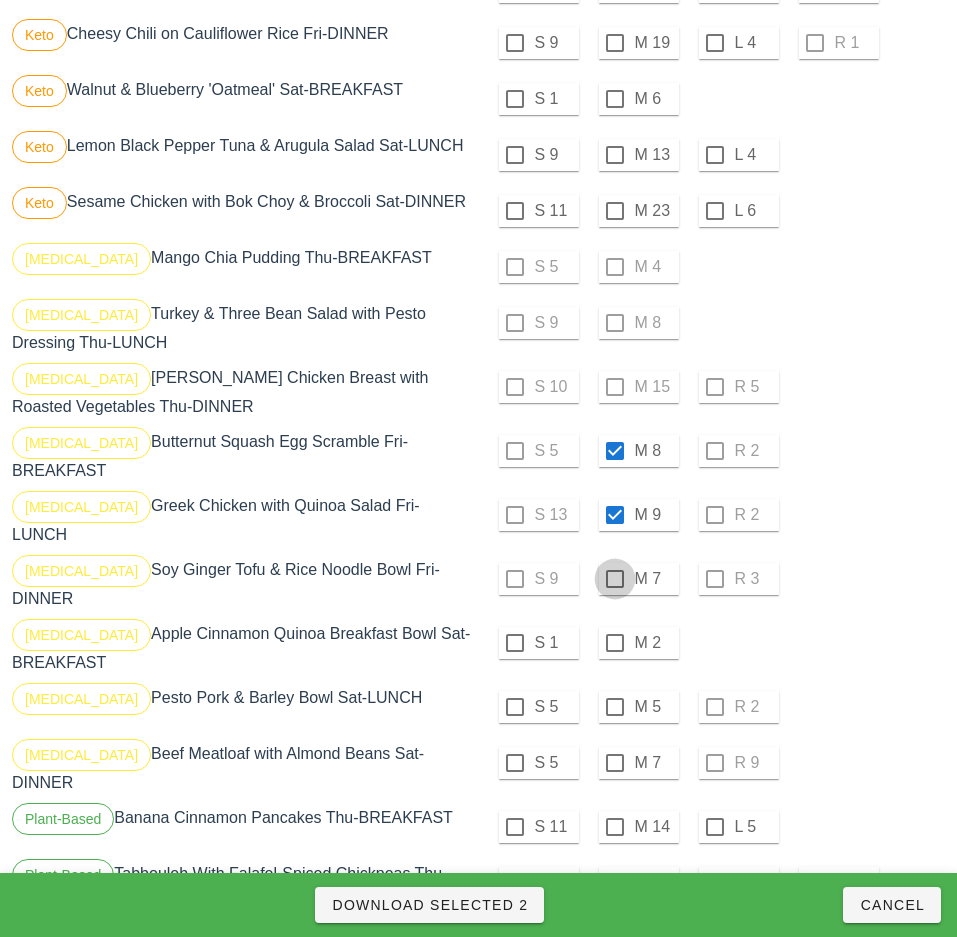 checkbox on "true" 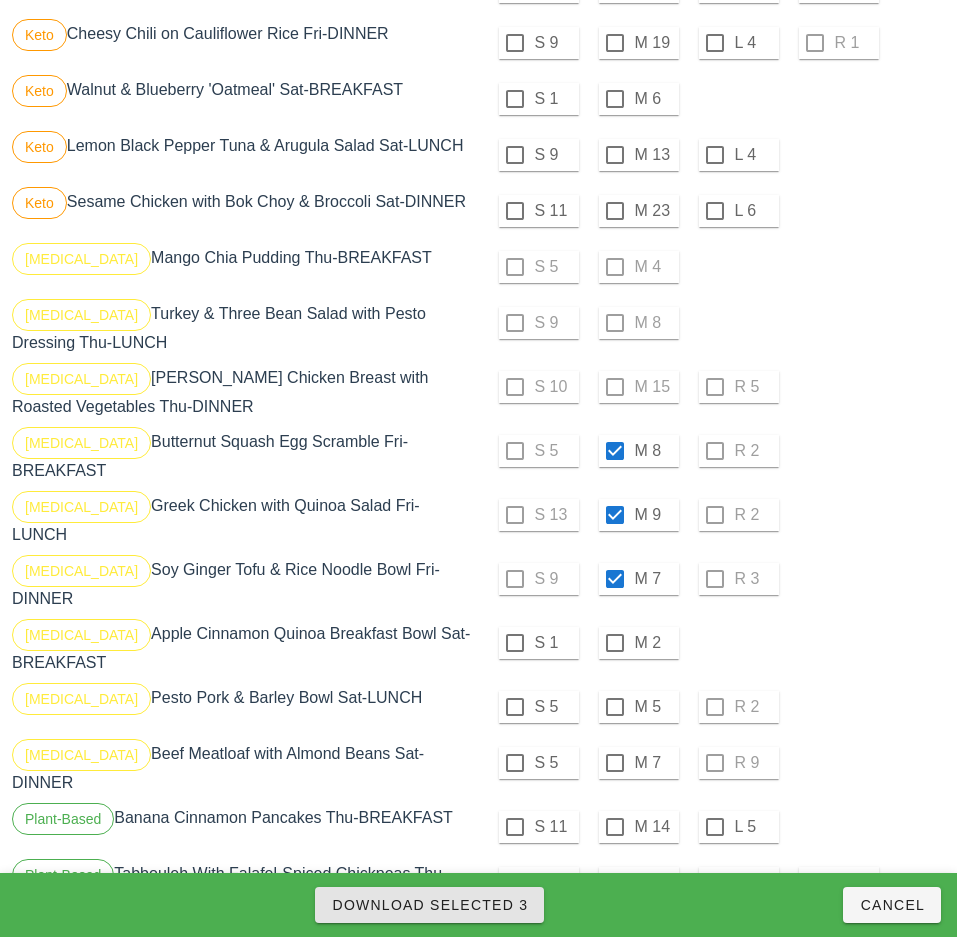 click on "Download Selected 3" at bounding box center [429, 905] 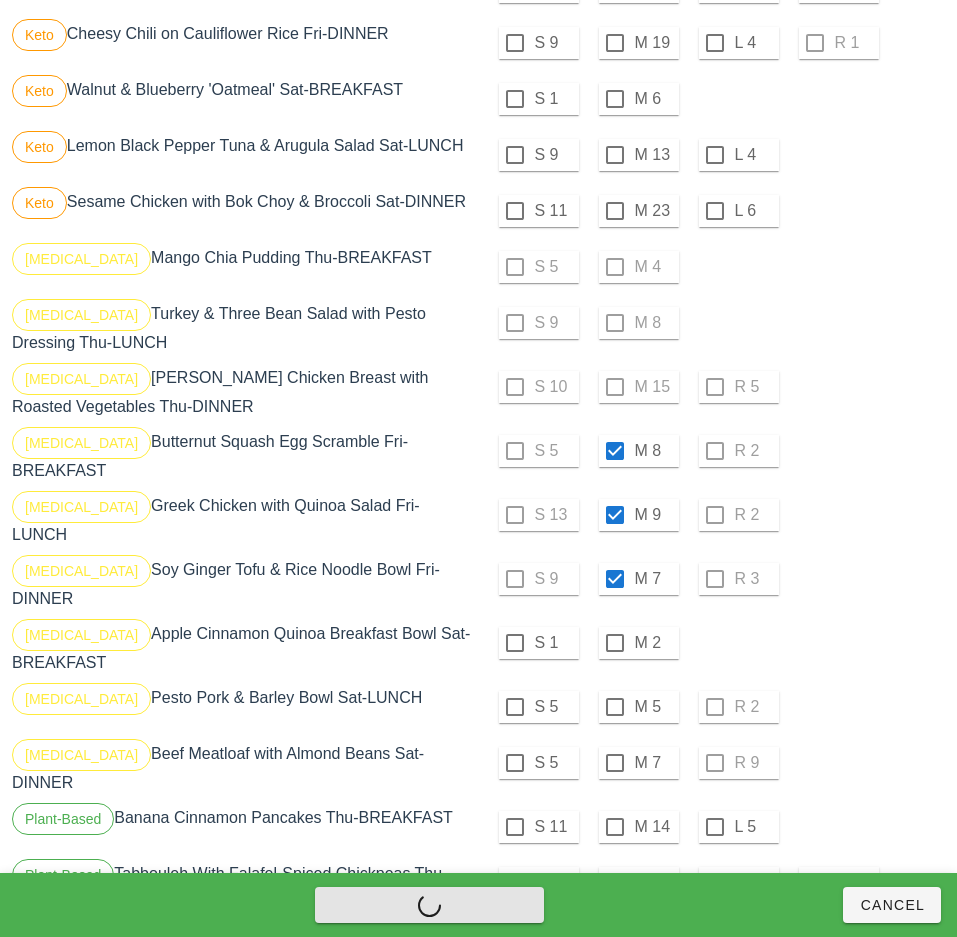 checkbox on "false" 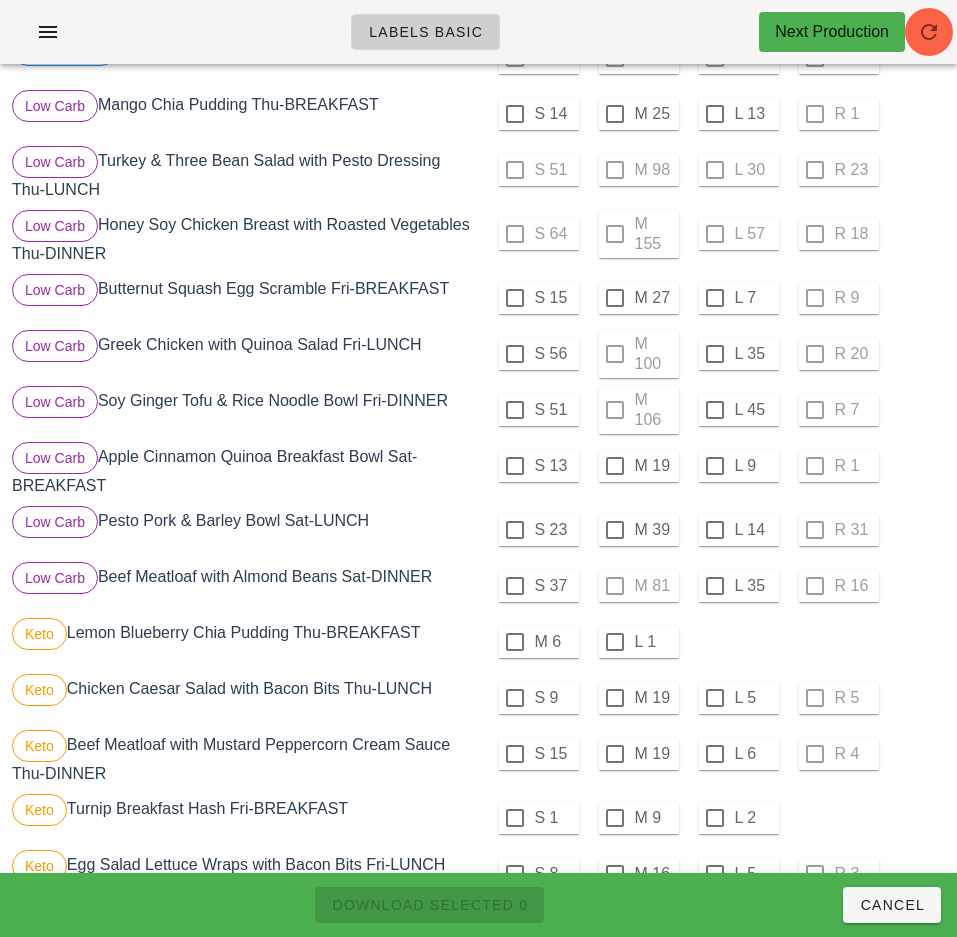 scroll, scrollTop: 2200, scrollLeft: 0, axis: vertical 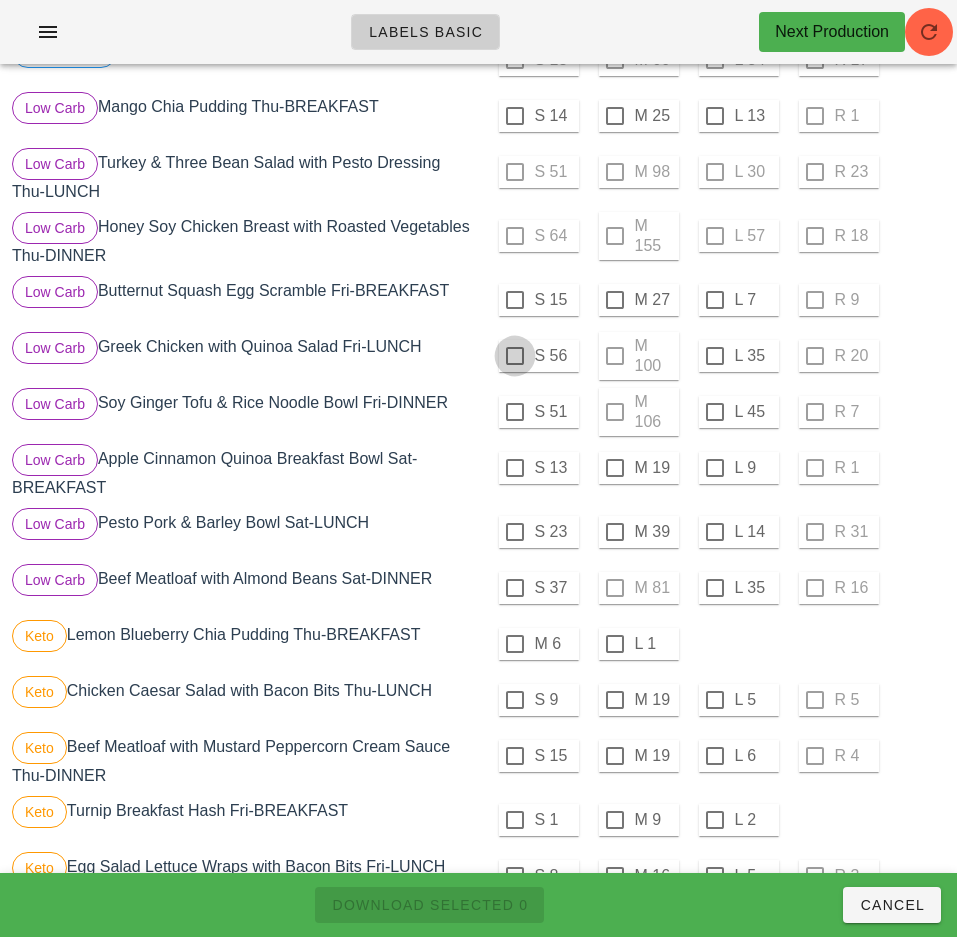 click at bounding box center [515, 356] 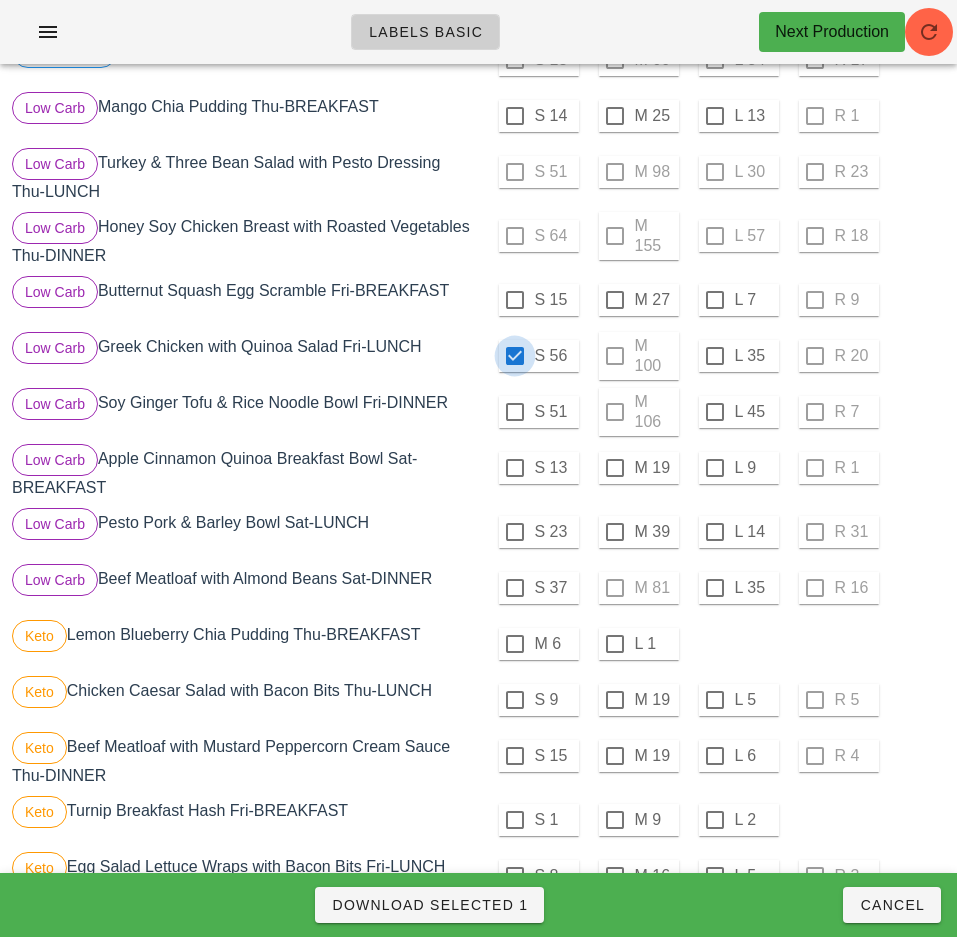click on "Download Selected 1" at bounding box center [429, 905] 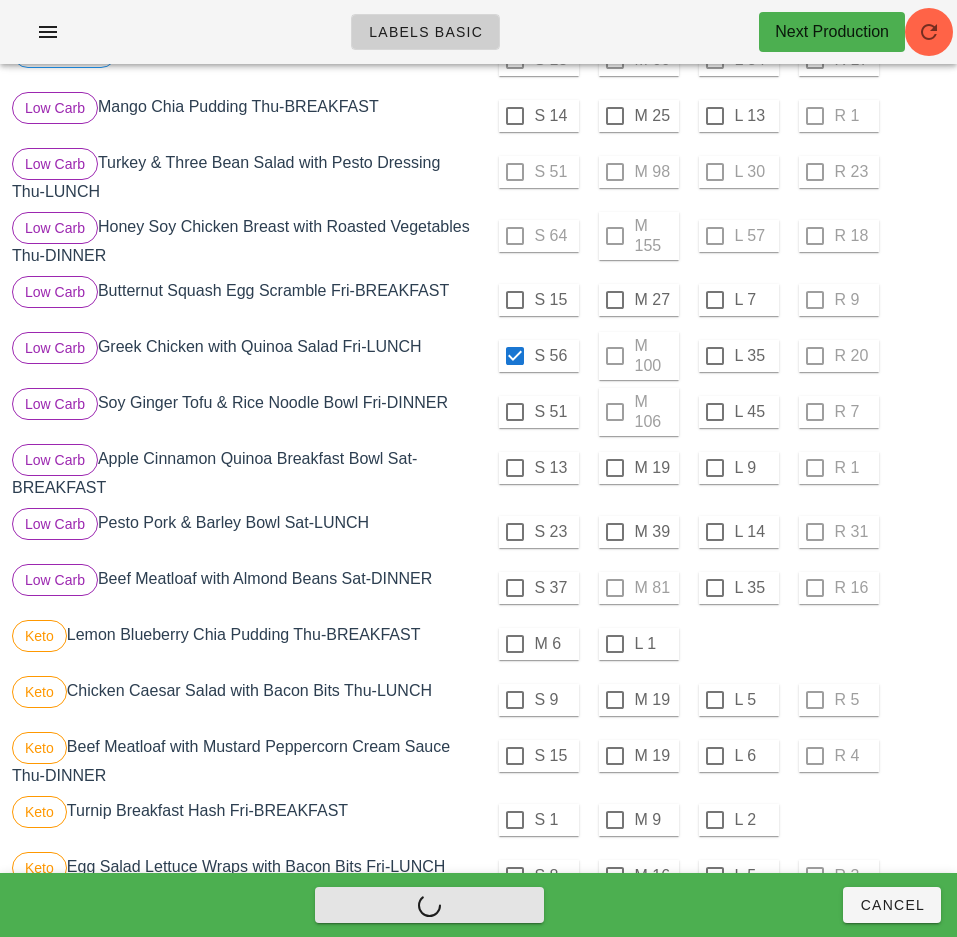 checkbox on "false" 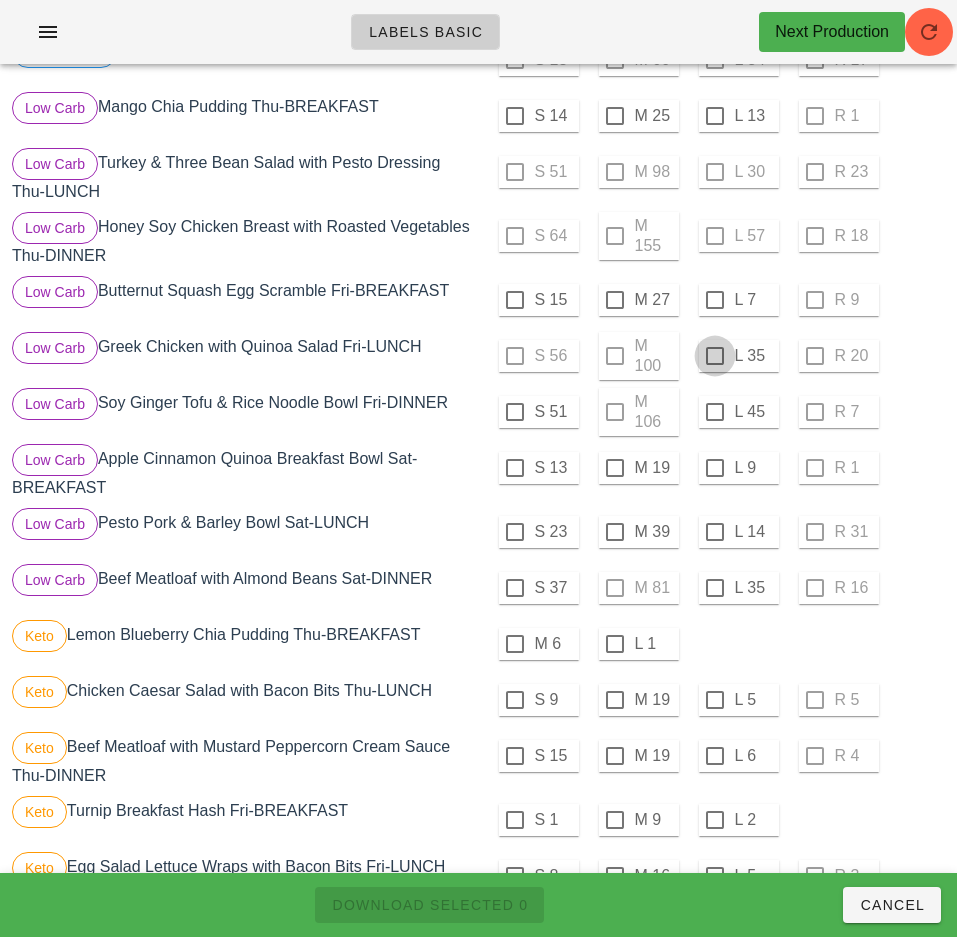 click at bounding box center (715, 356) 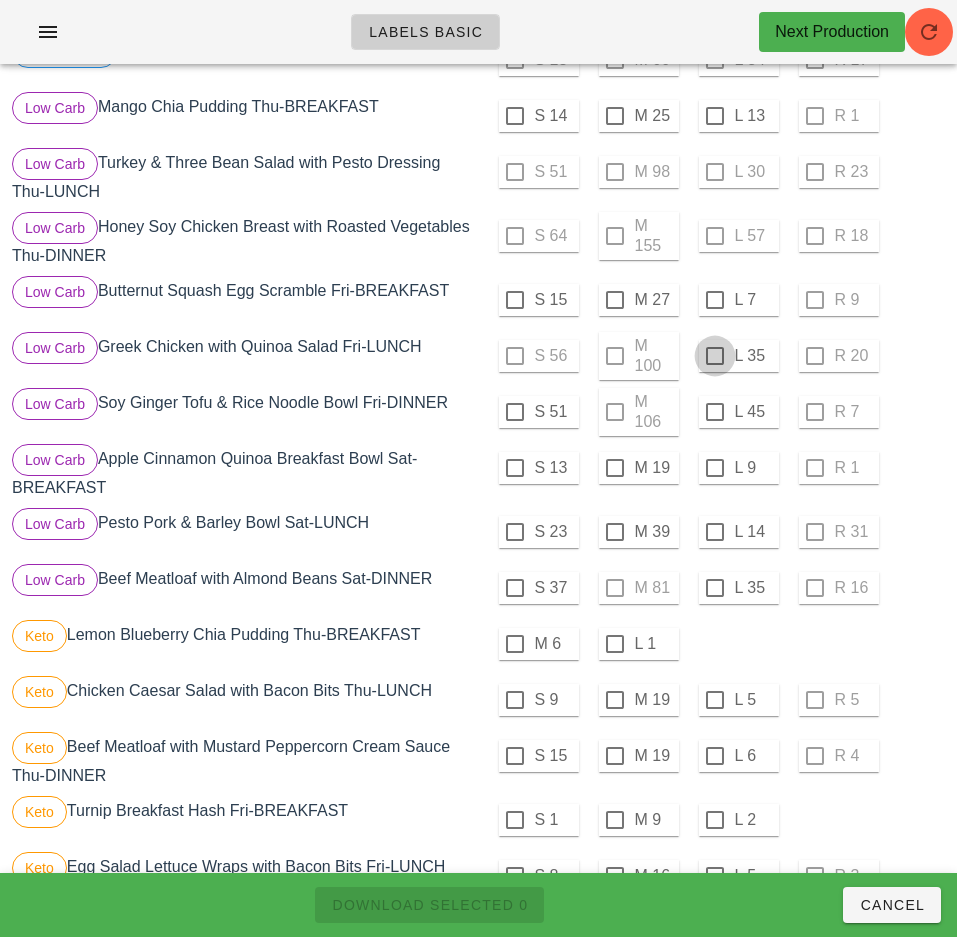 checkbox on "true" 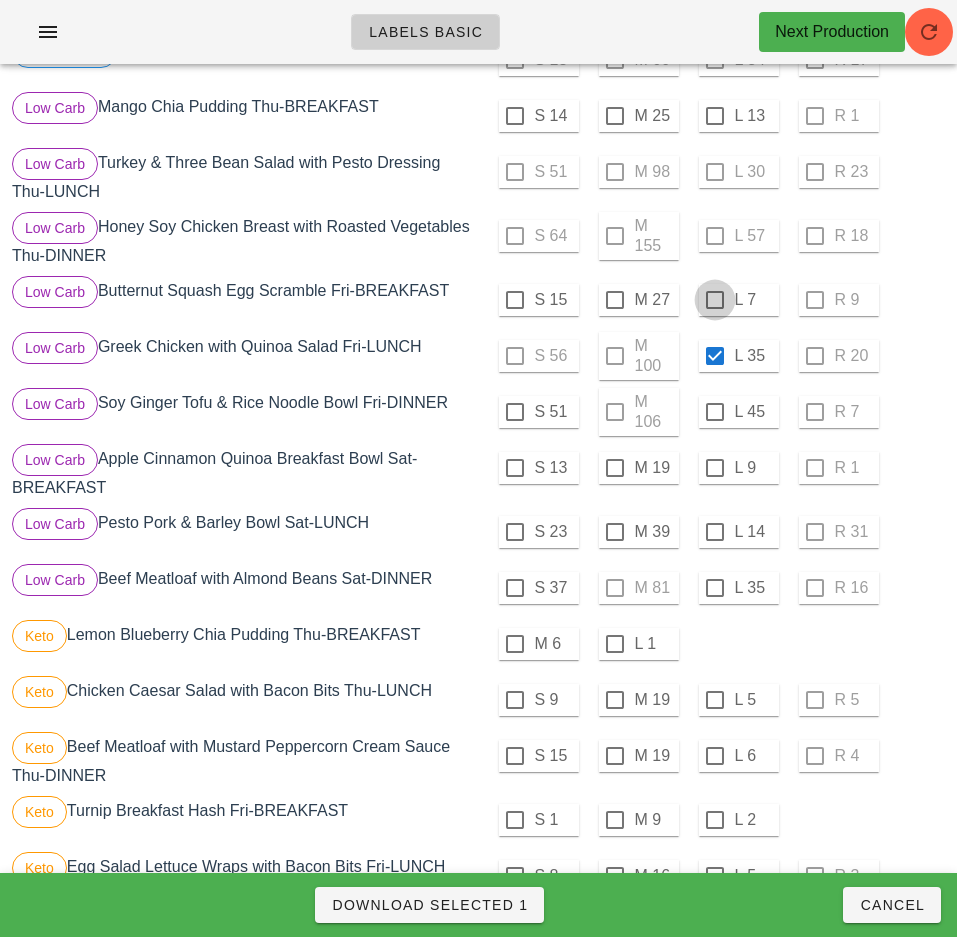 click at bounding box center [715, 300] 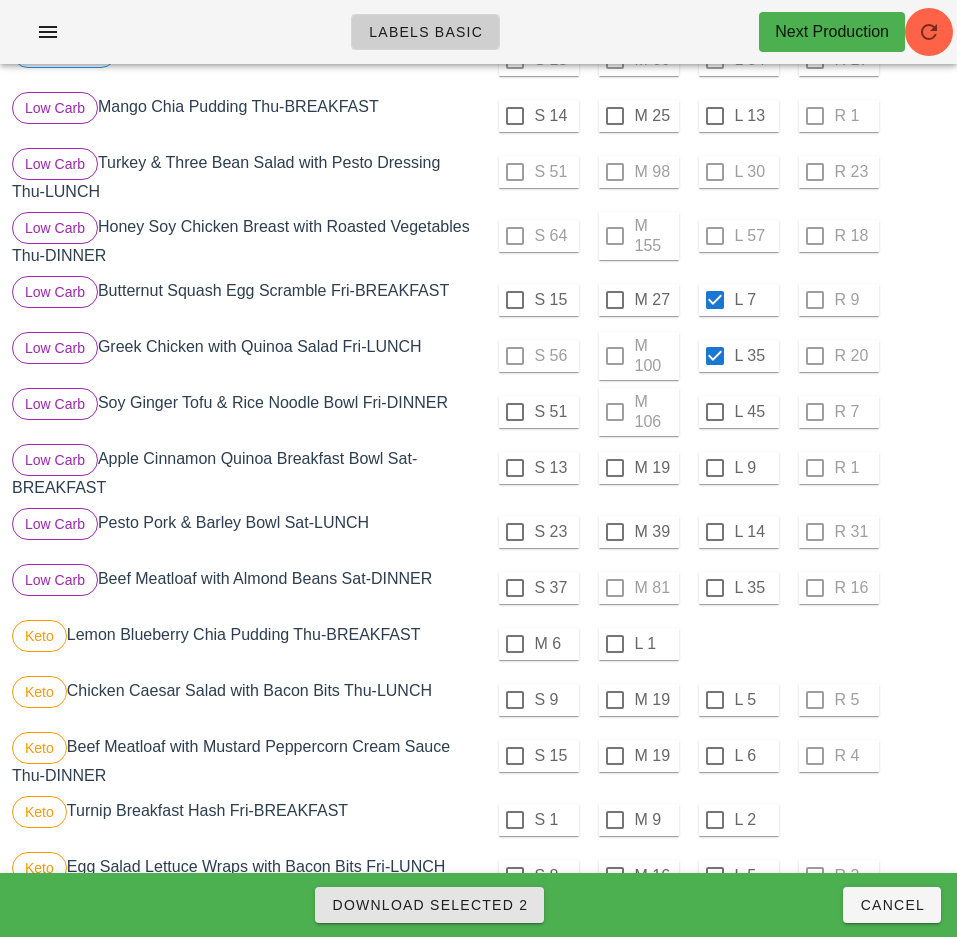 click on "Download Selected 2" at bounding box center [429, 905] 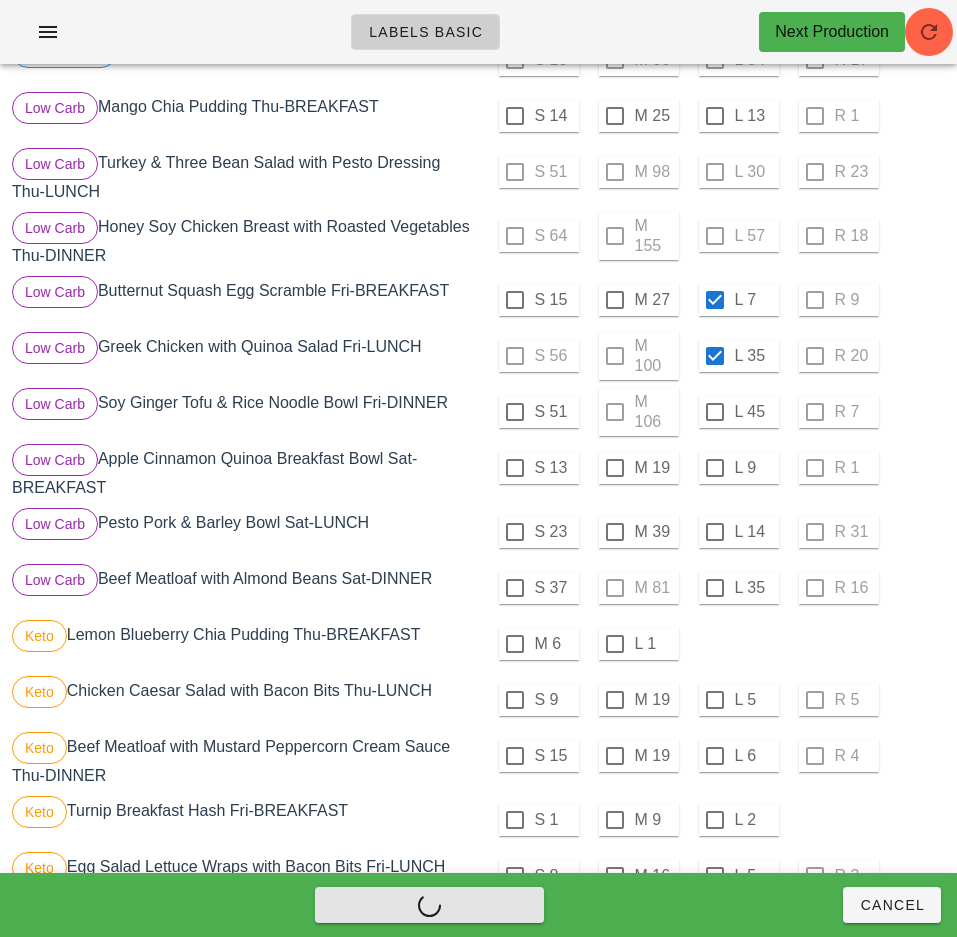 checkbox on "false" 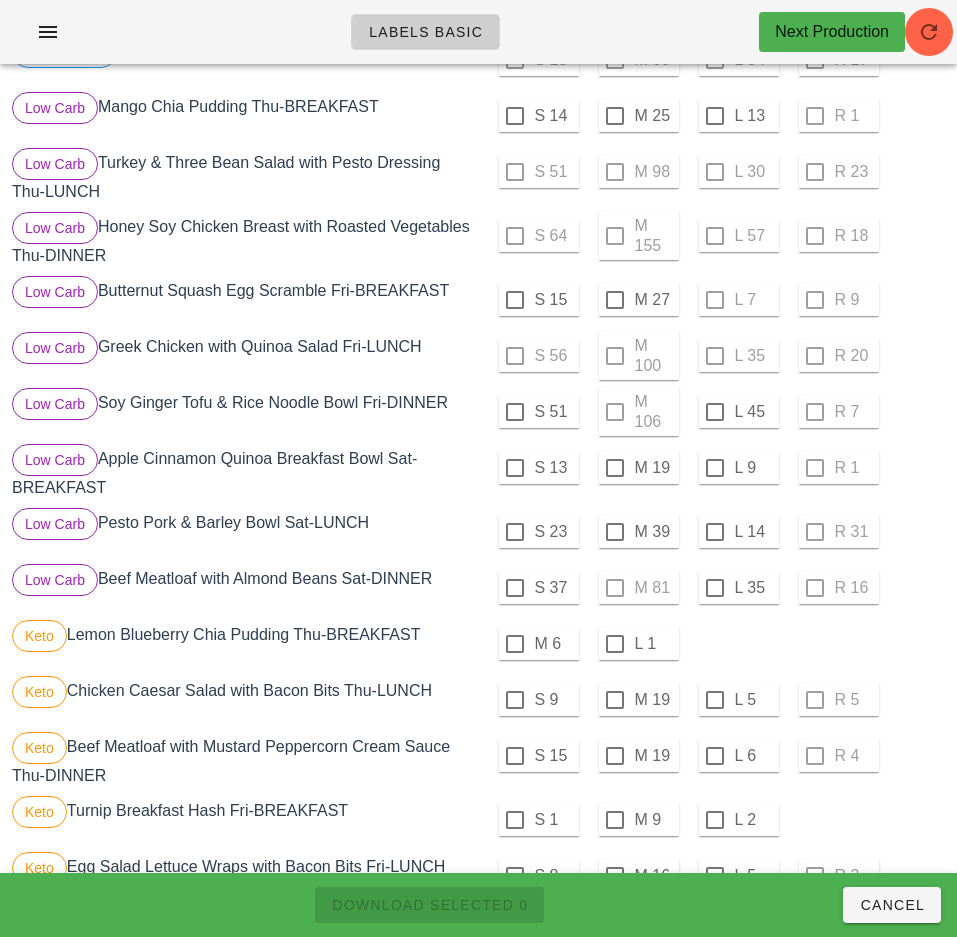 click on "L 45" at bounding box center (755, 412) 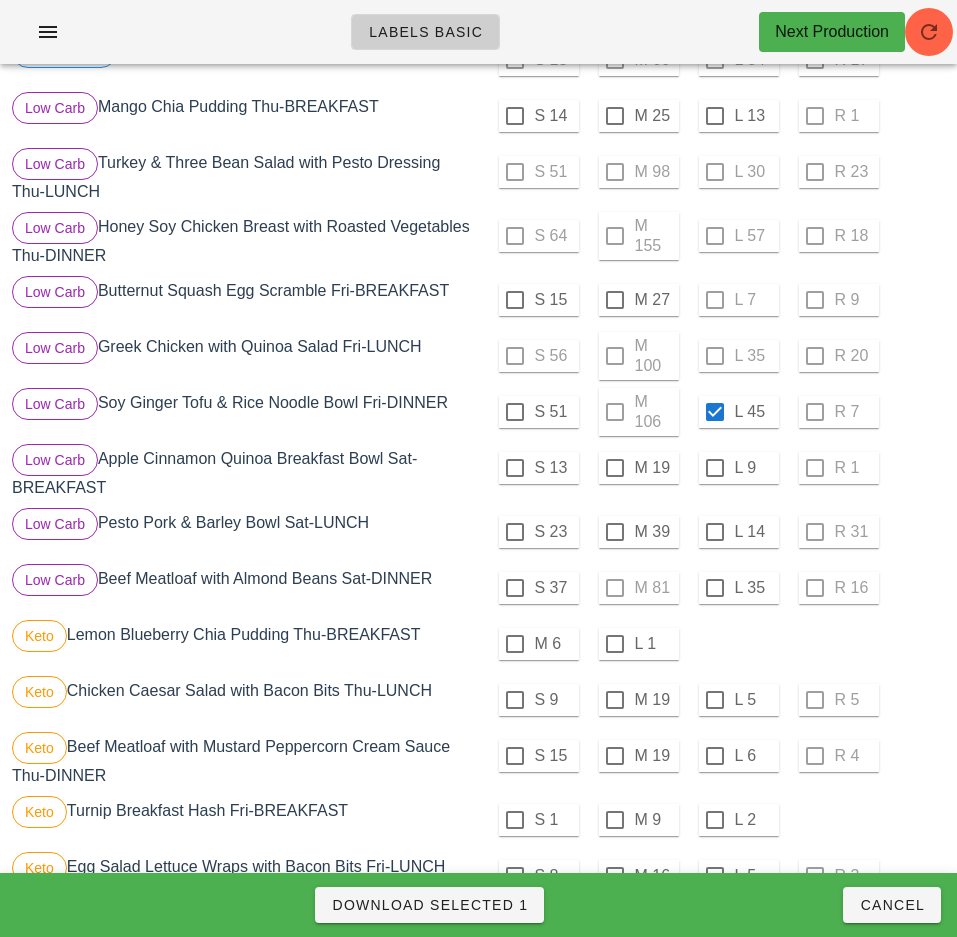 click on "Download Selected 1" at bounding box center (429, 905) 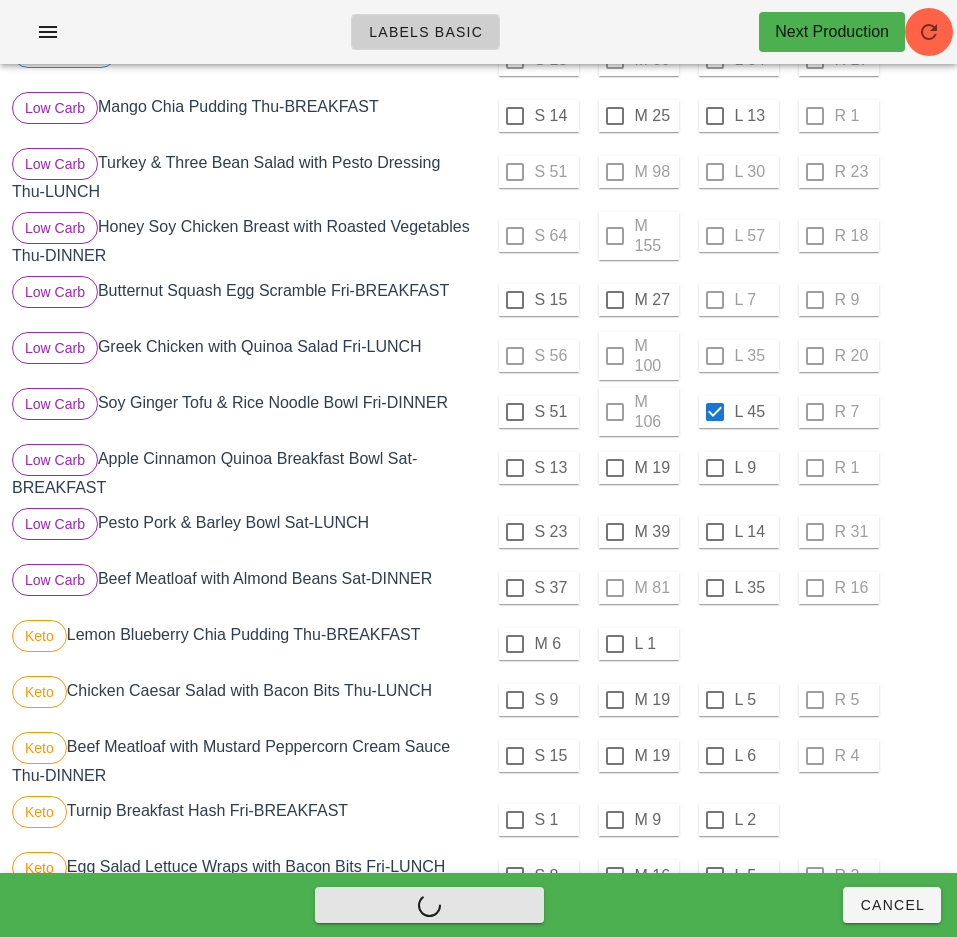 checkbox on "false" 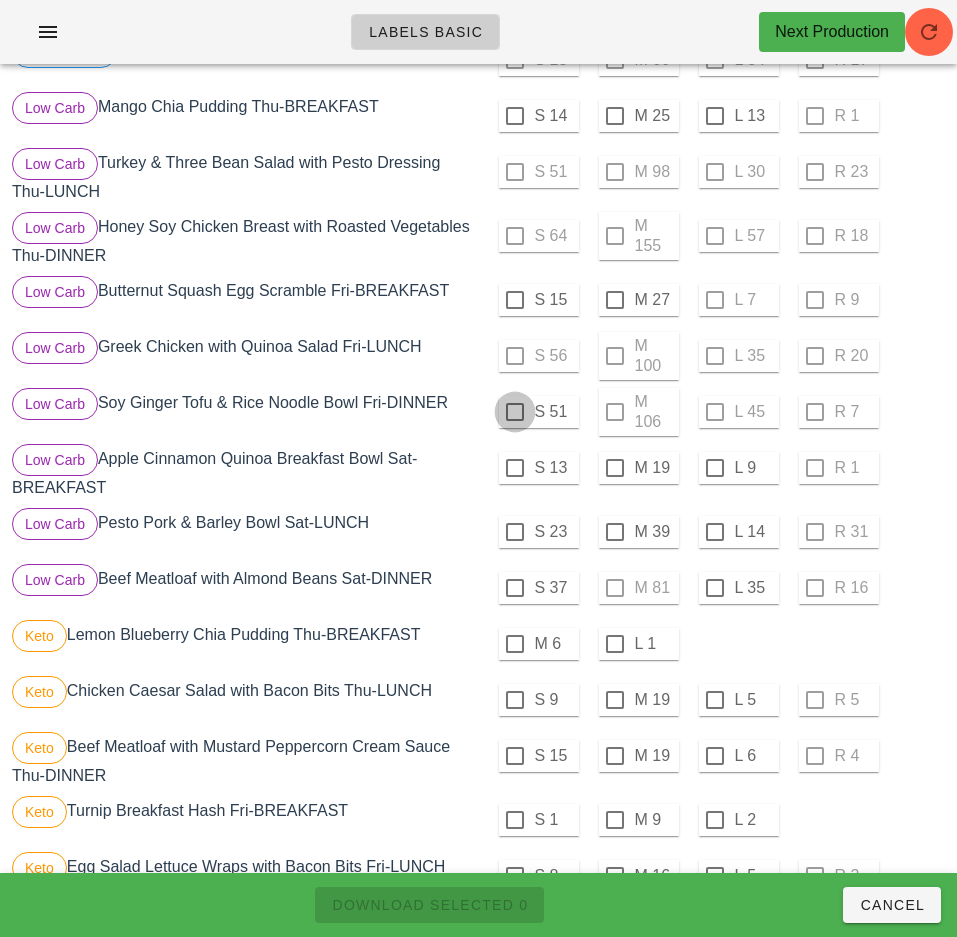 click at bounding box center (515, 412) 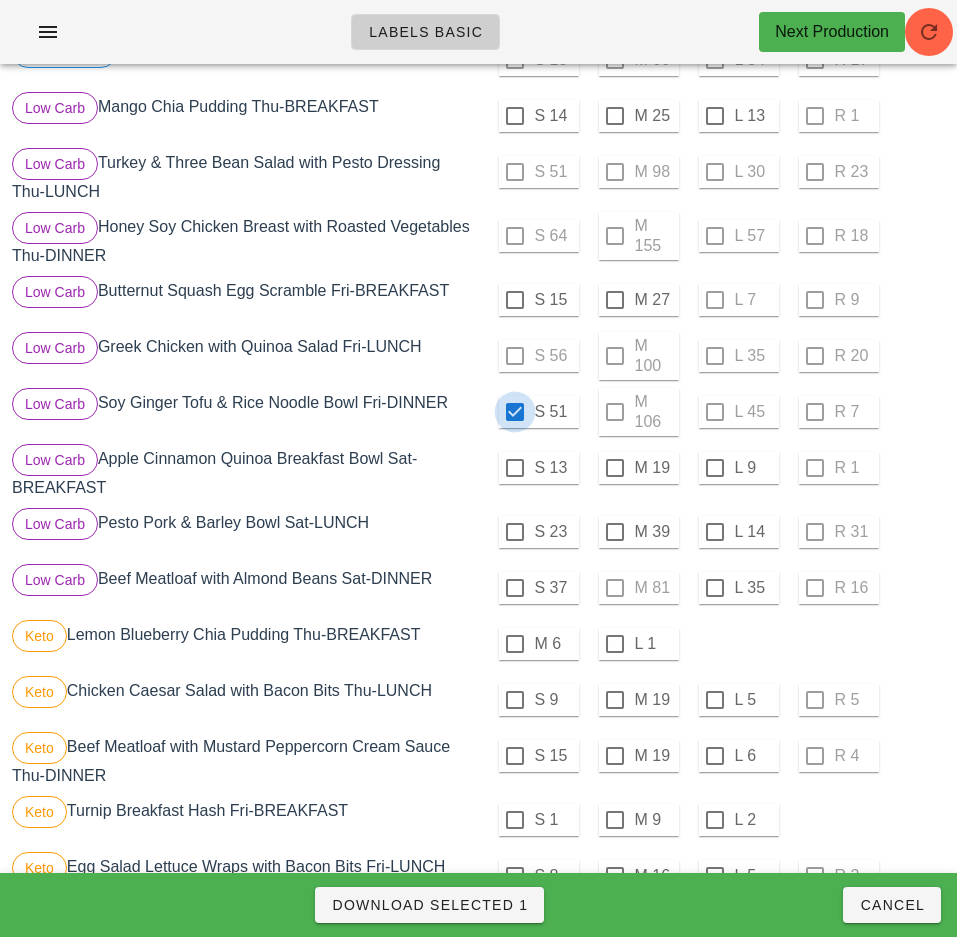 click on "Download Selected 1" at bounding box center (429, 905) 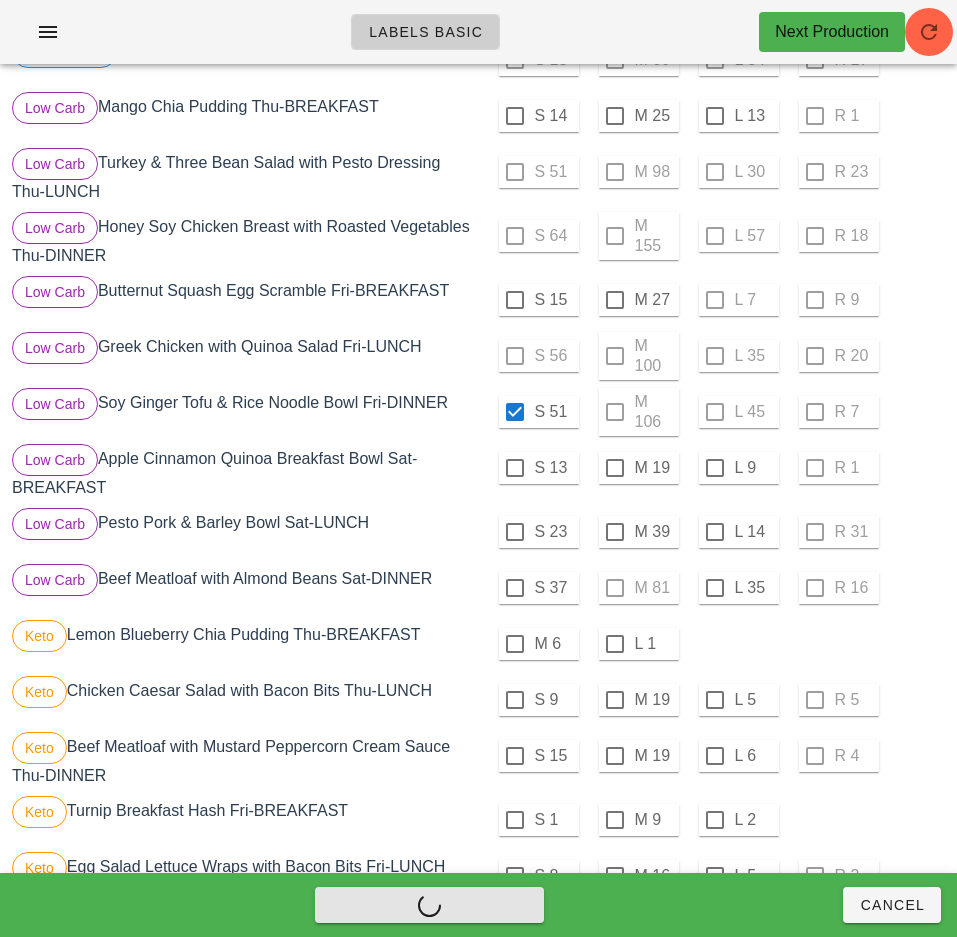 checkbox on "false" 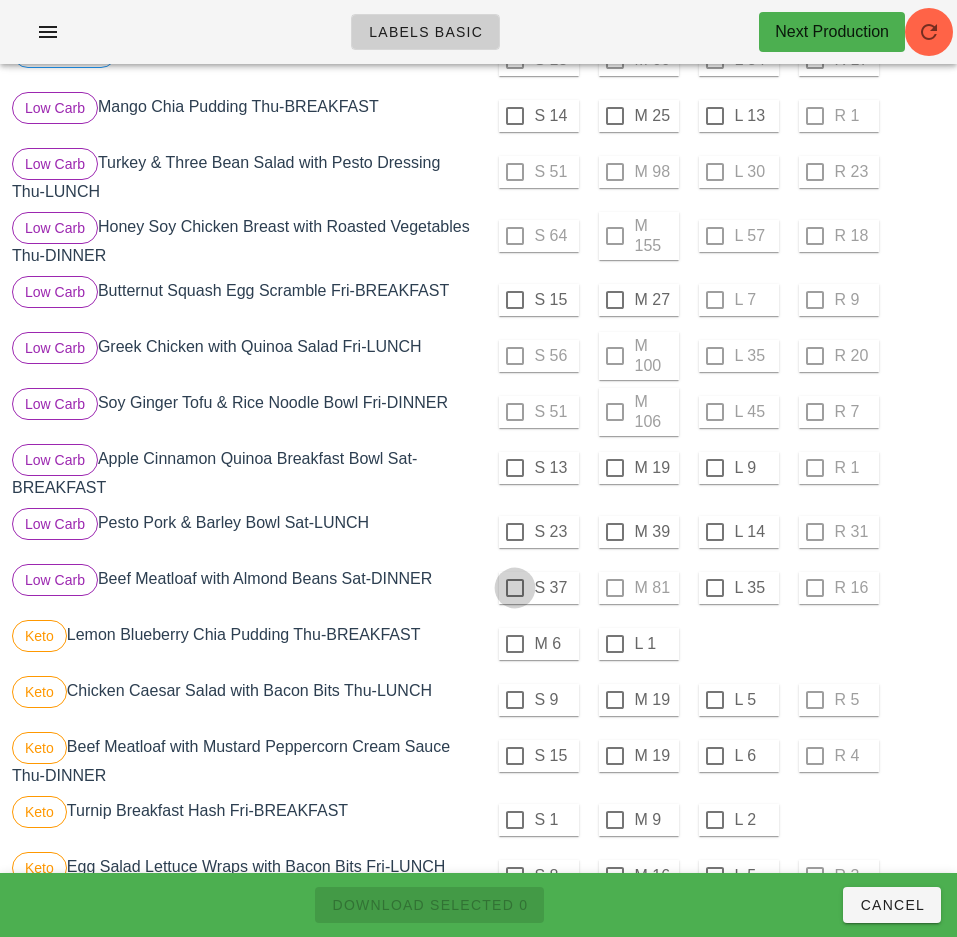 click at bounding box center (515, 588) 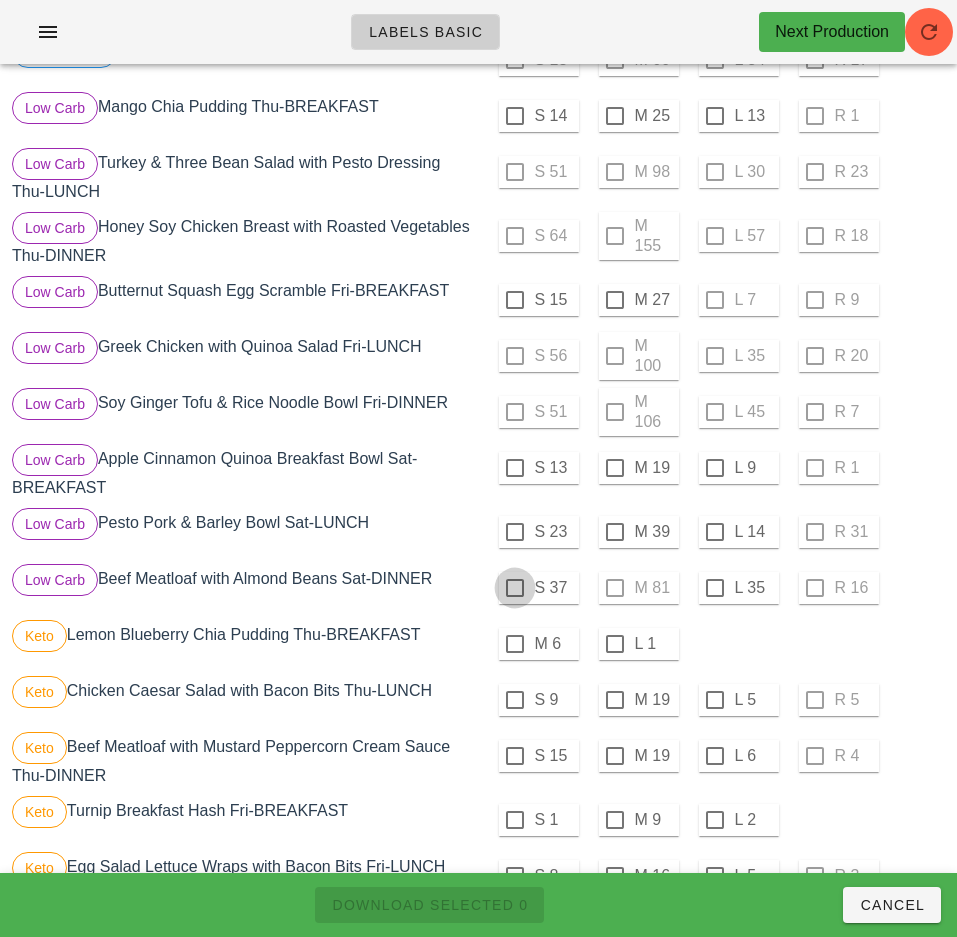 checkbox on "true" 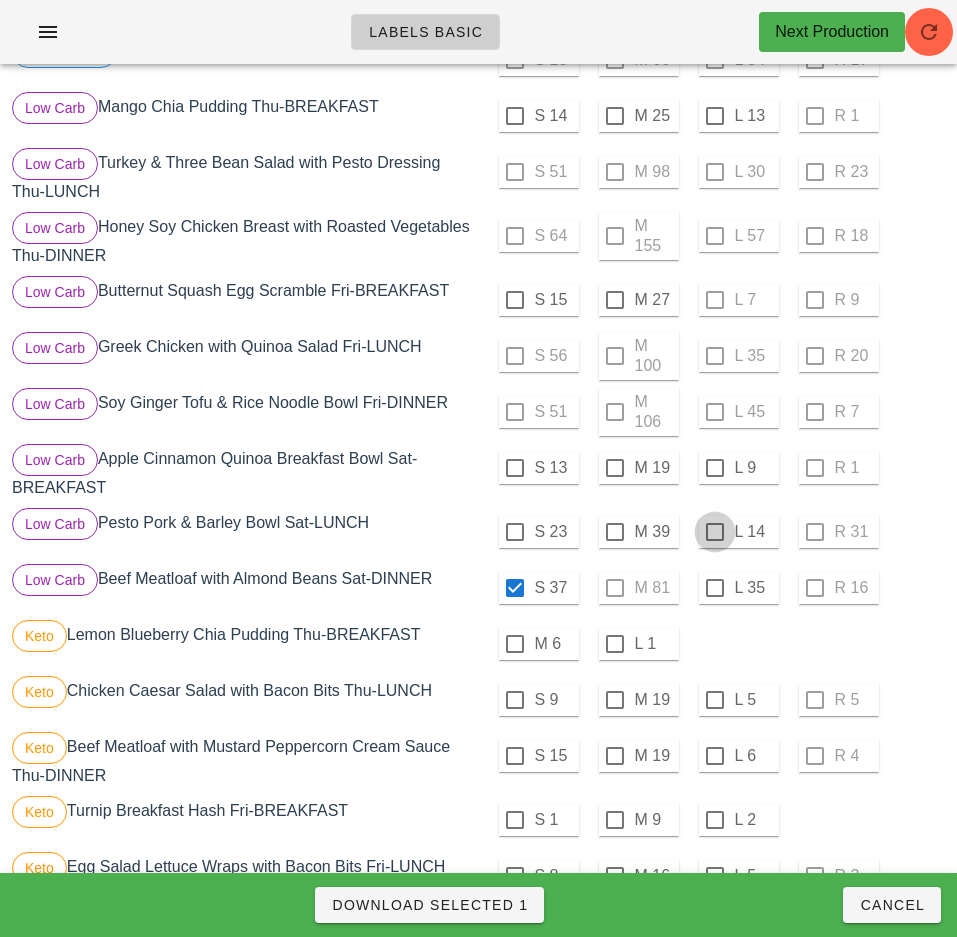 click at bounding box center [715, 532] 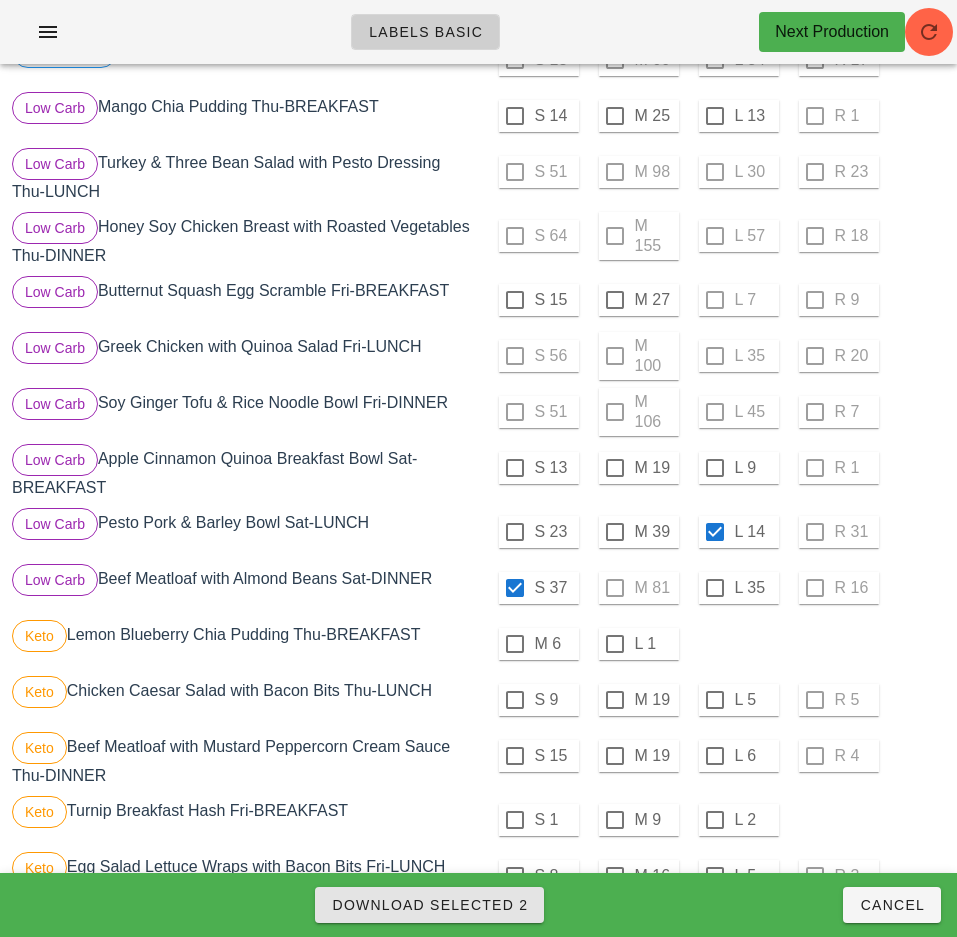click on "Download Selected 2" at bounding box center (429, 905) 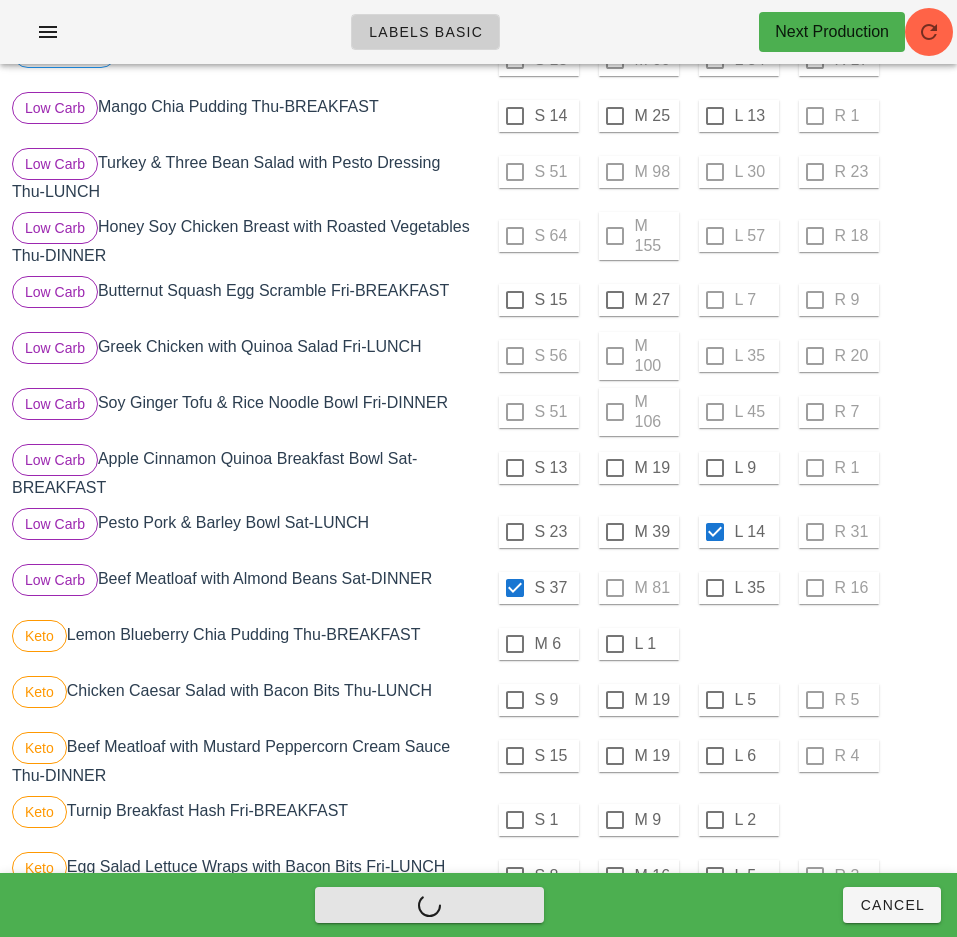 checkbox on "false" 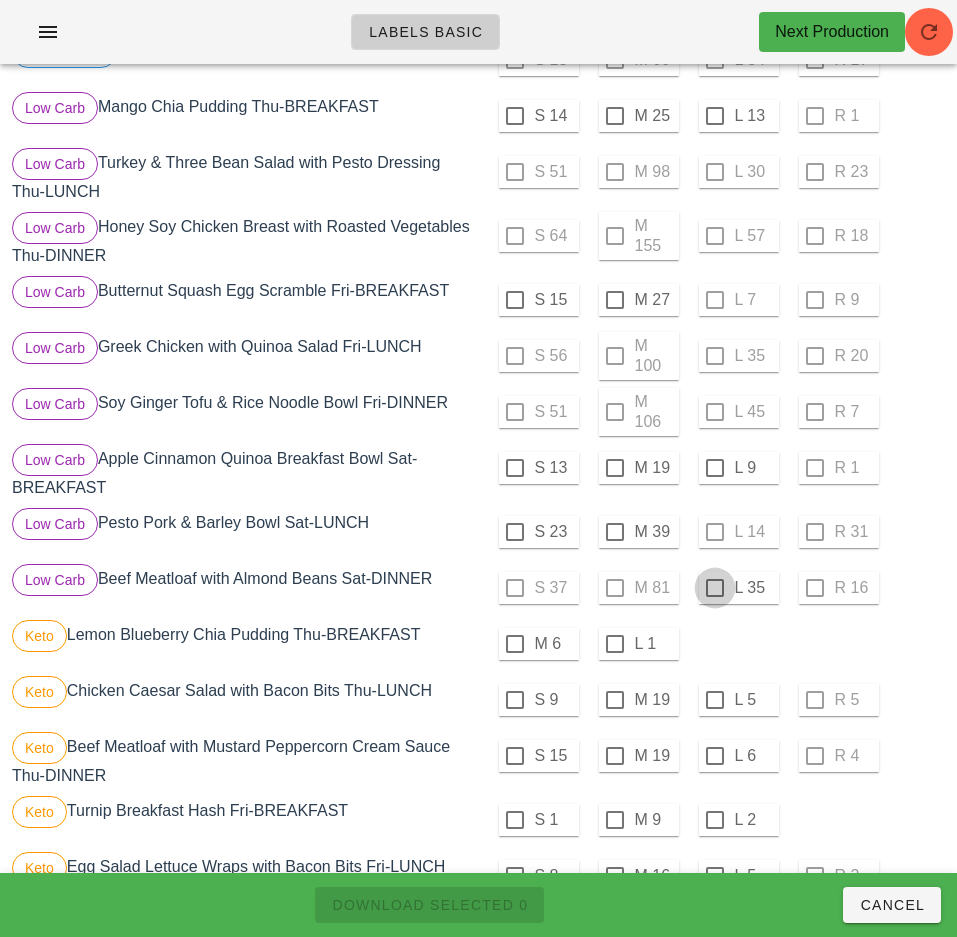 click at bounding box center [715, 588] 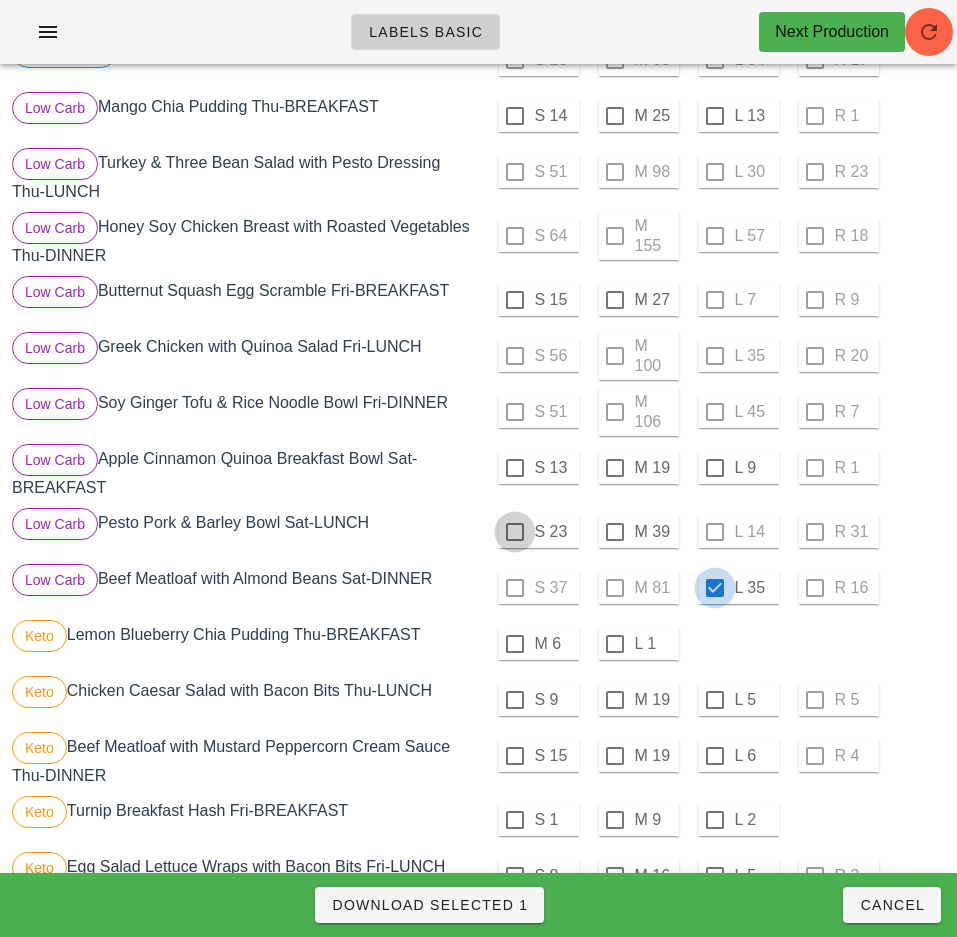 click at bounding box center (515, 532) 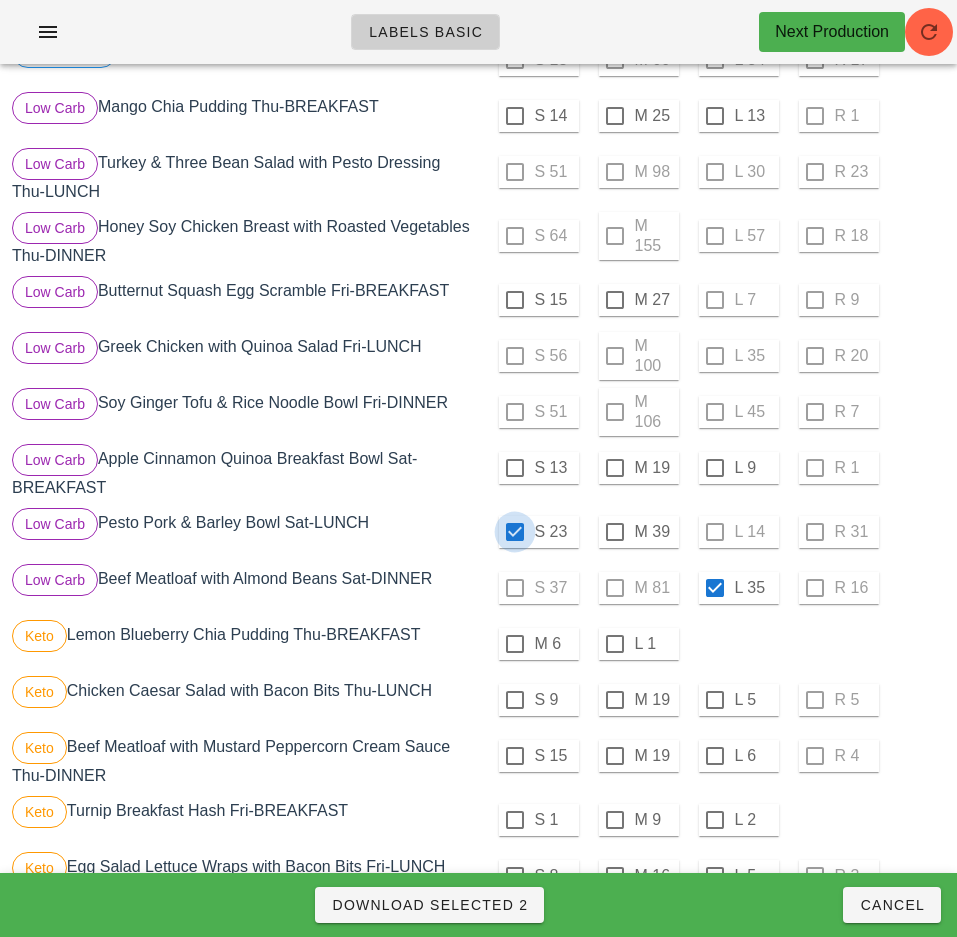 click on "Download Selected 2" at bounding box center (429, 905) 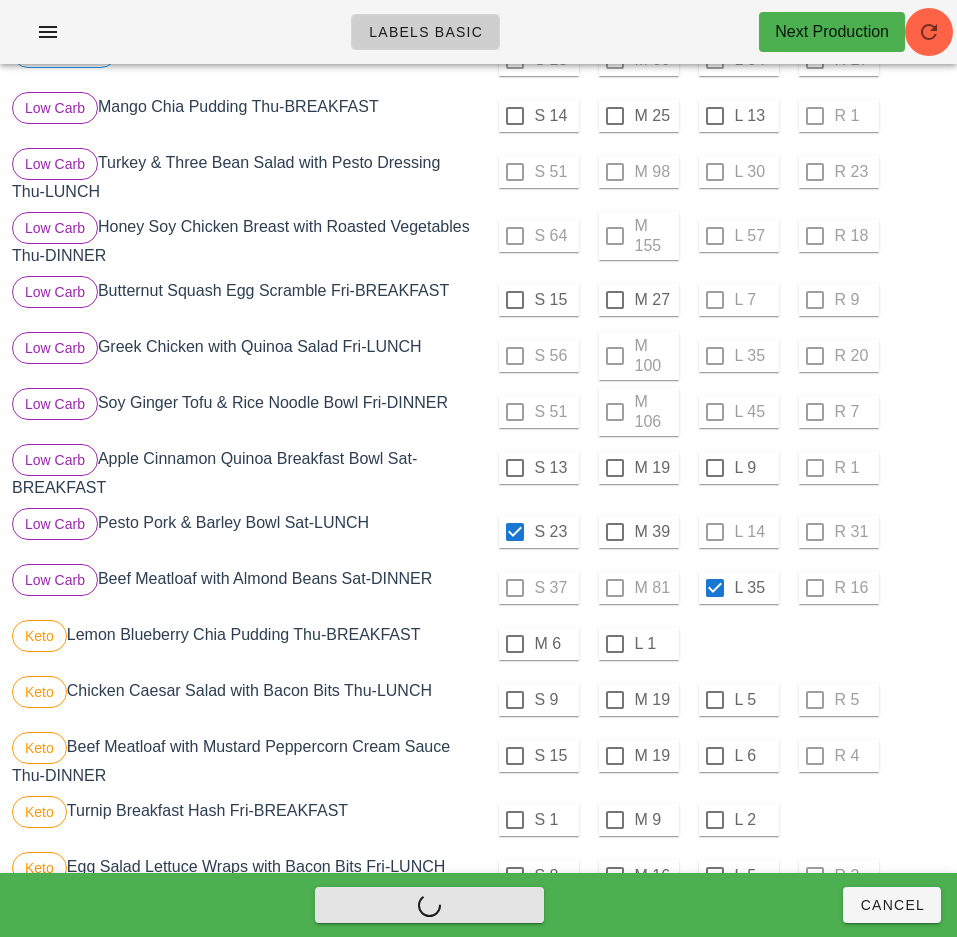 type 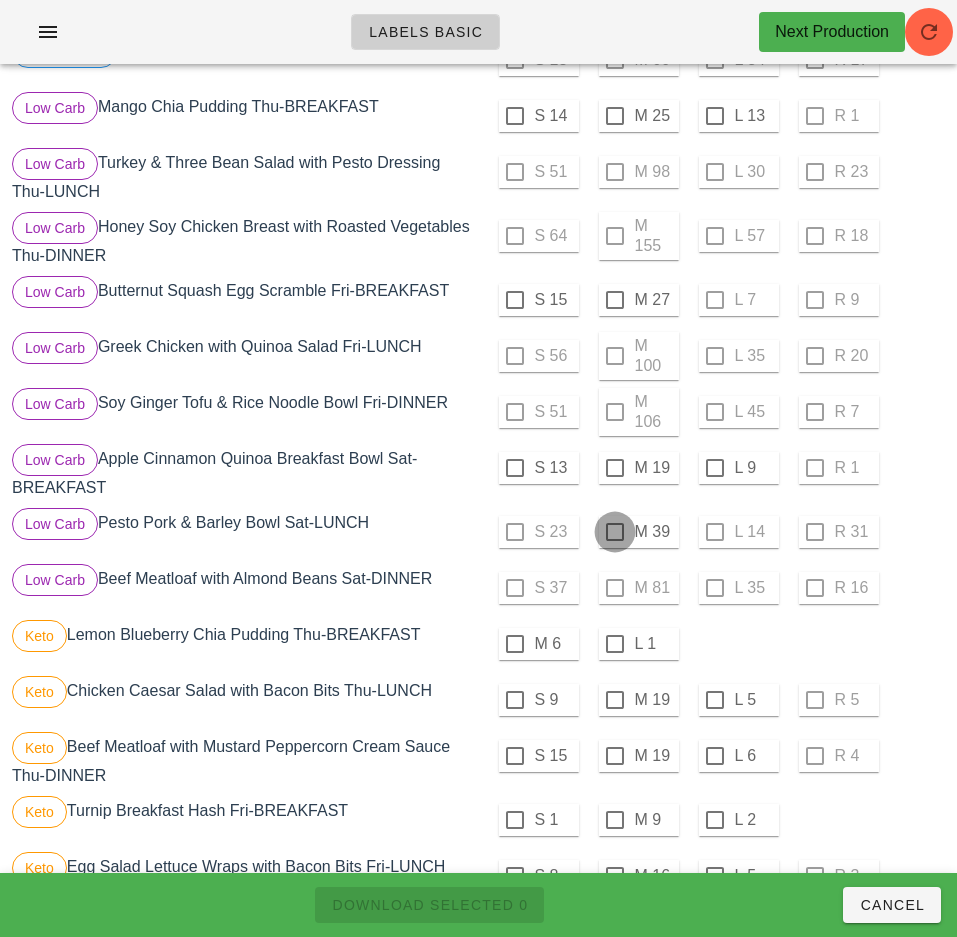 click at bounding box center [615, 532] 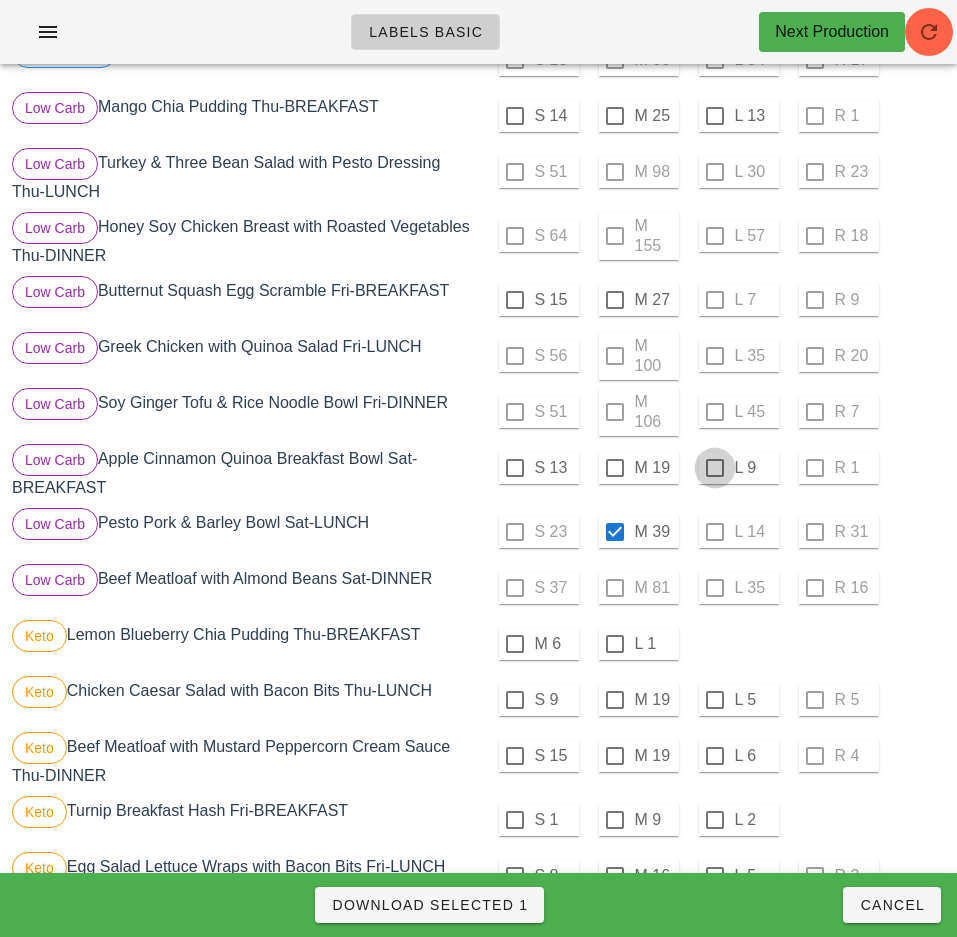 click at bounding box center [715, 468] 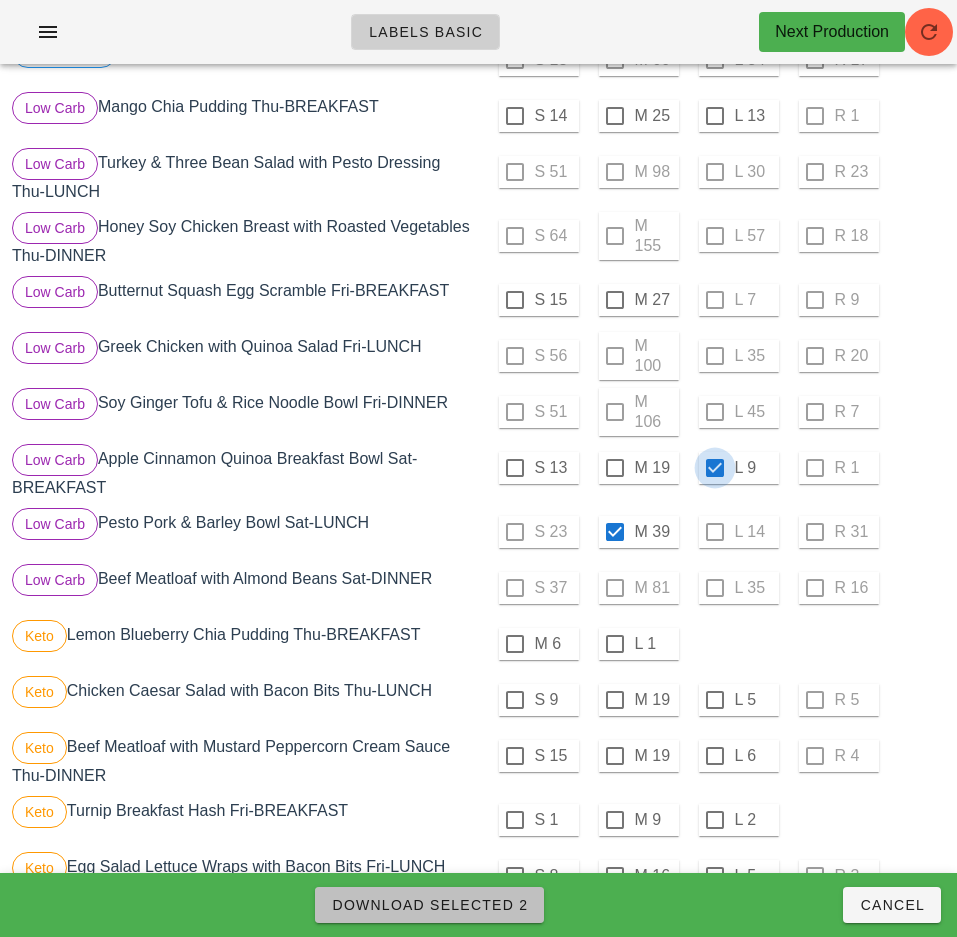 click on "Download Selected 2" at bounding box center [429, 905] 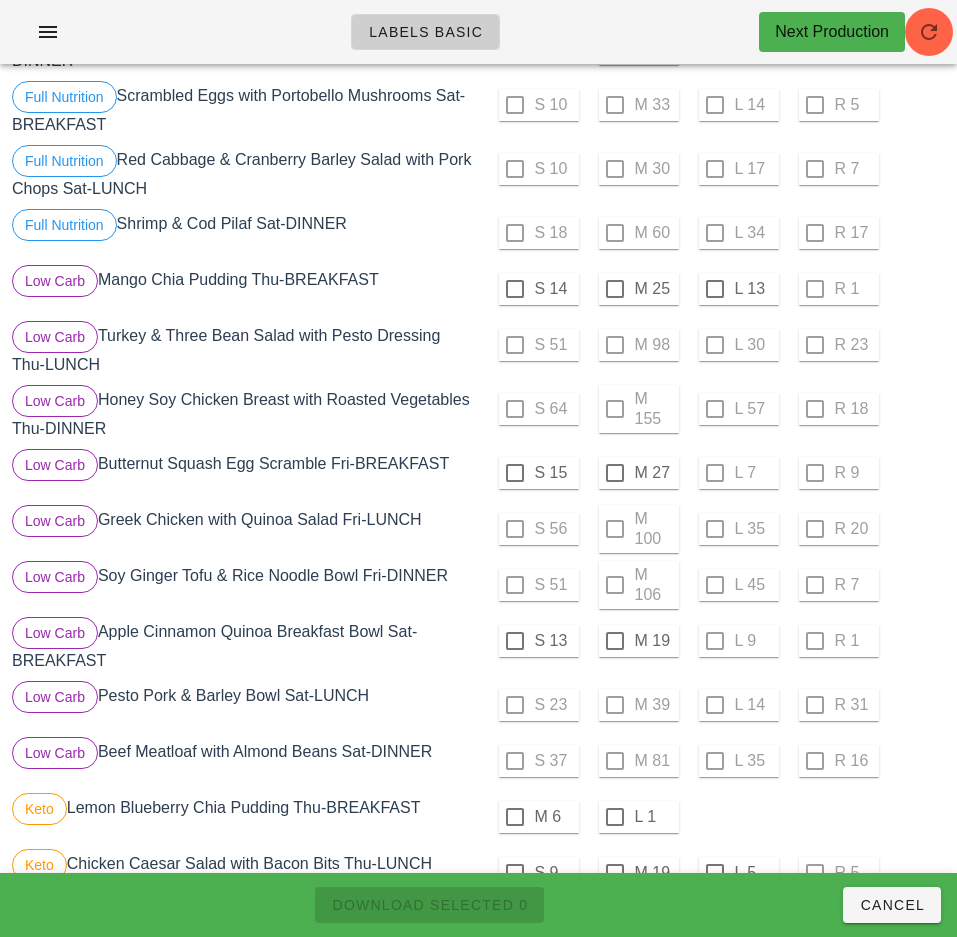 scroll, scrollTop: 2026, scrollLeft: 0, axis: vertical 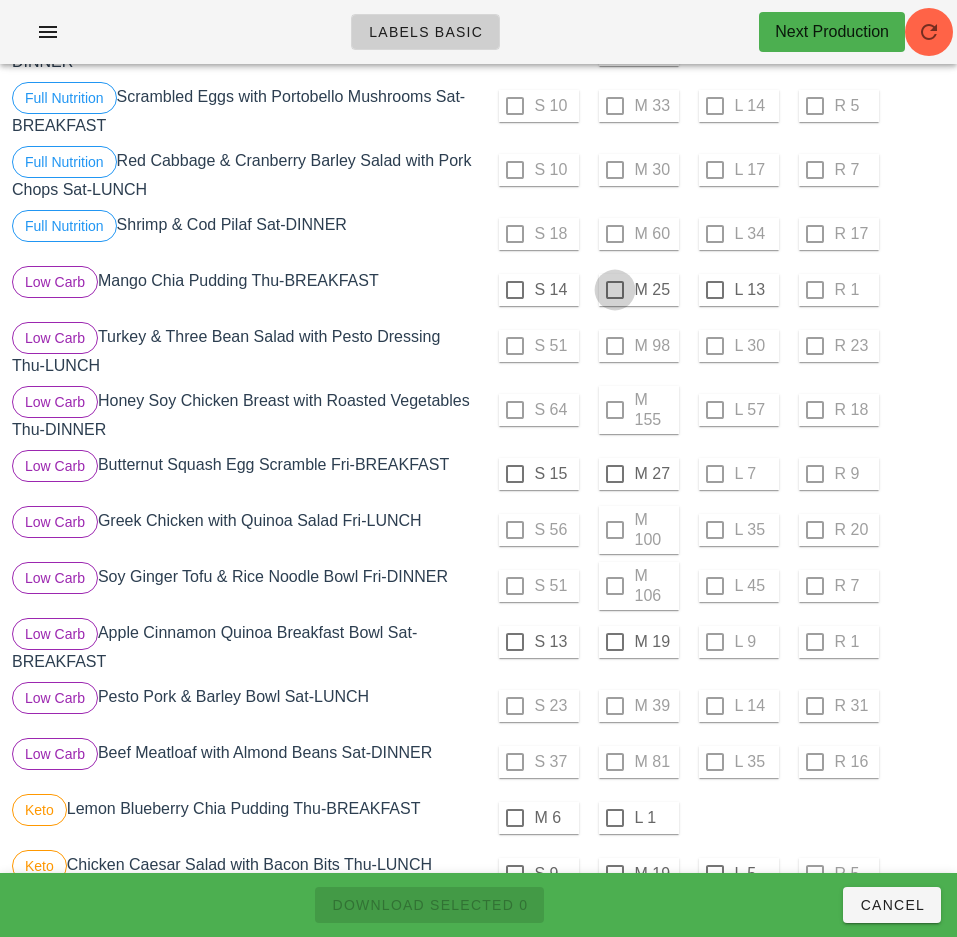click at bounding box center (615, 290) 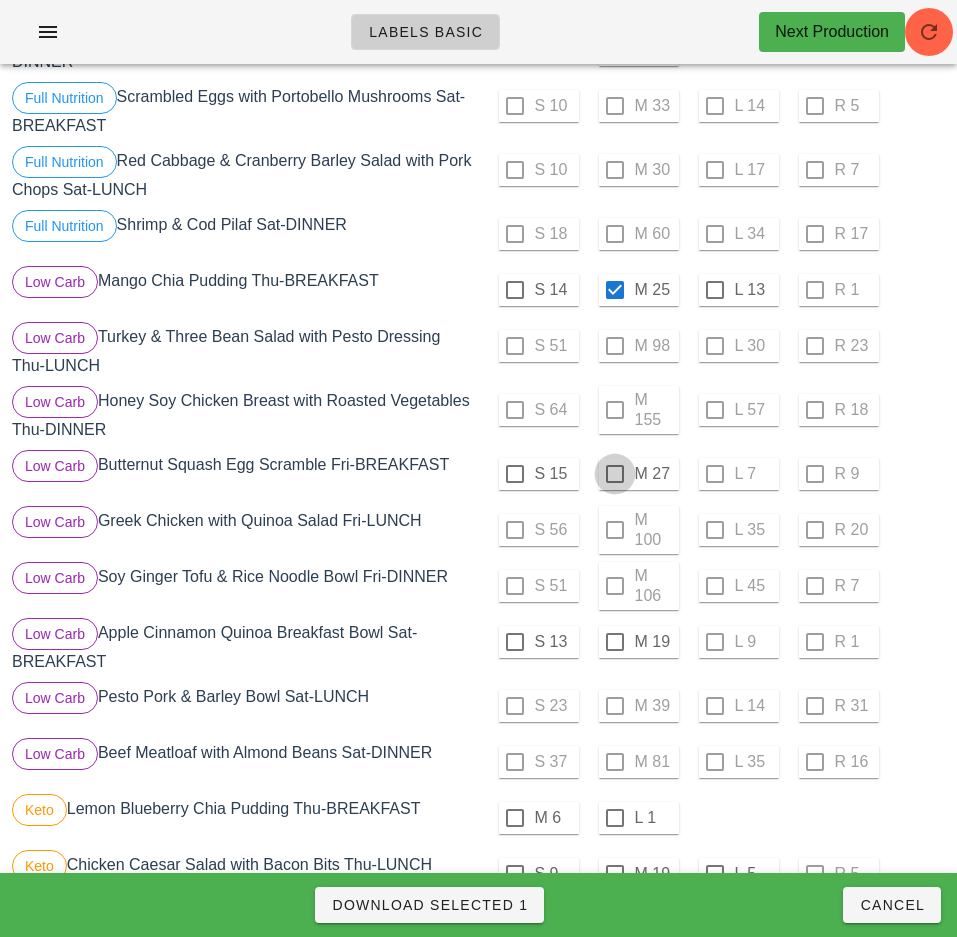 click at bounding box center [615, 474] 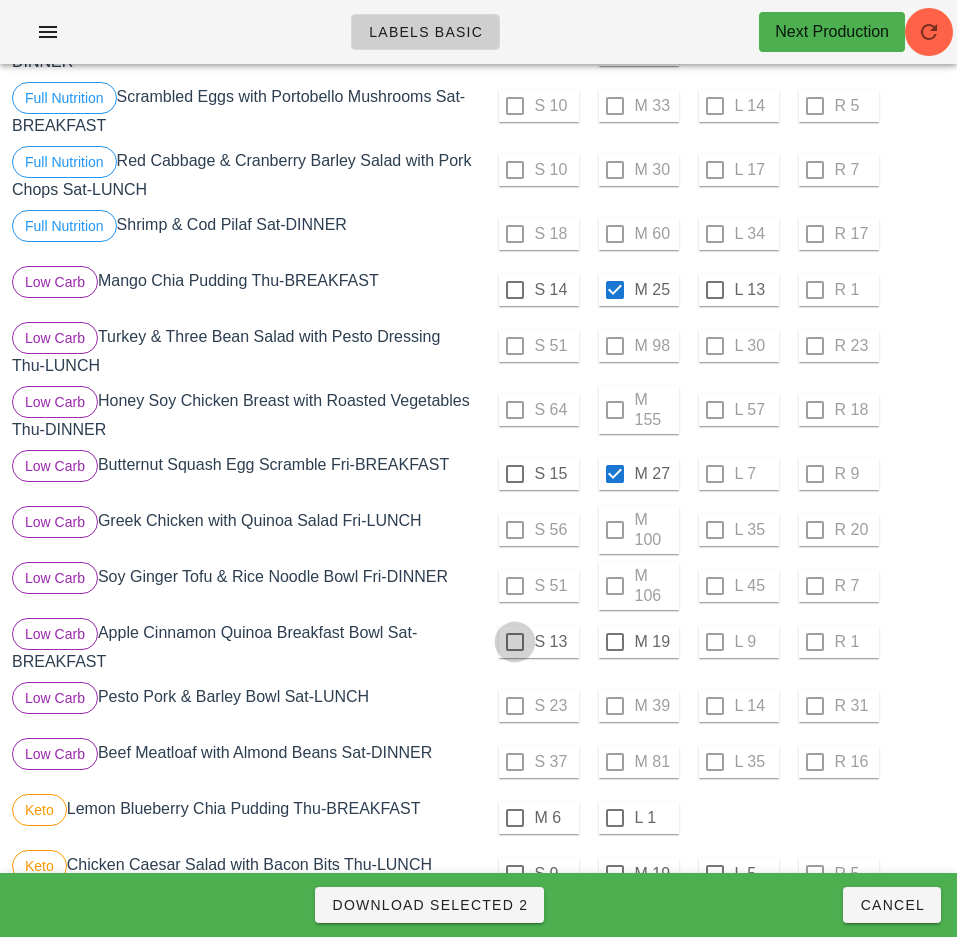 click at bounding box center (515, 642) 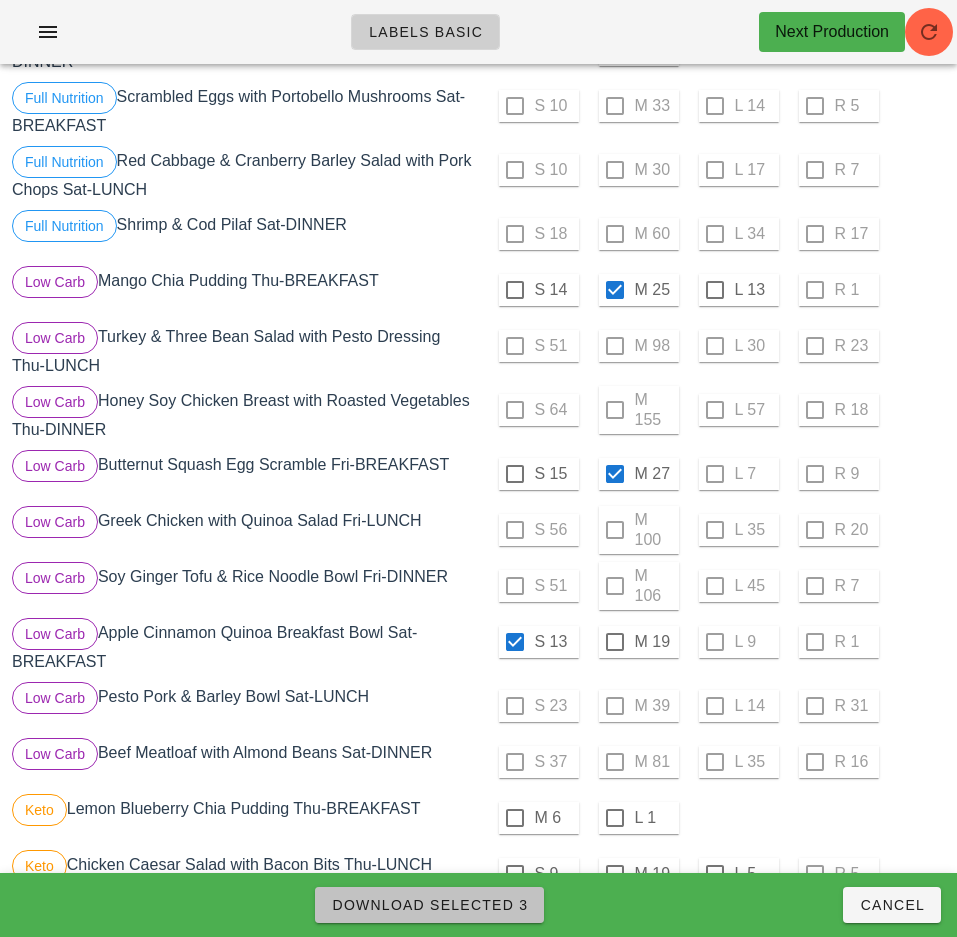 click on "Download Selected 3" at bounding box center (429, 905) 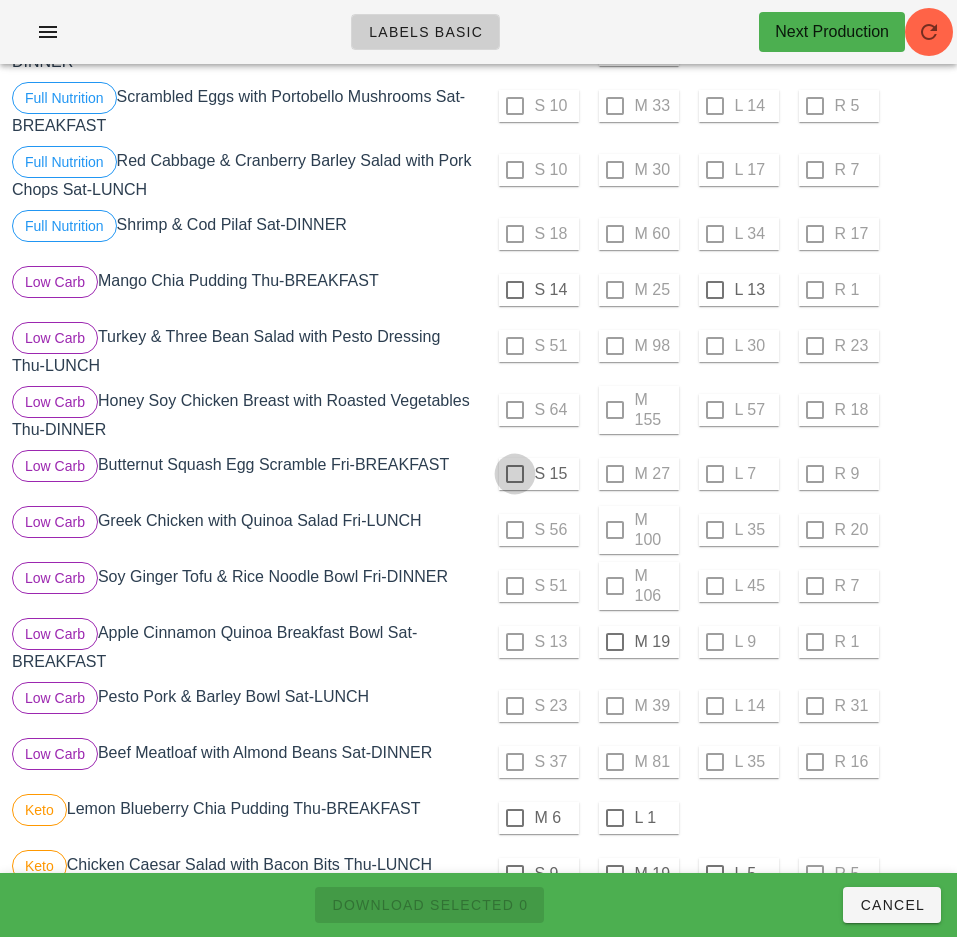 click at bounding box center (615, 642) 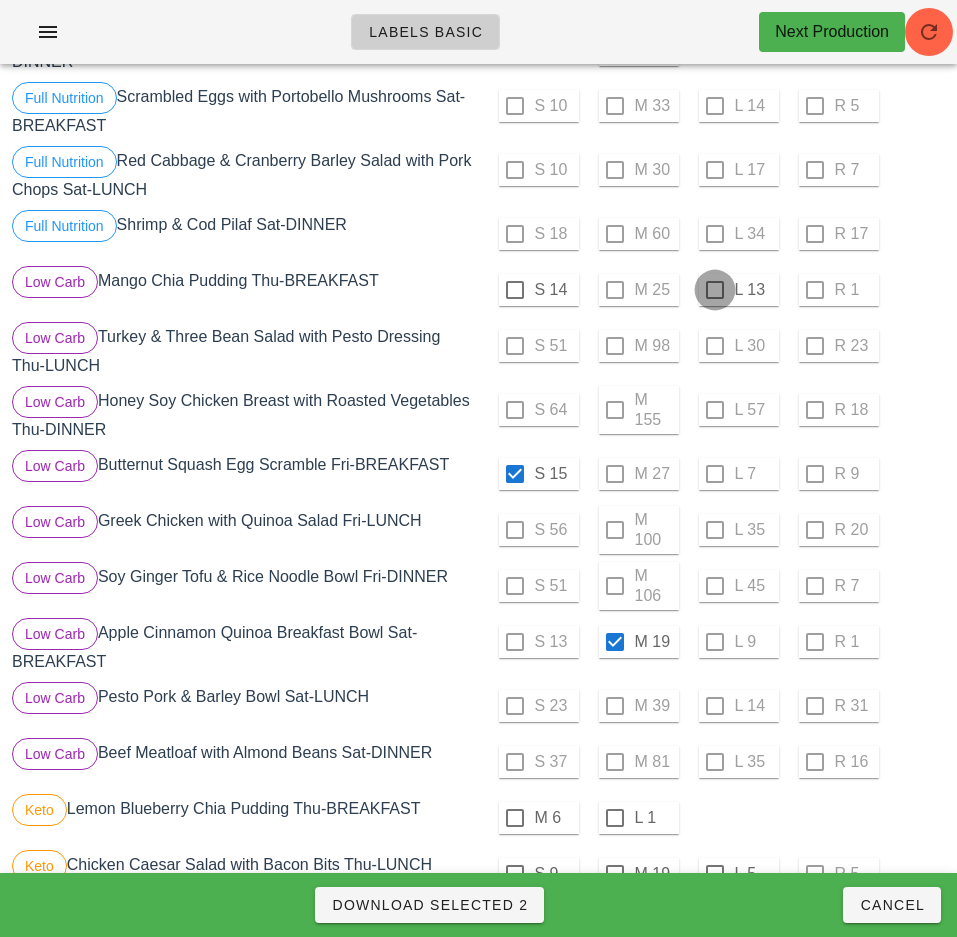 click at bounding box center [715, 290] 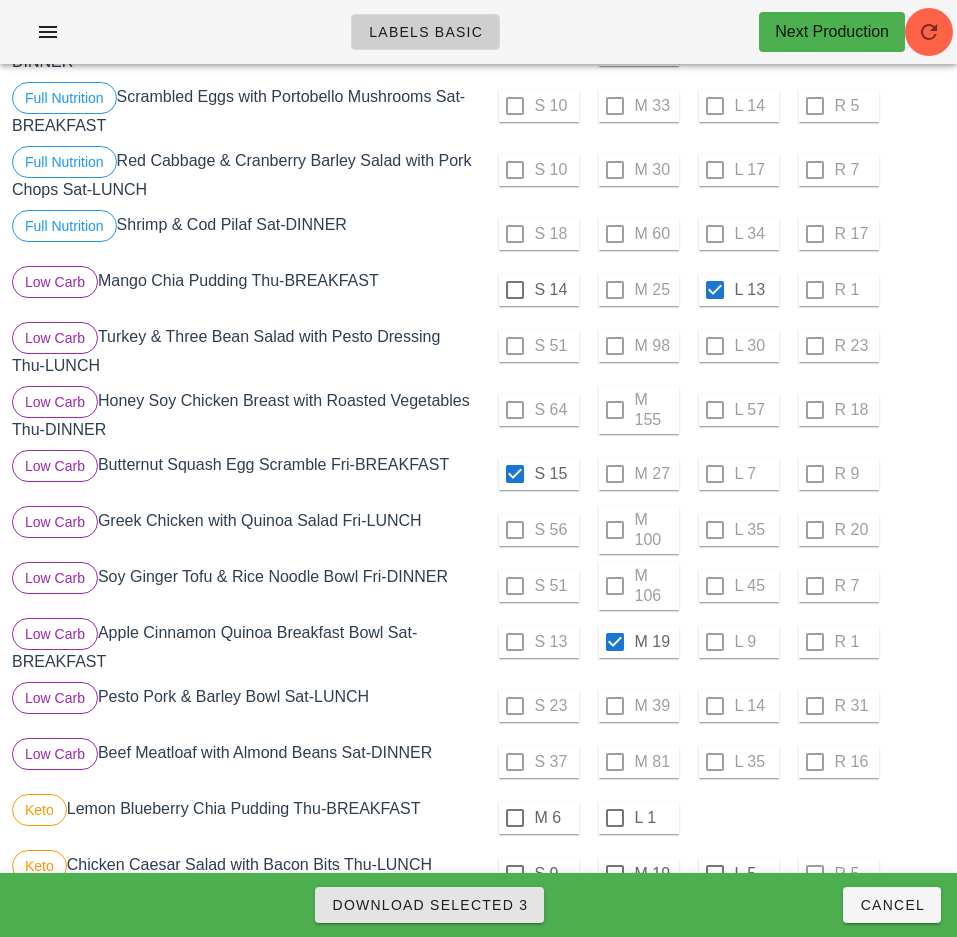click on "Download Selected 3" at bounding box center [429, 905] 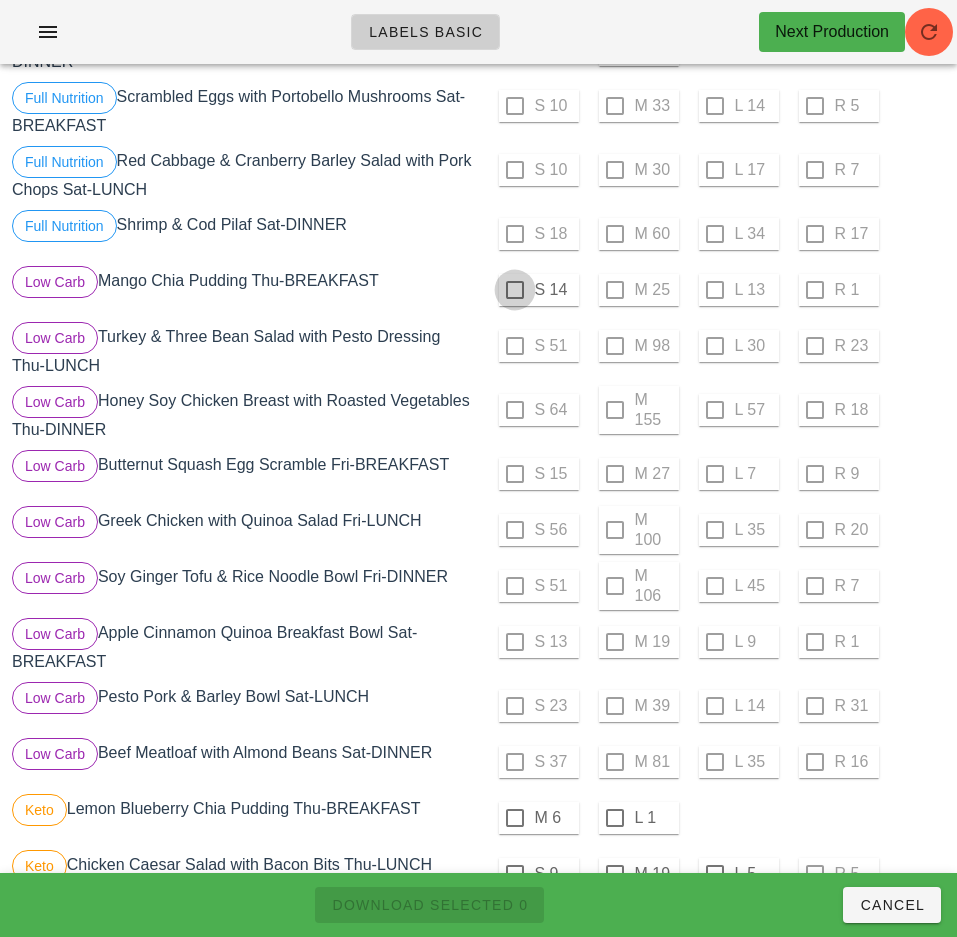 click at bounding box center [515, 290] 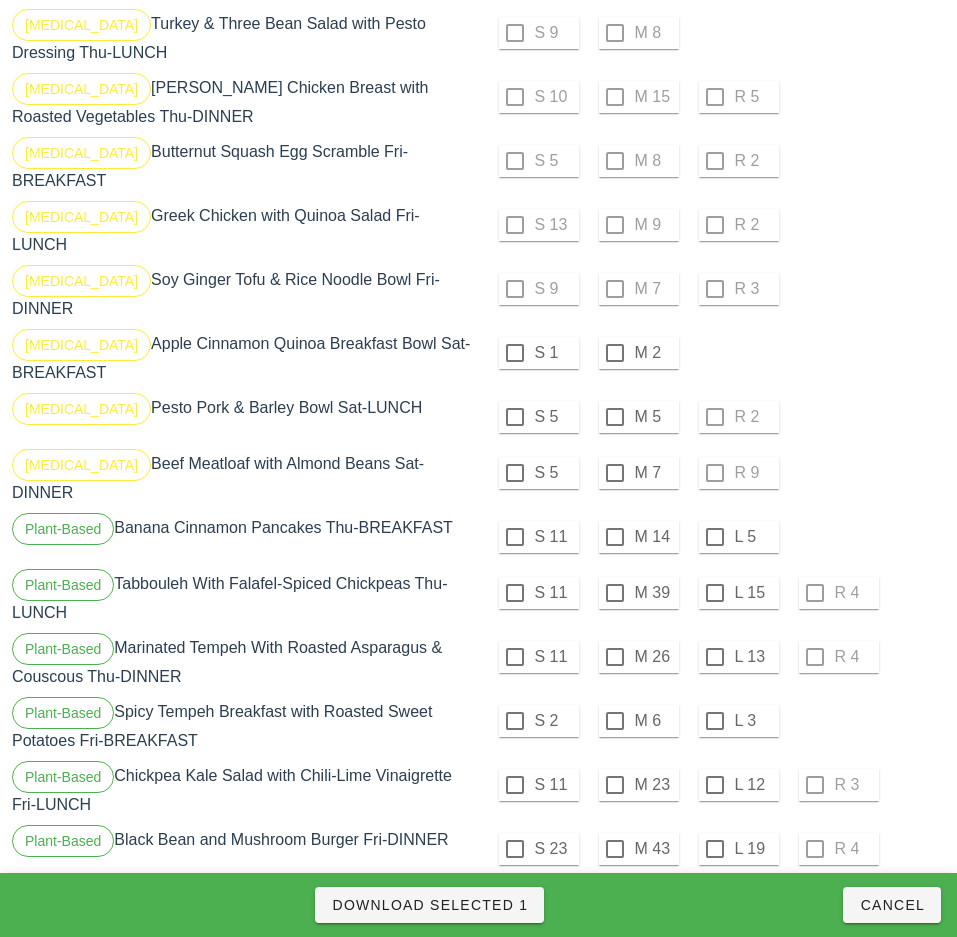scroll, scrollTop: 3395, scrollLeft: 0, axis: vertical 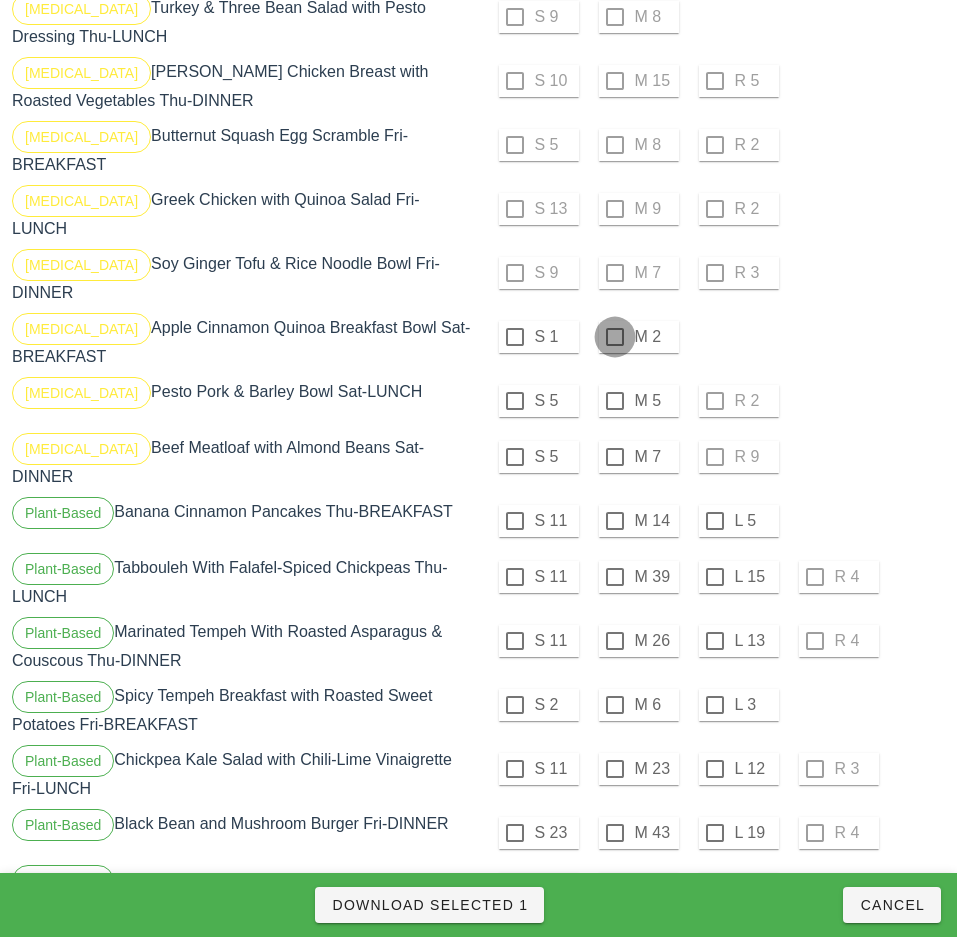 click at bounding box center (615, 337) 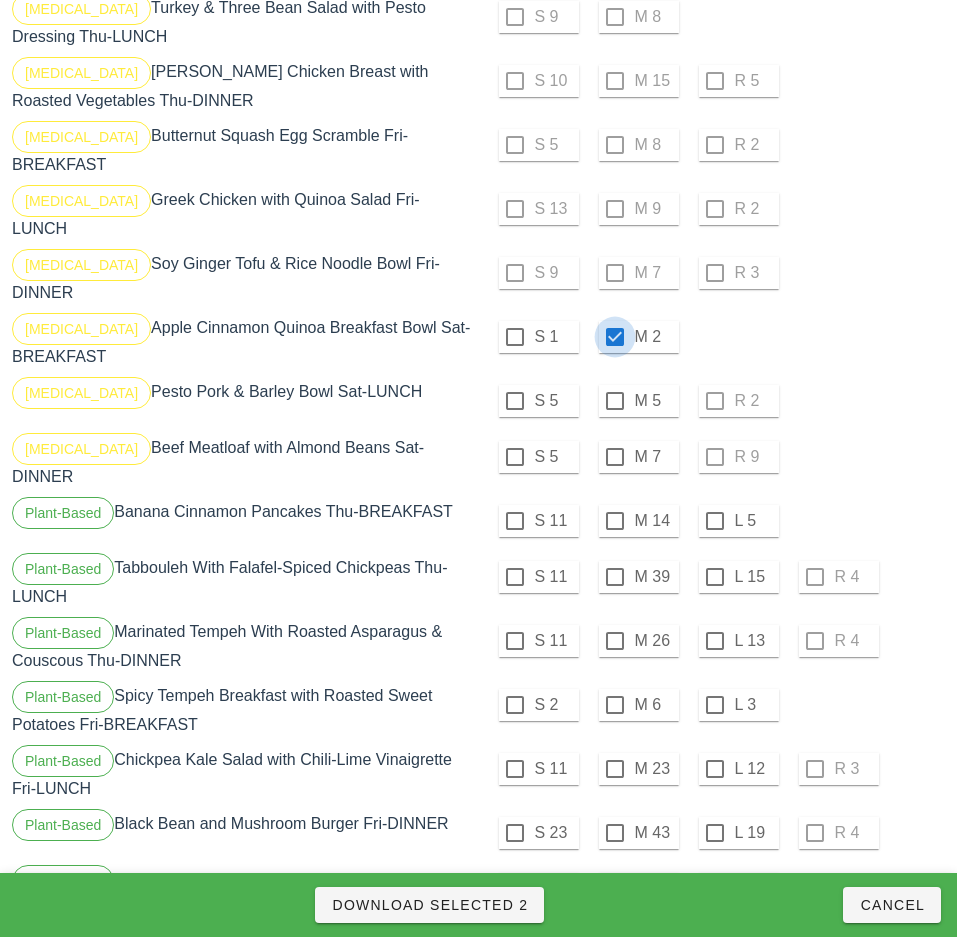 click at bounding box center (615, 401) 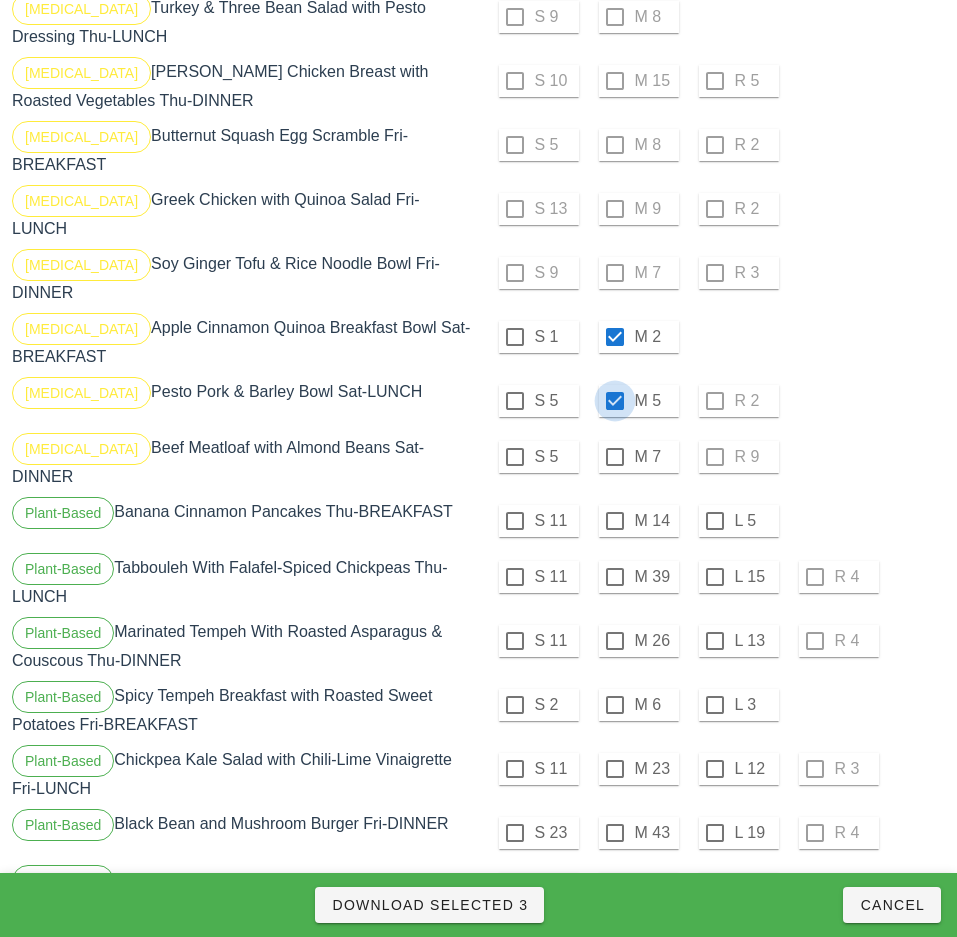 click at bounding box center (615, 457) 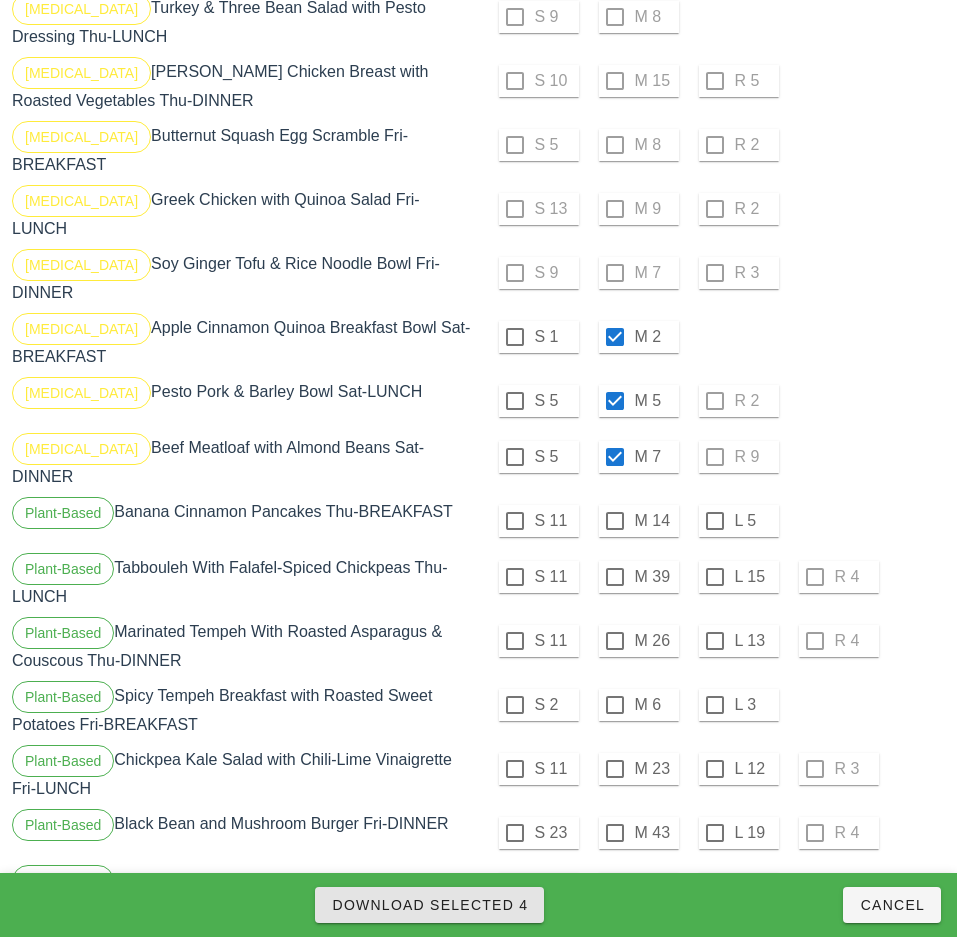 click on "Download Selected 4" at bounding box center (429, 905) 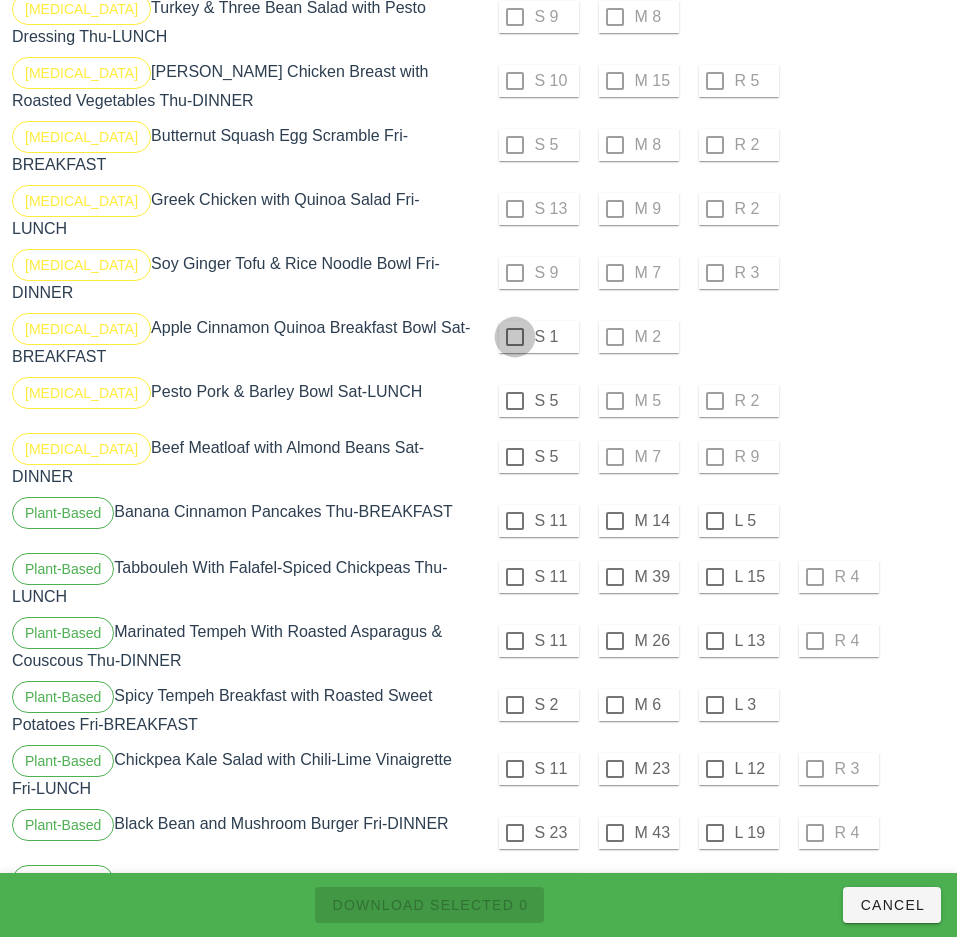 click at bounding box center [515, 337] 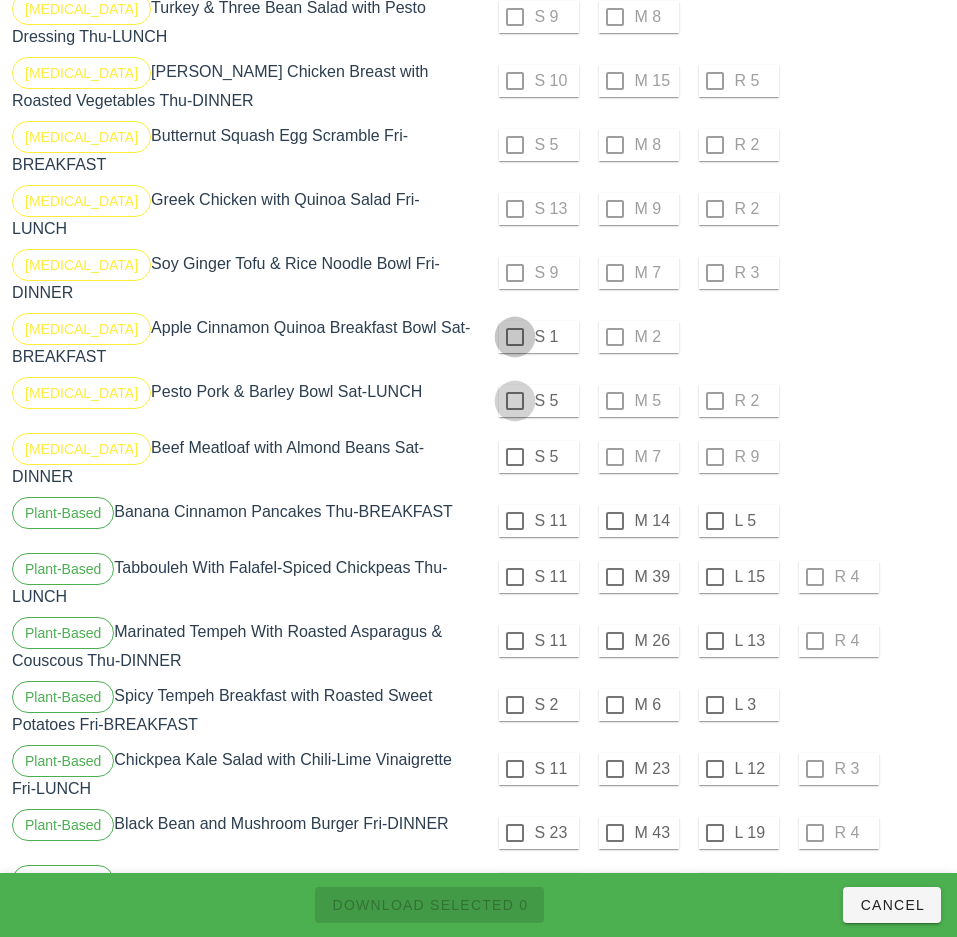 click at bounding box center (515, 401) 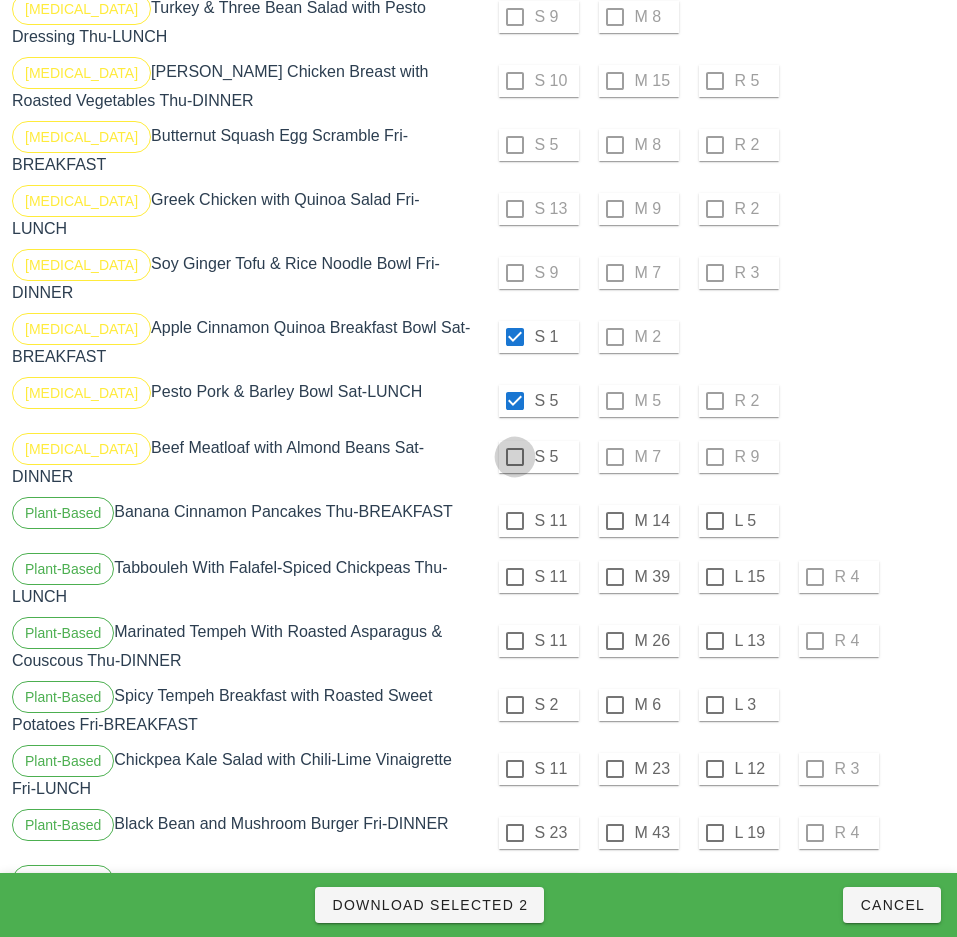 click at bounding box center [515, 457] 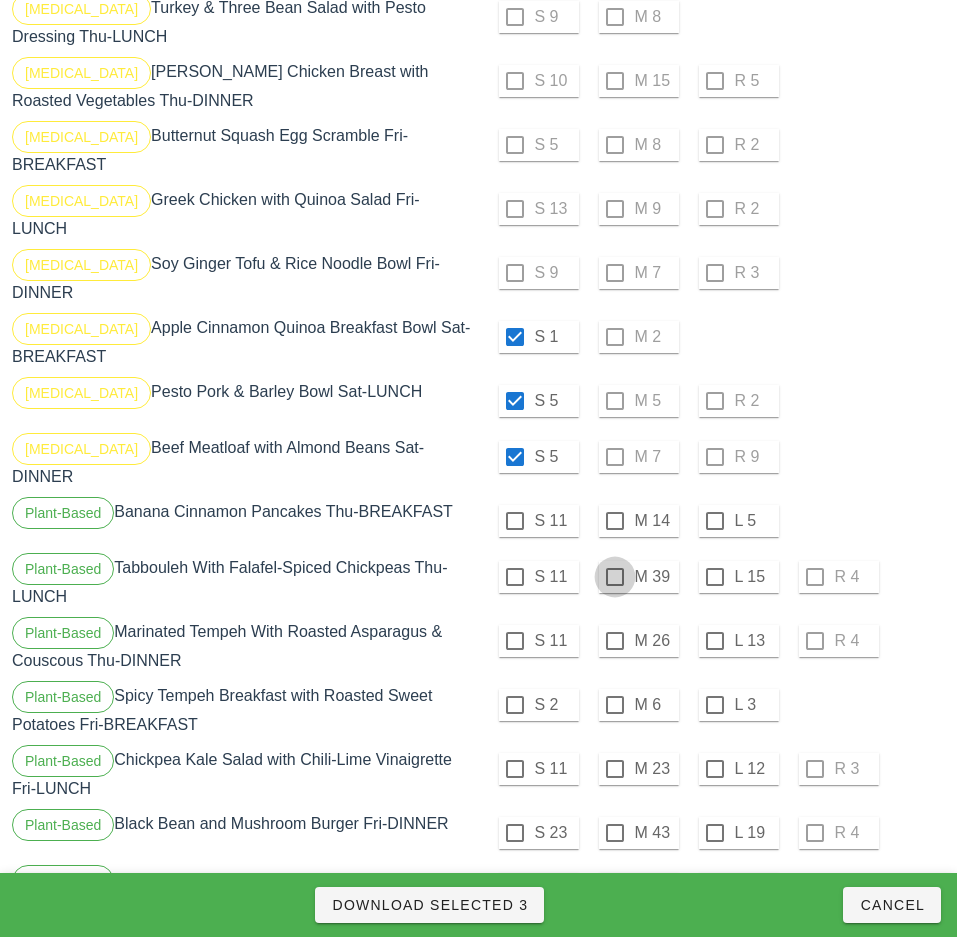 click at bounding box center (615, 577) 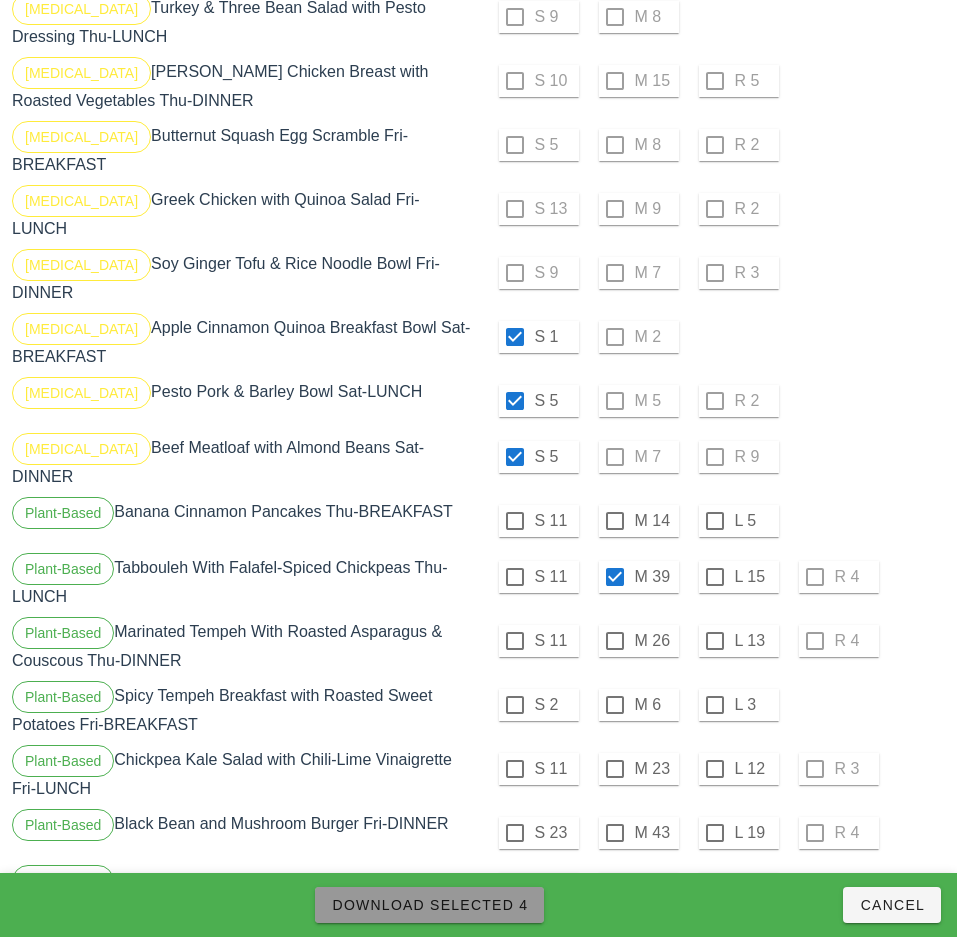 click on "Download Selected 4" at bounding box center [429, 905] 